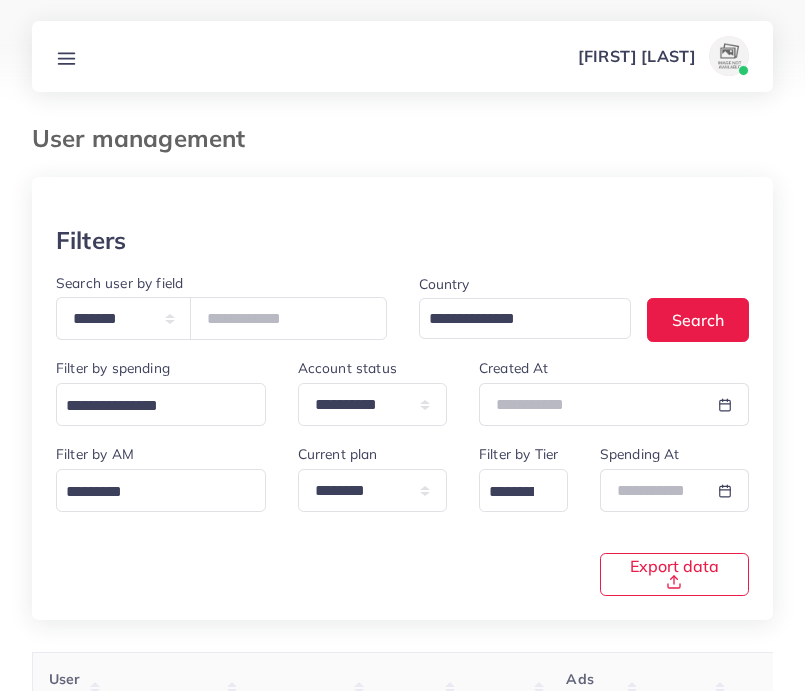 click on "**********" at bounding box center (221, 318) 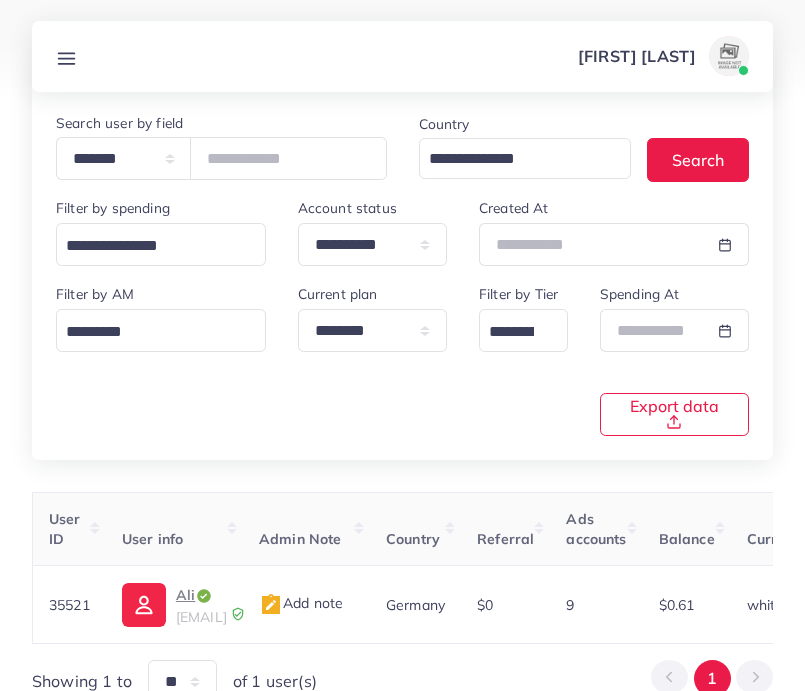 scroll, scrollTop: 160, scrollLeft: 0, axis: vertical 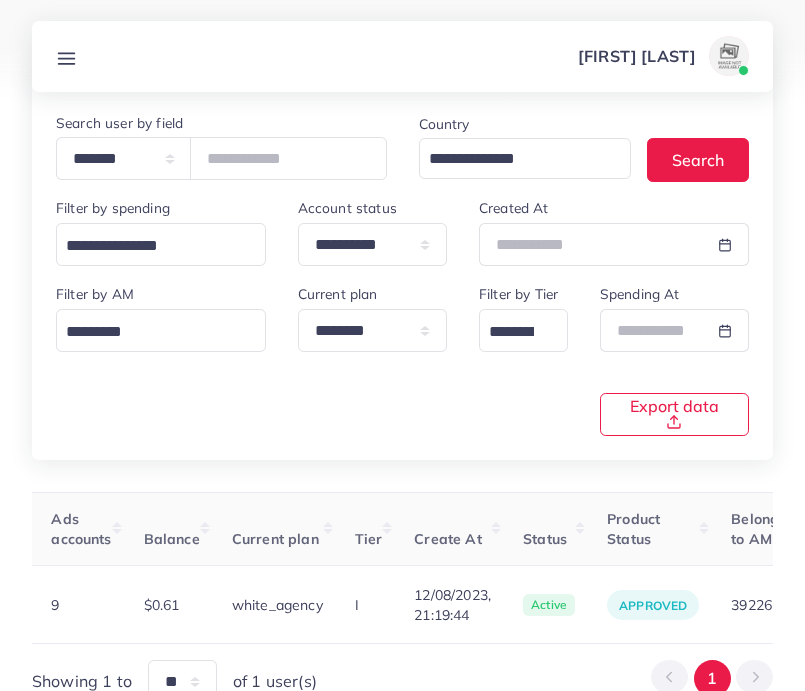 type on "*****" 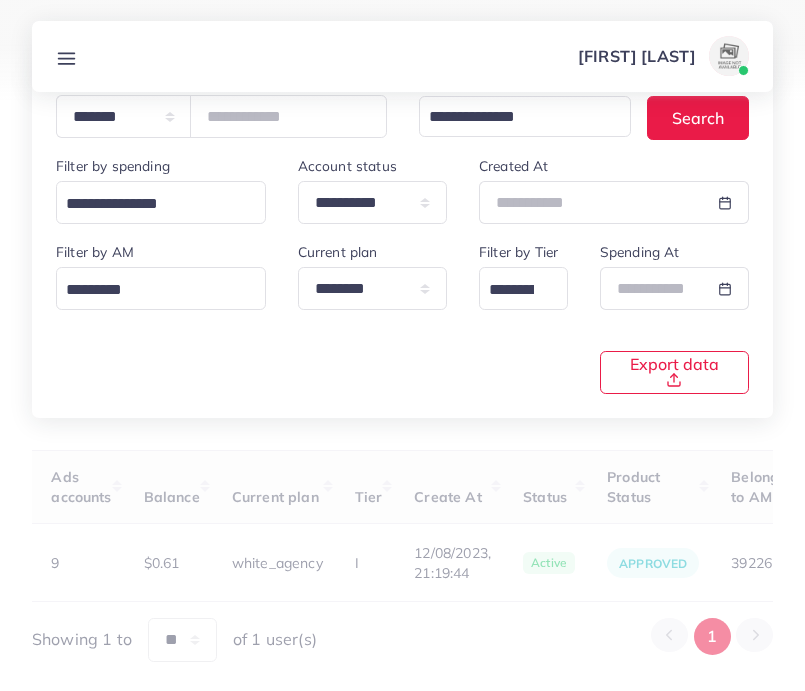 scroll, scrollTop: 209, scrollLeft: 0, axis: vertical 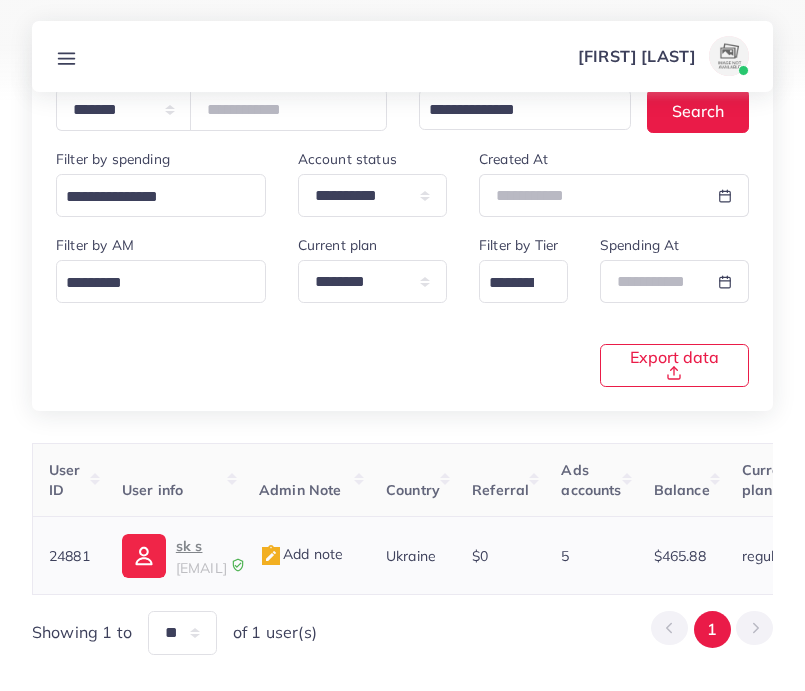 click on "sk s [EMAIL]" at bounding box center (174, 556) 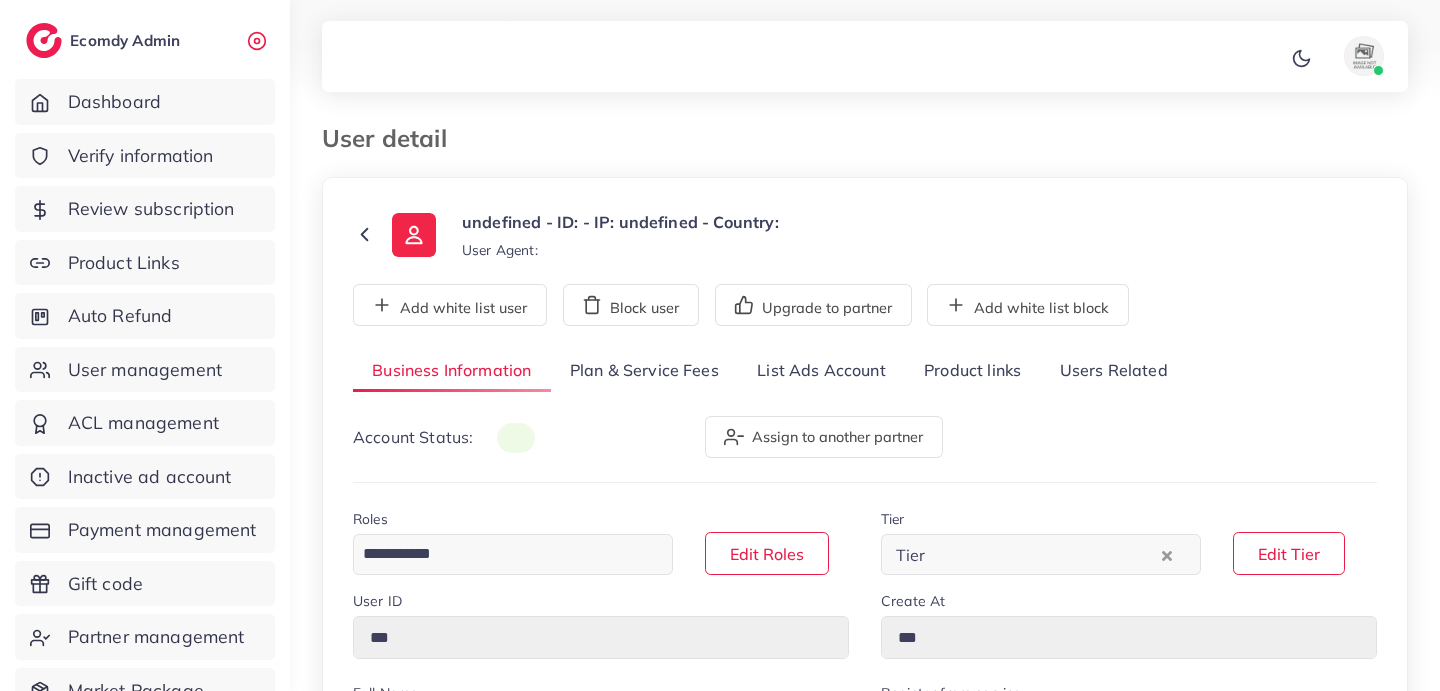 scroll, scrollTop: 0, scrollLeft: 0, axis: both 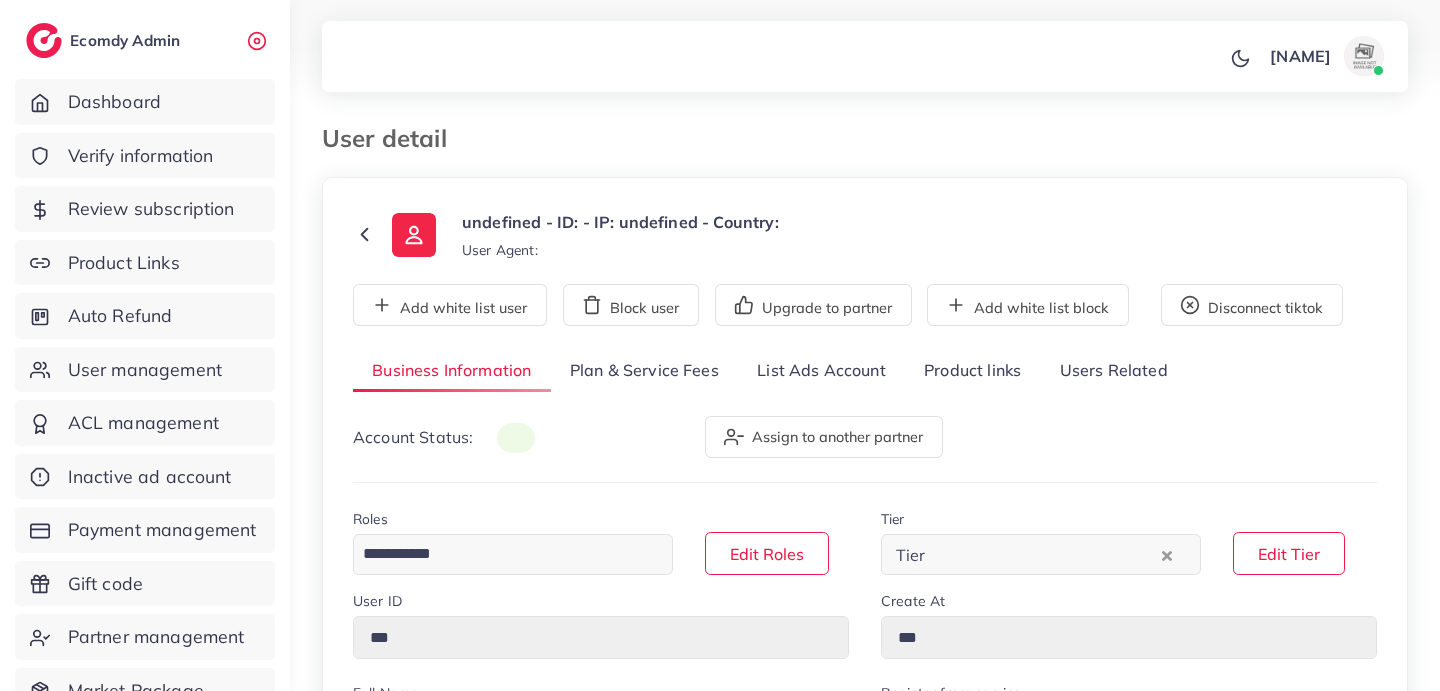 drag, startPoint x: 776, startPoint y: 358, endPoint x: 796, endPoint y: 456, distance: 100.02 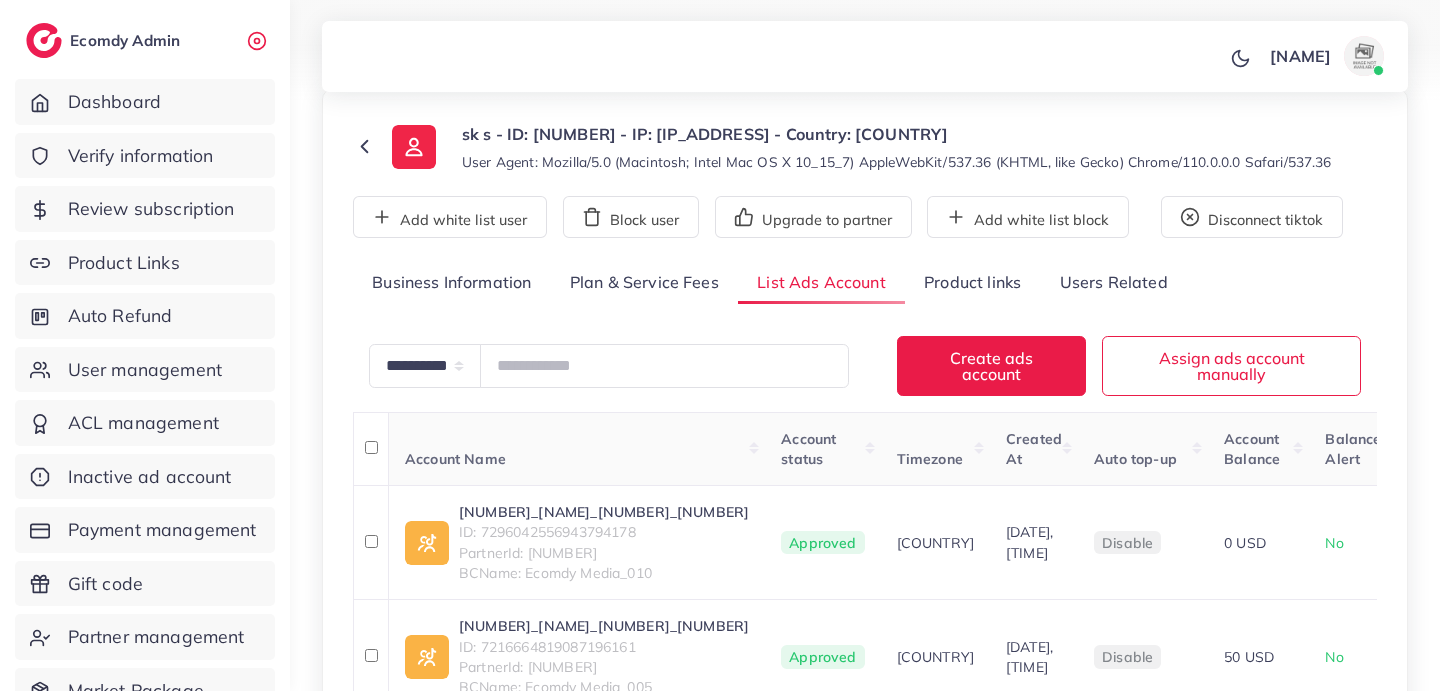 scroll, scrollTop: 79, scrollLeft: 0, axis: vertical 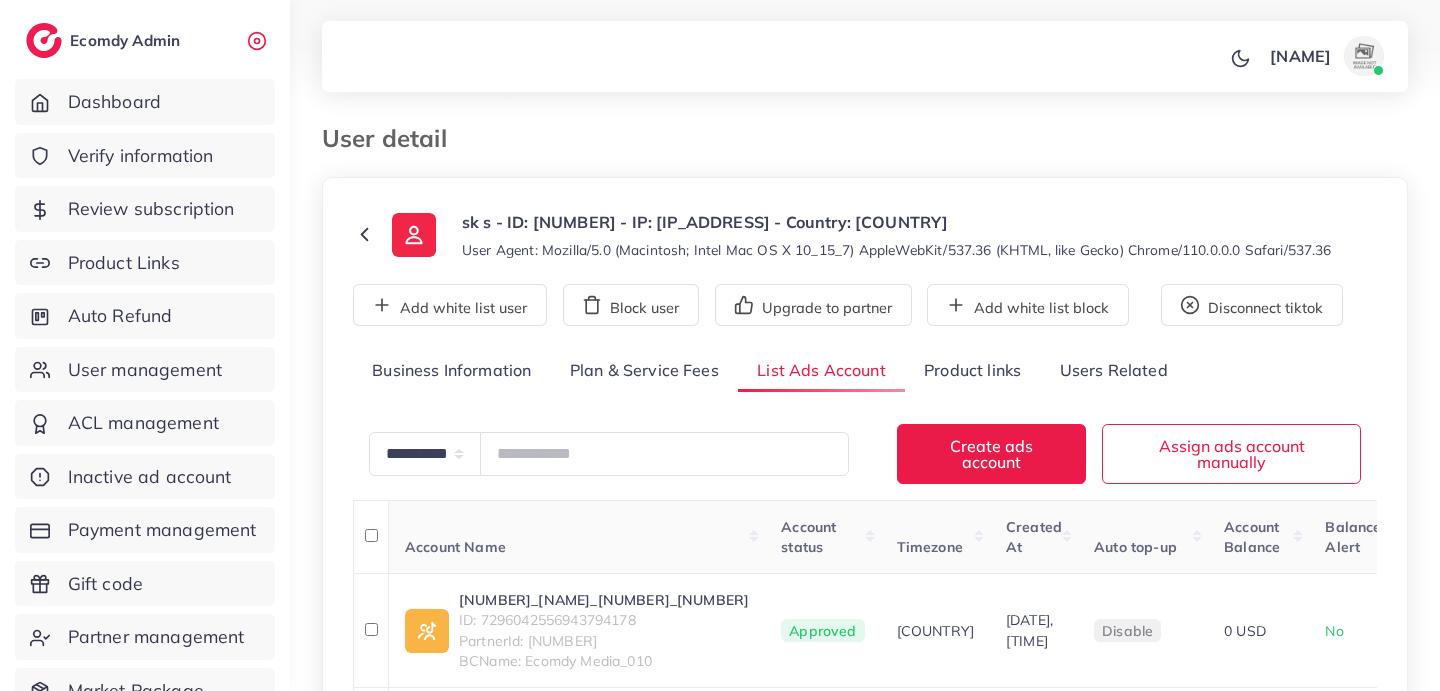 click on "Plan & Service Fees" at bounding box center [644, 371] 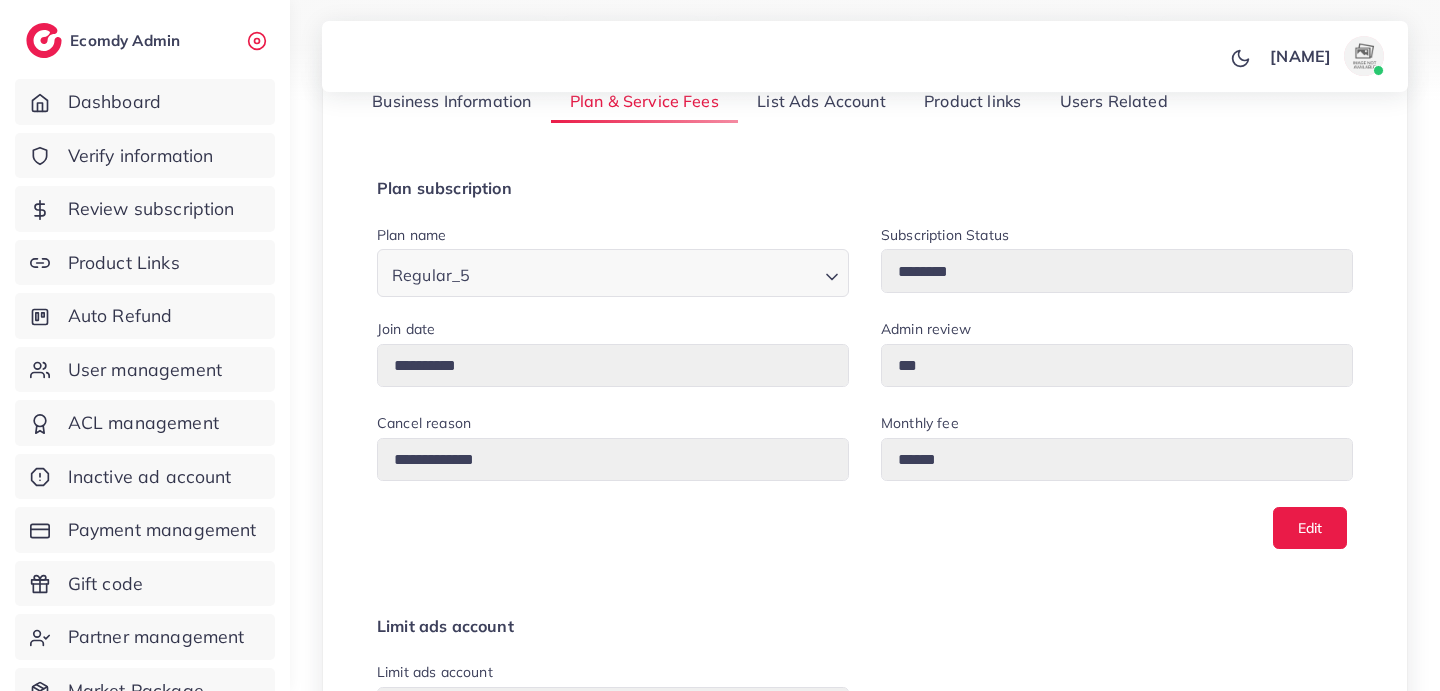 scroll, scrollTop: 71, scrollLeft: 0, axis: vertical 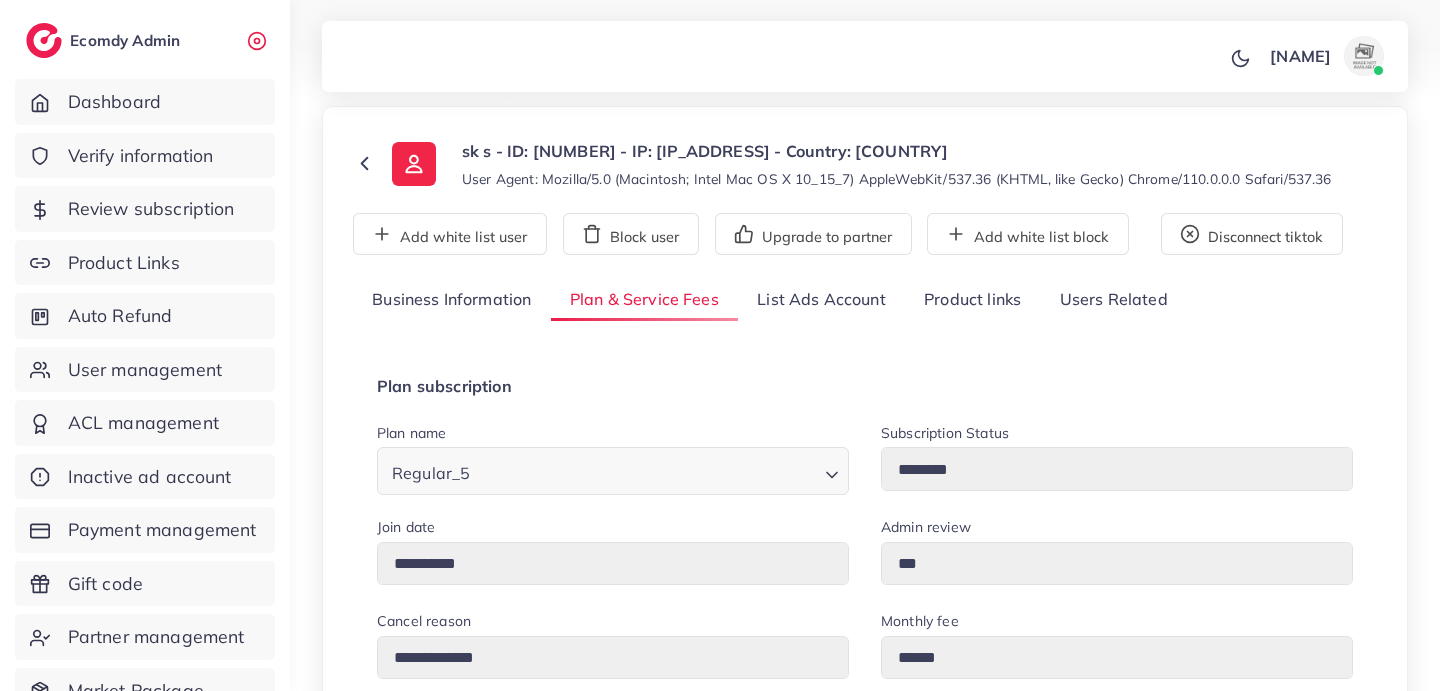 click on "Business Information" at bounding box center [452, 300] 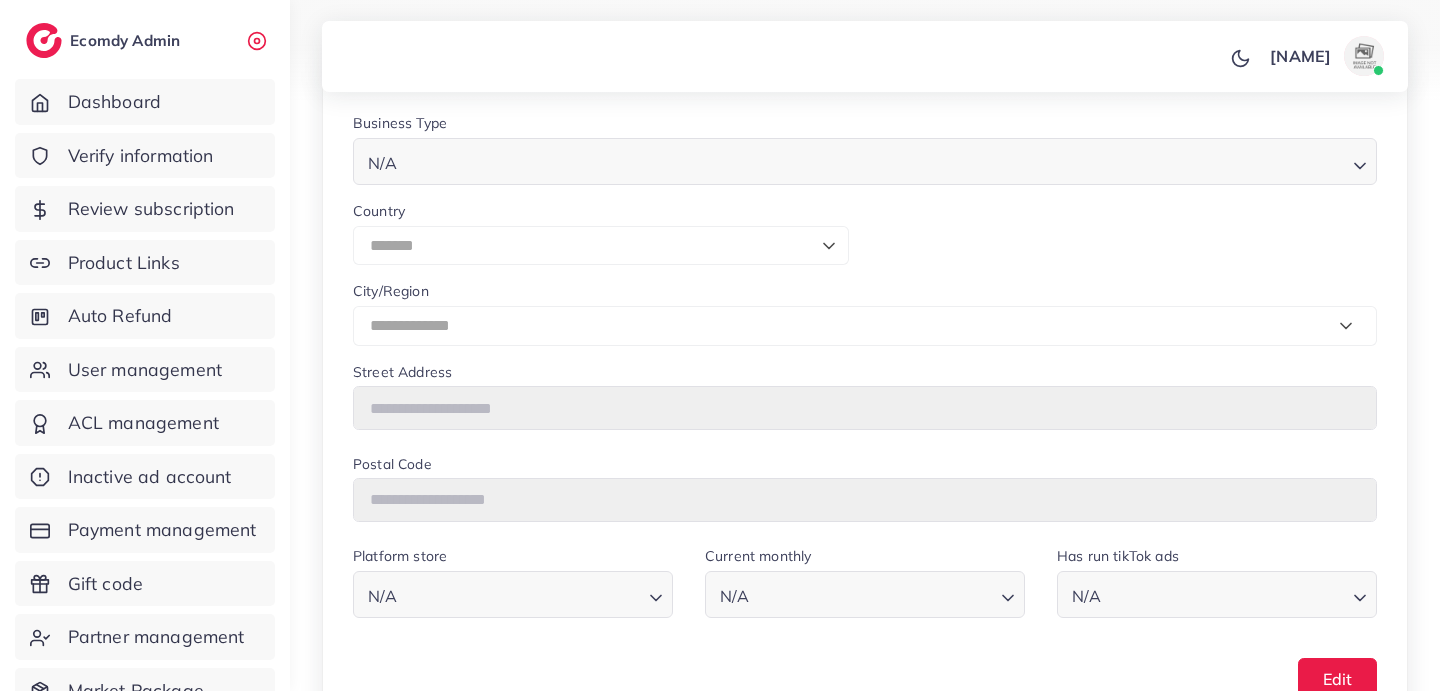 scroll, scrollTop: 1105, scrollLeft: 0, axis: vertical 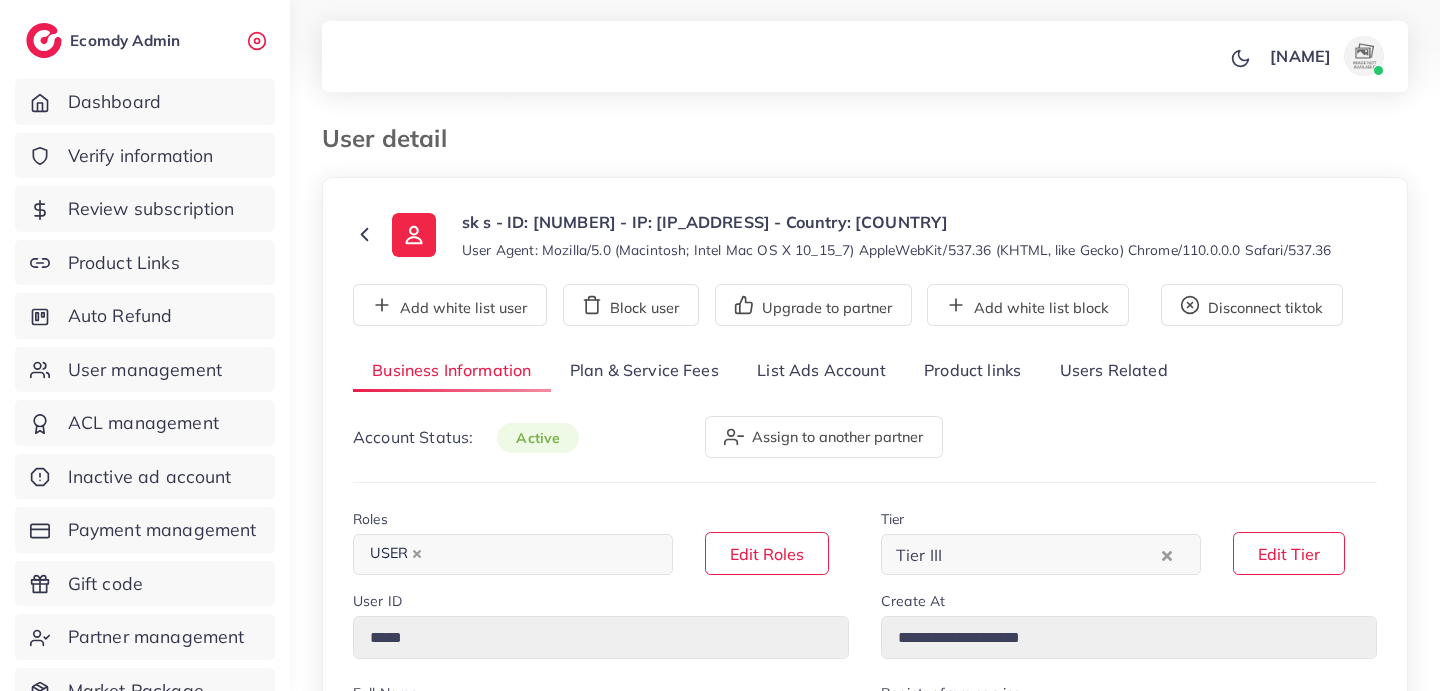 click on "List Ads Account" at bounding box center (821, 371) 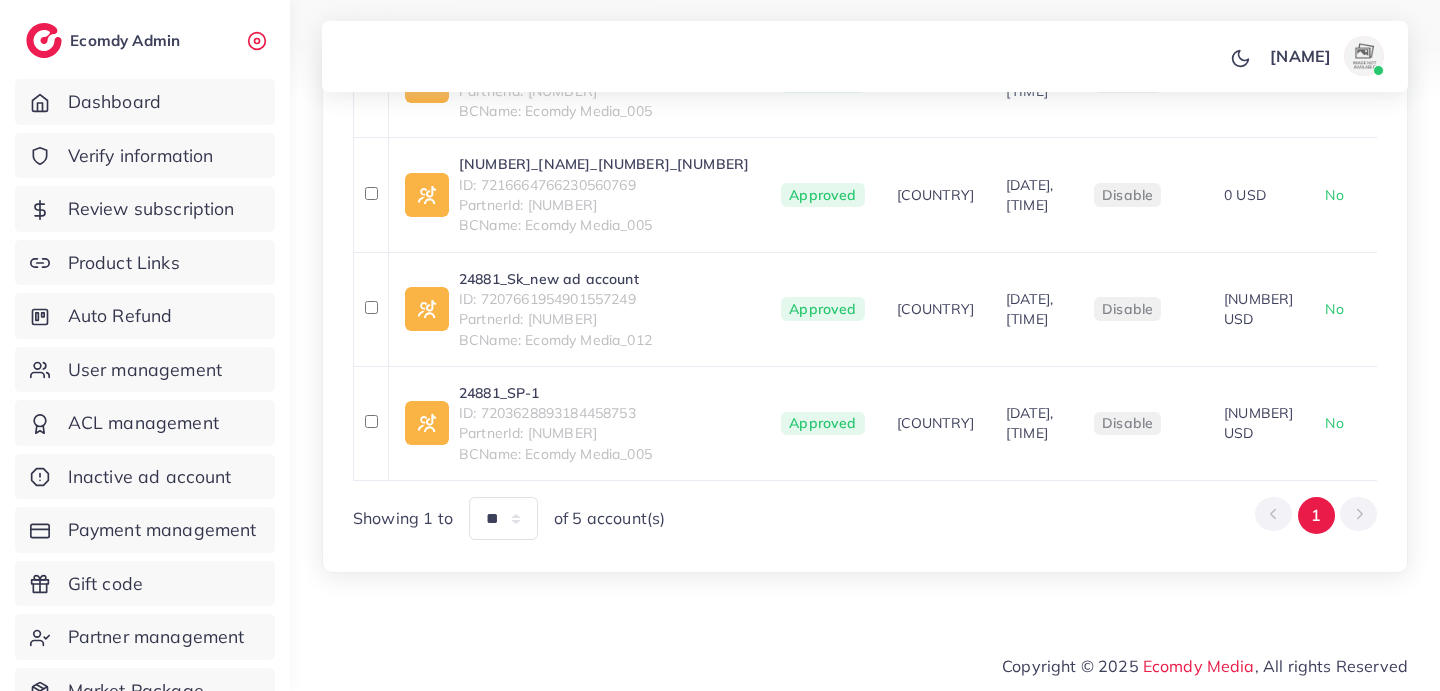 scroll, scrollTop: 765, scrollLeft: 0, axis: vertical 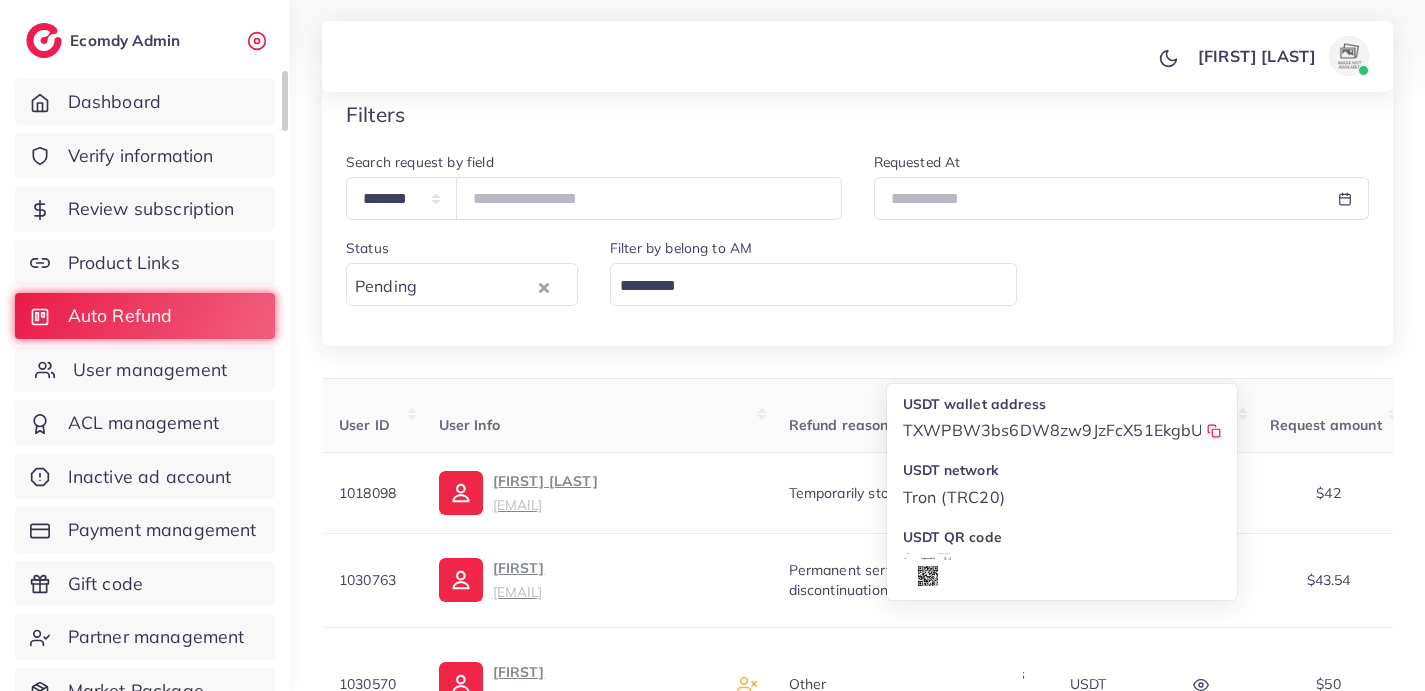 click on "User management" at bounding box center (145, 370) 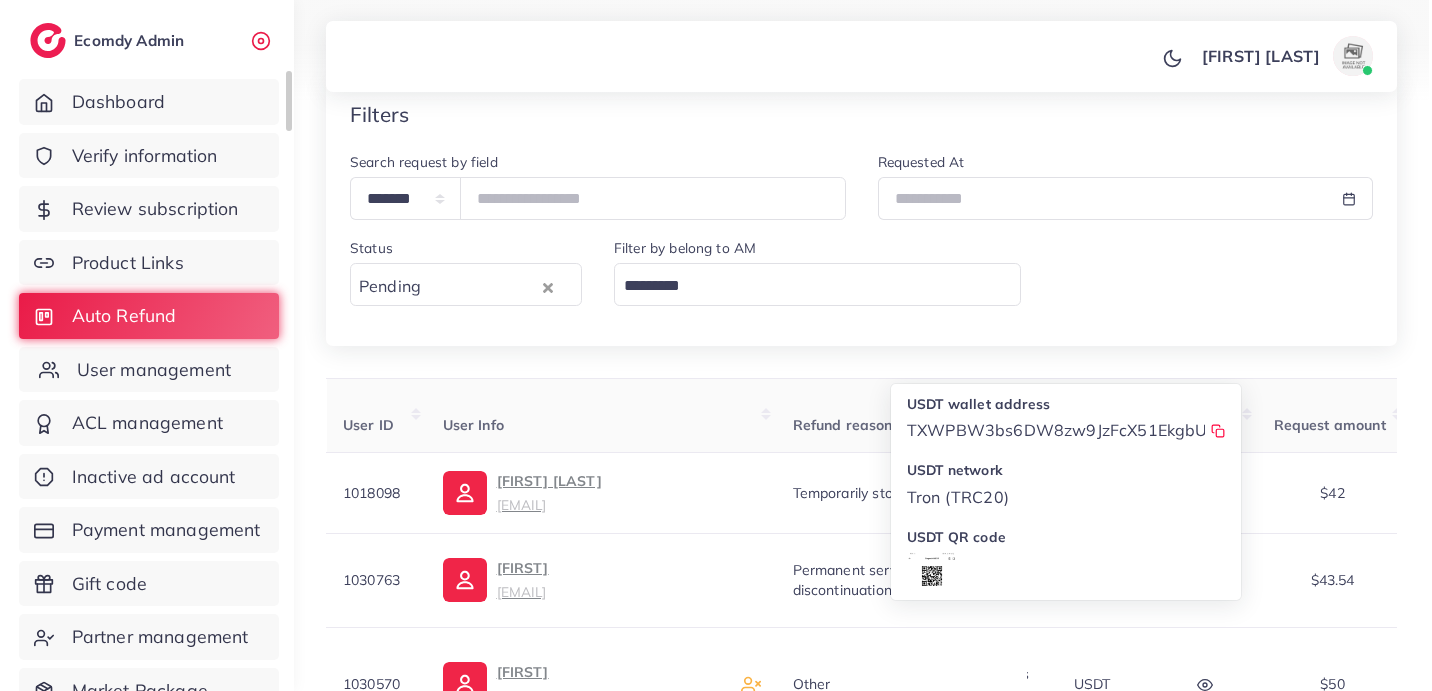scroll, scrollTop: 0, scrollLeft: 0, axis: both 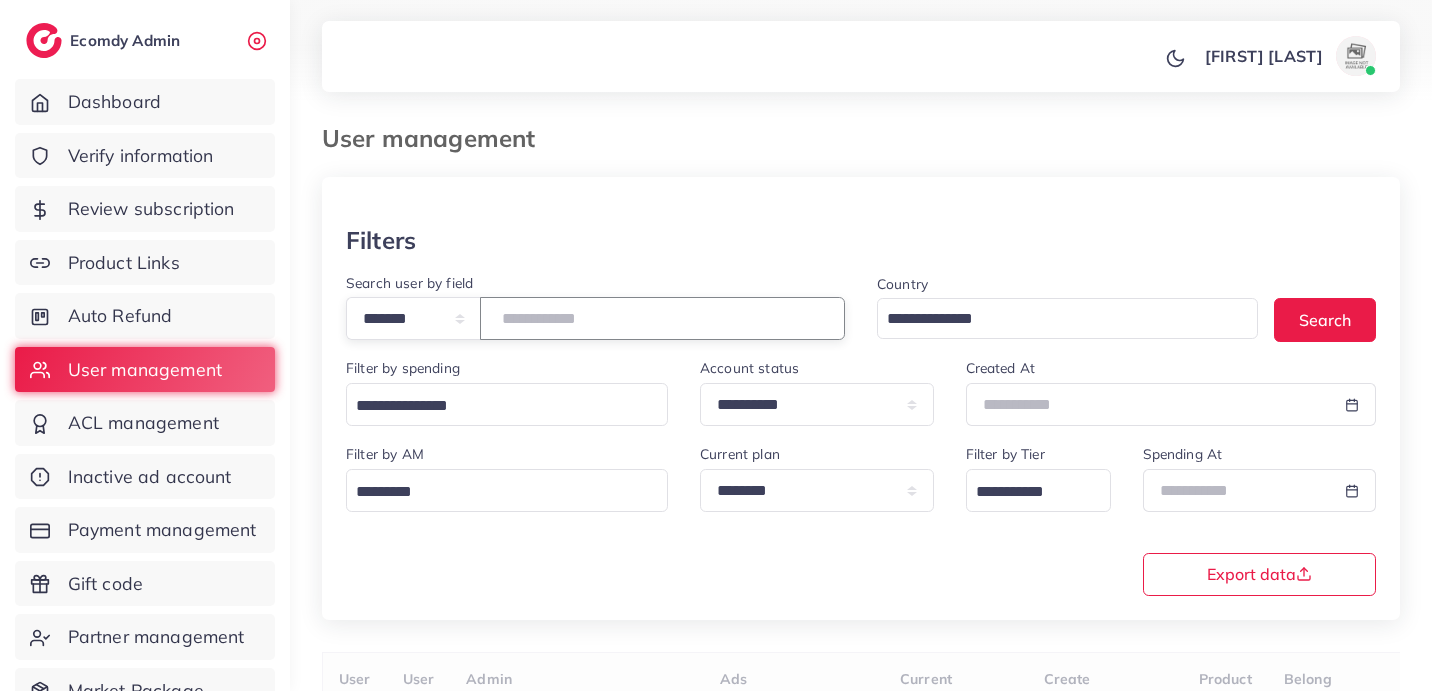 click at bounding box center [662, 318] 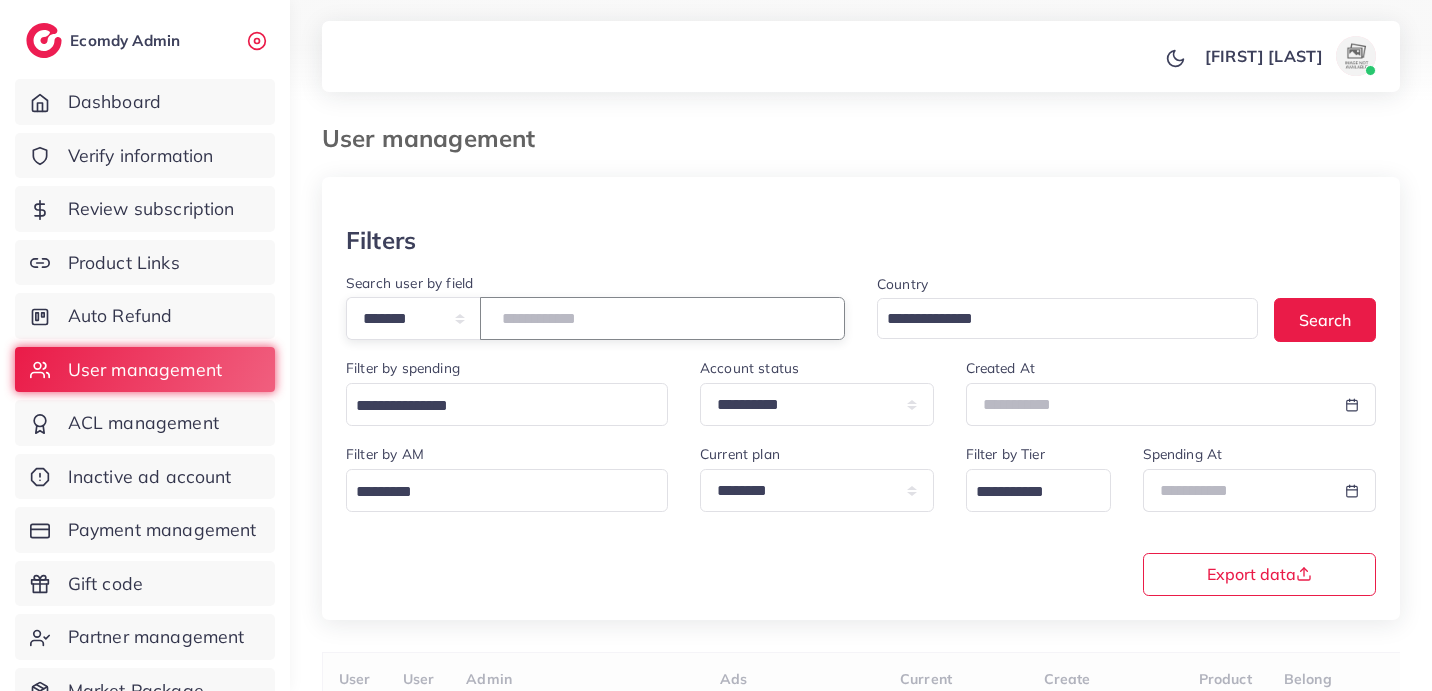 paste on "*****" 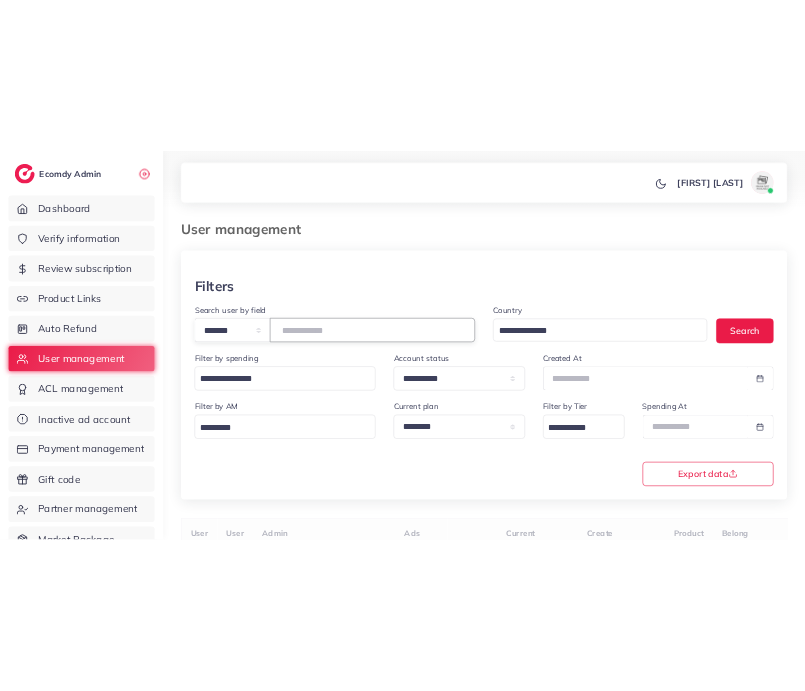 scroll, scrollTop: 172, scrollLeft: 0, axis: vertical 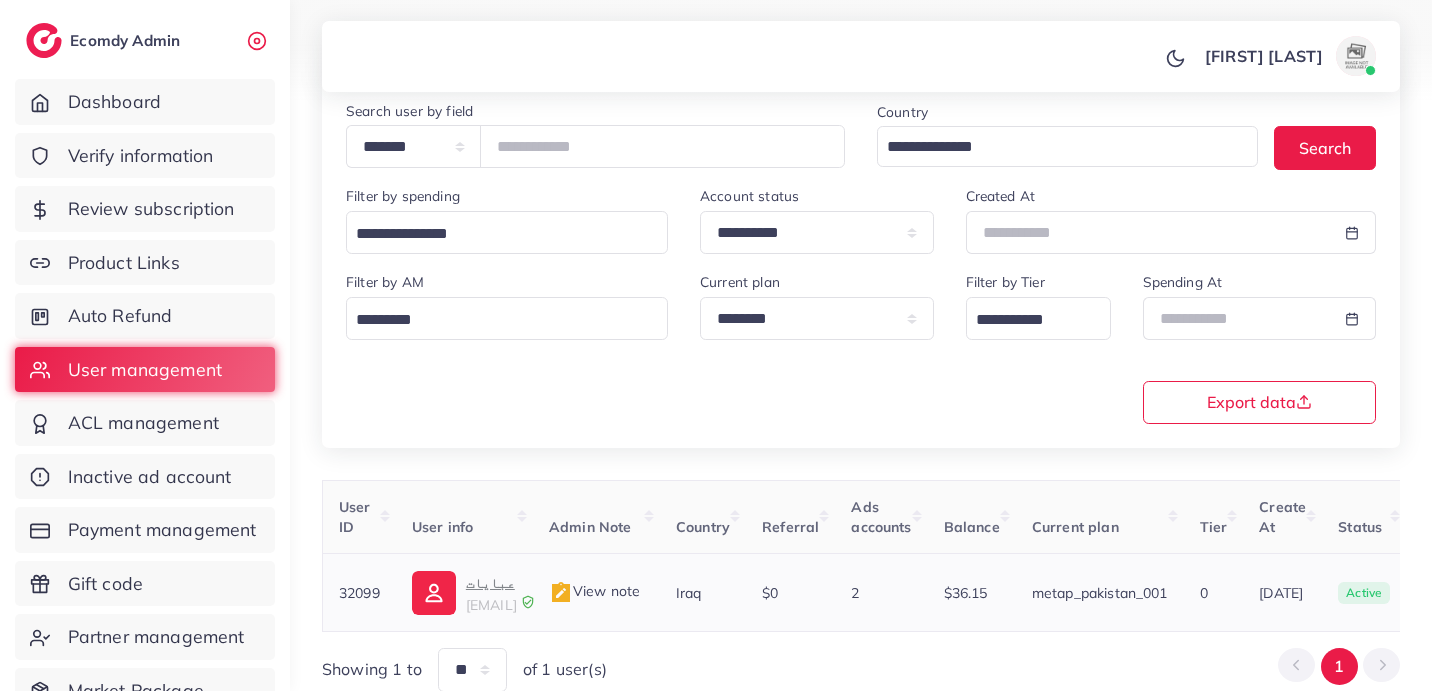 click on "عبايات" at bounding box center [491, 583] 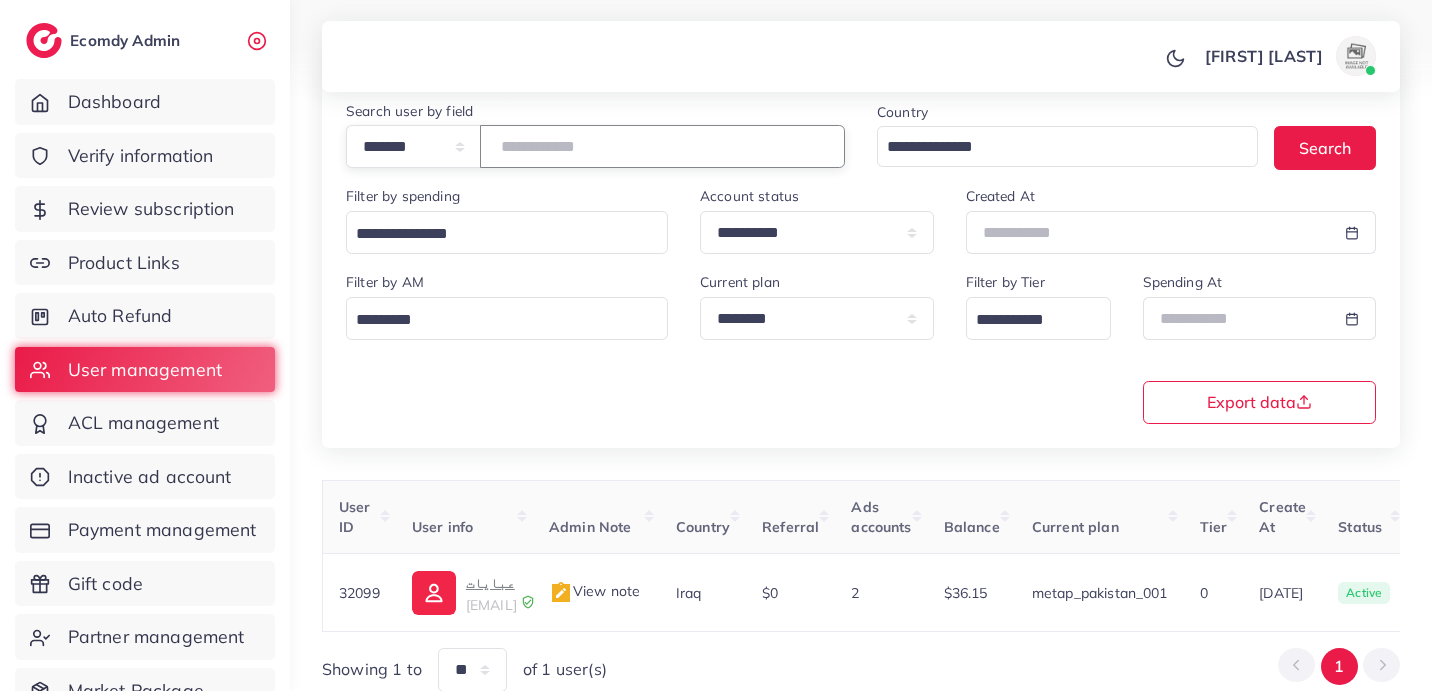 drag, startPoint x: 652, startPoint y: 139, endPoint x: 477, endPoint y: 125, distance: 175.55911 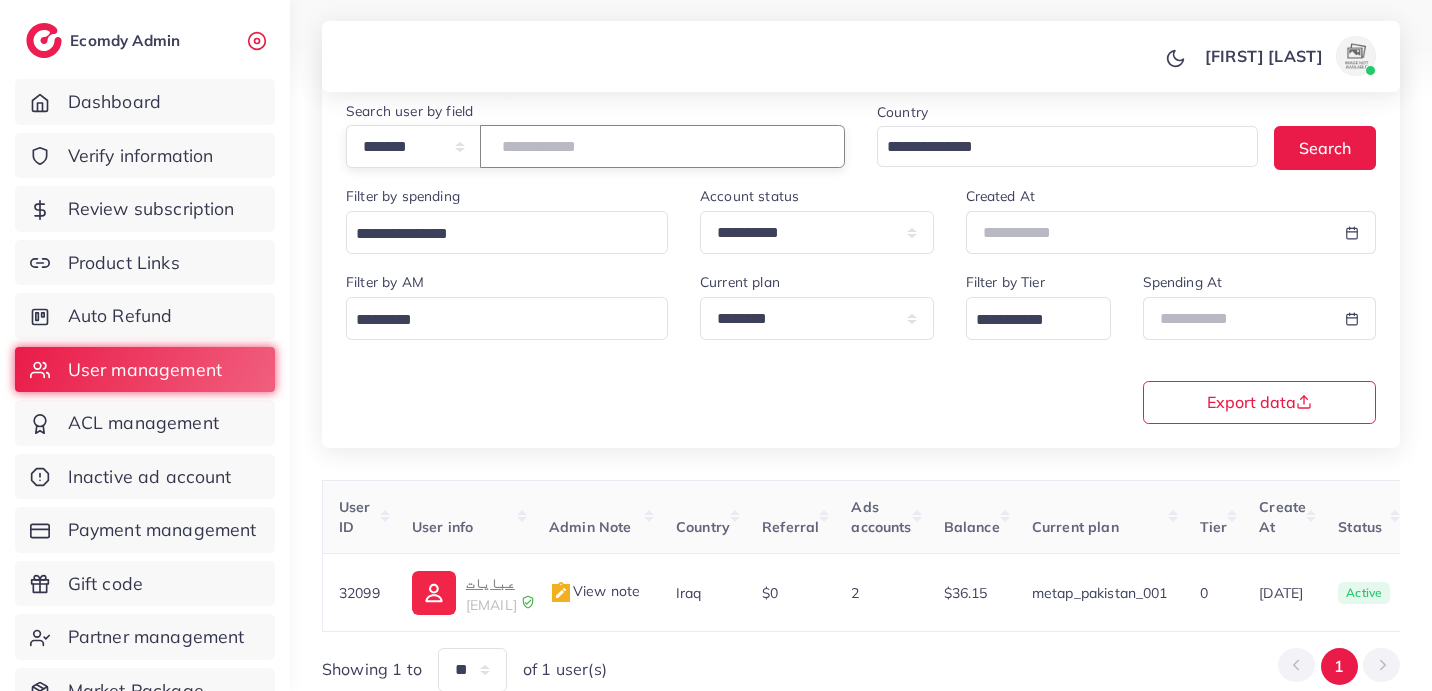click on "**********" at bounding box center [595, 146] 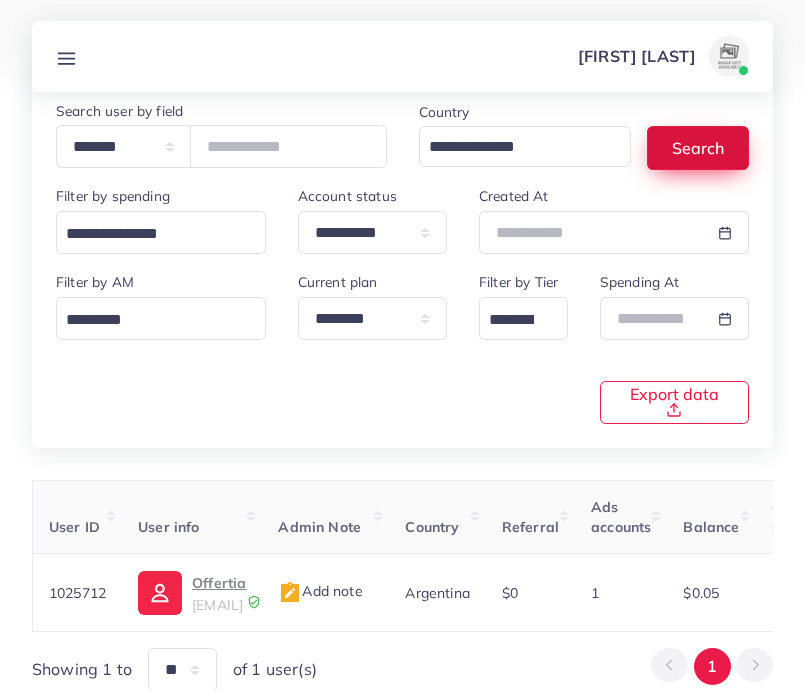 click on "Search" at bounding box center [698, 147] 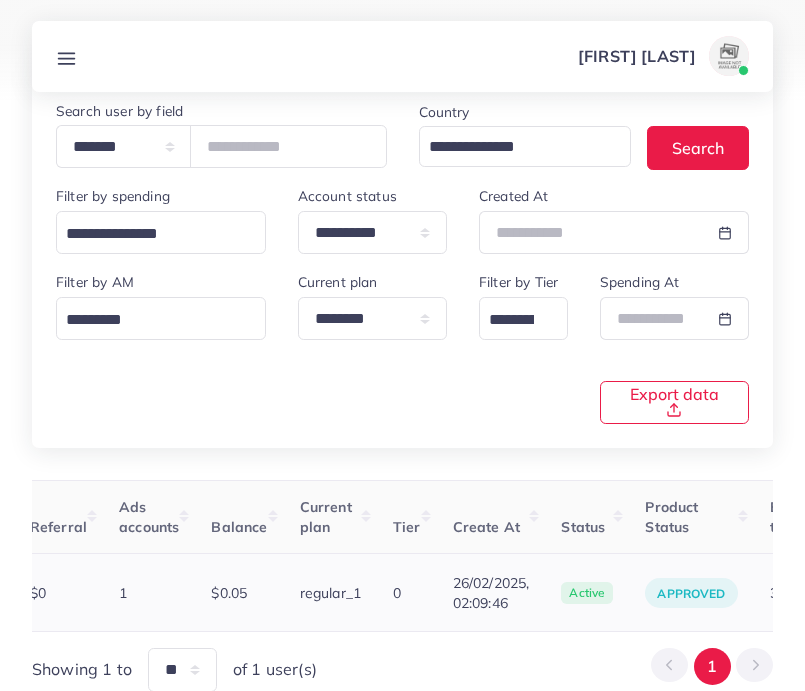 scroll, scrollTop: 0, scrollLeft: 469, axis: horizontal 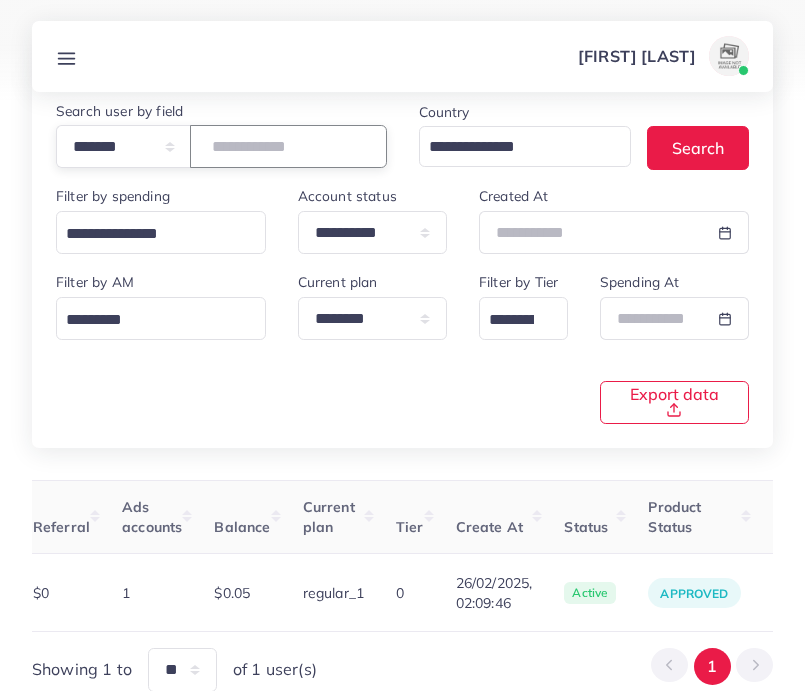 drag, startPoint x: 319, startPoint y: 150, endPoint x: 217, endPoint y: 175, distance: 105.01904 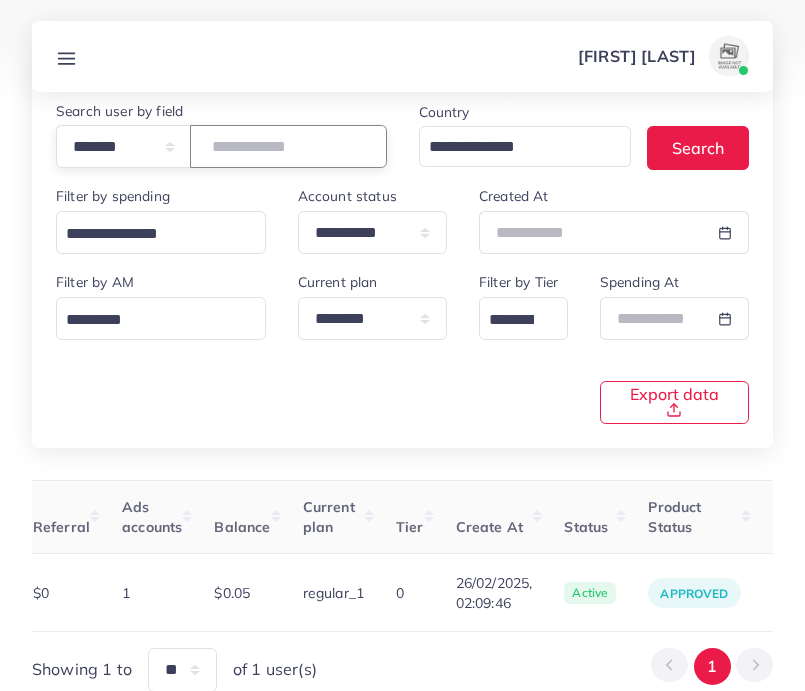 click on "**********" at bounding box center [221, 146] 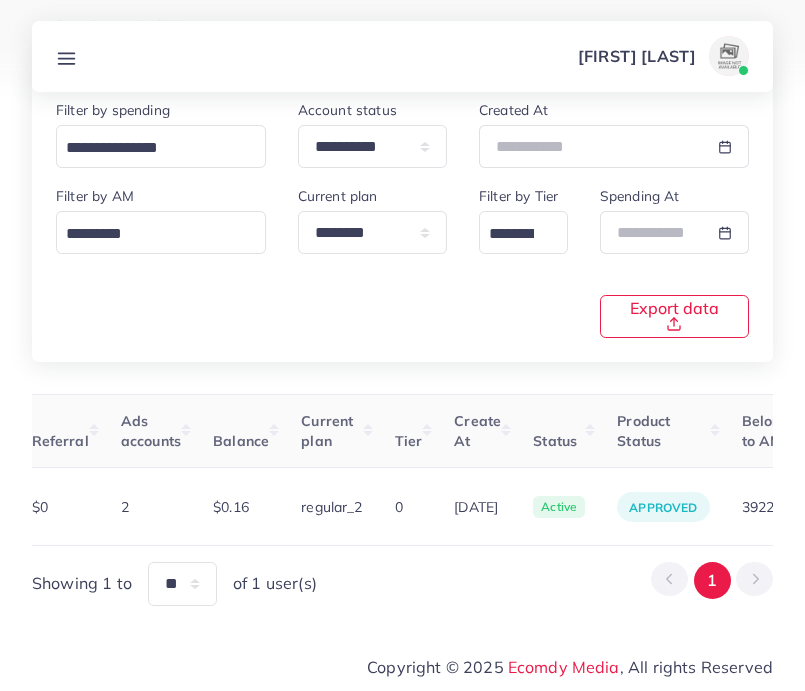 scroll, scrollTop: 268, scrollLeft: 0, axis: vertical 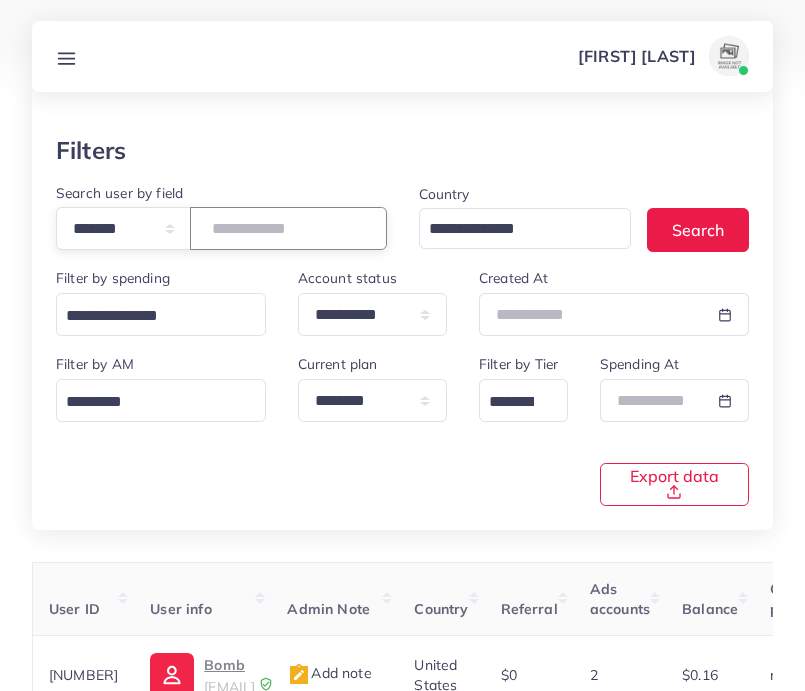drag, startPoint x: 331, startPoint y: 213, endPoint x: 243, endPoint y: 212, distance: 88.005684 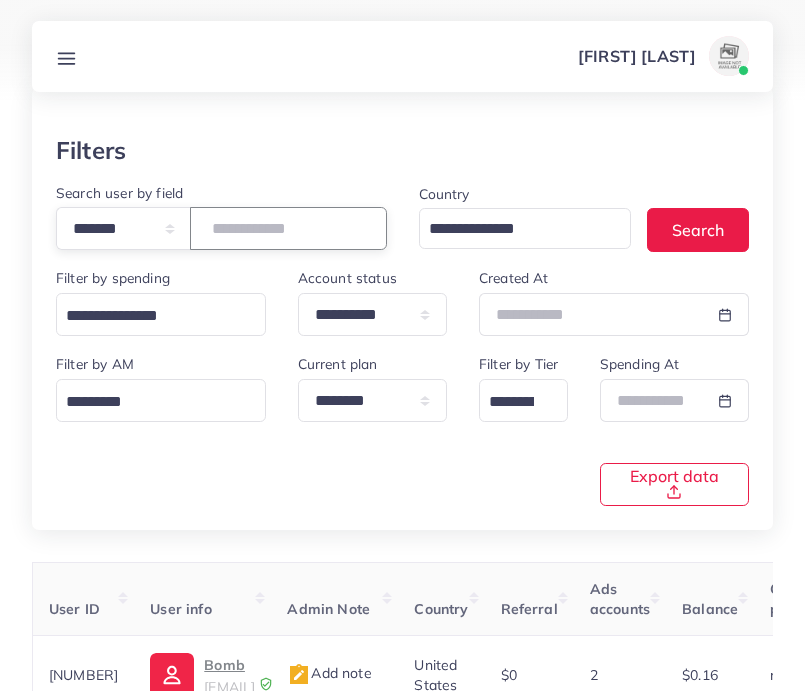 paste 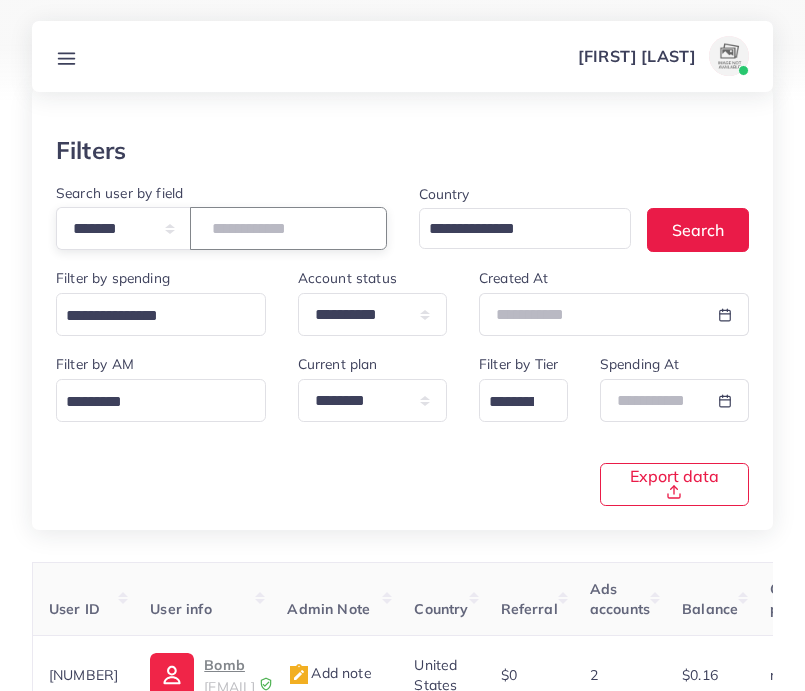 scroll, scrollTop: 268, scrollLeft: 0, axis: vertical 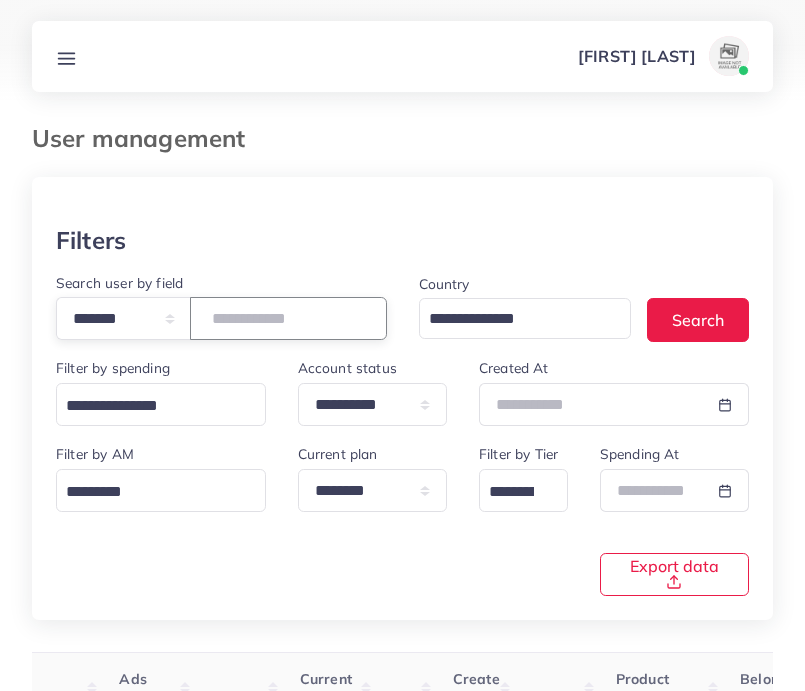 drag, startPoint x: 325, startPoint y: 328, endPoint x: 184, endPoint y: 312, distance: 141.90489 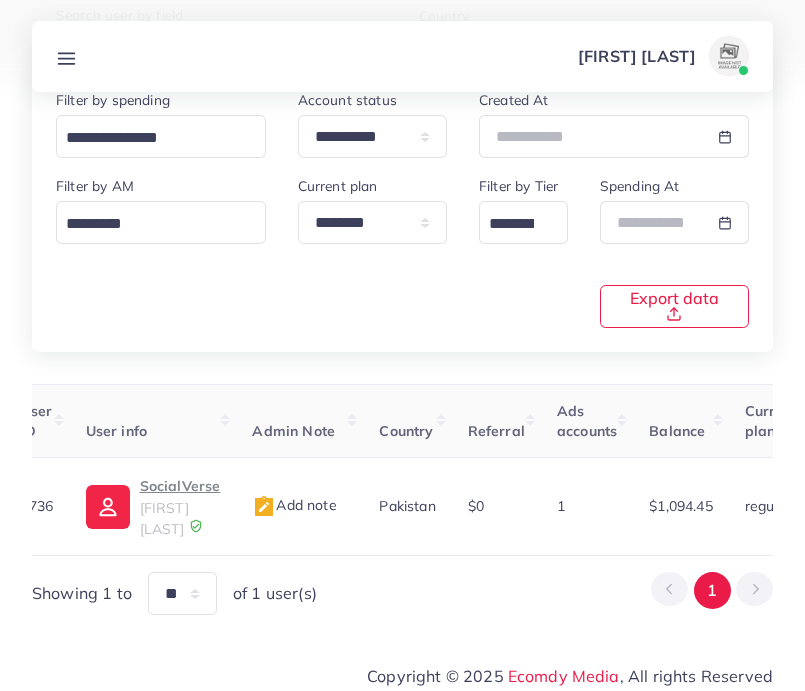 scroll, scrollTop: 0, scrollLeft: 0, axis: both 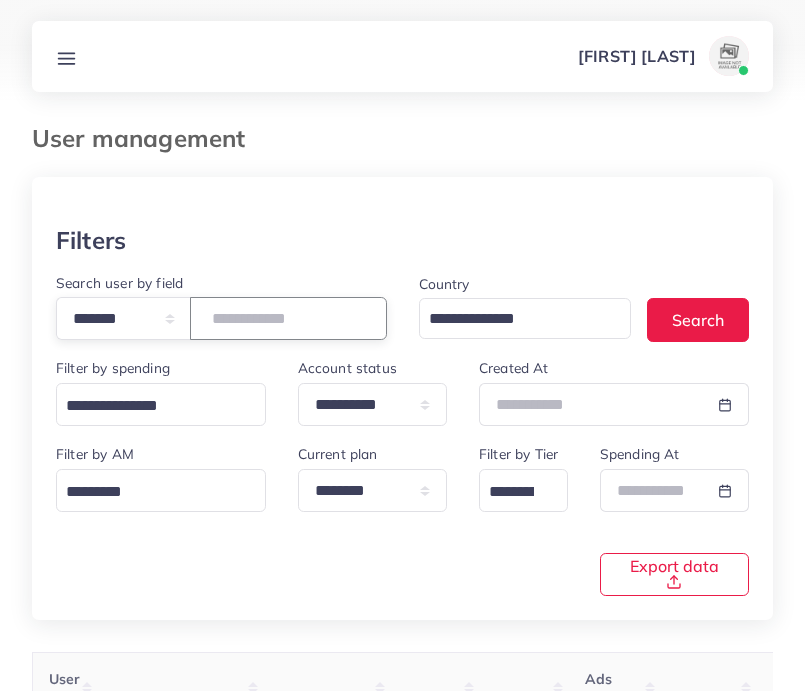 drag, startPoint x: 296, startPoint y: 324, endPoint x: 135, endPoint y: 313, distance: 161.37534 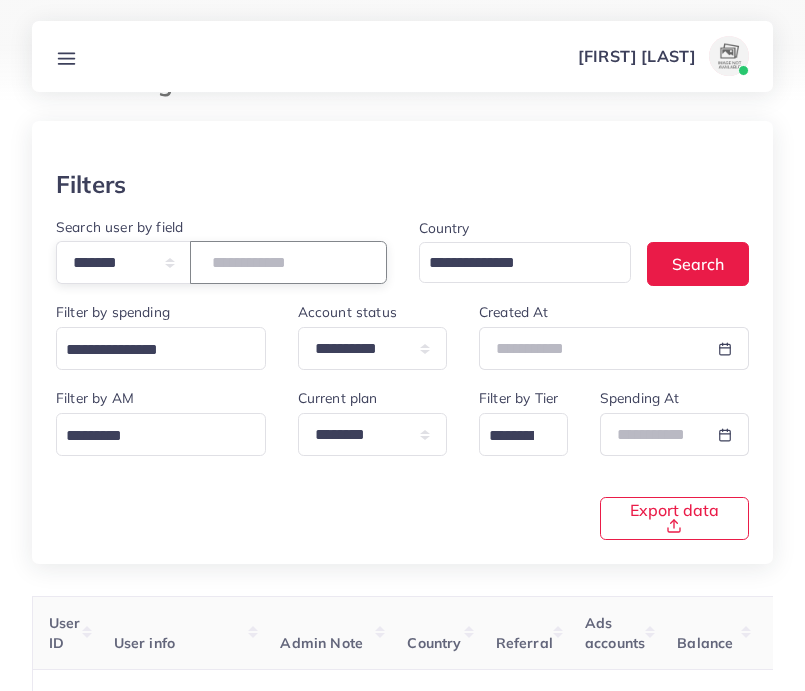 scroll, scrollTop: 189, scrollLeft: 0, axis: vertical 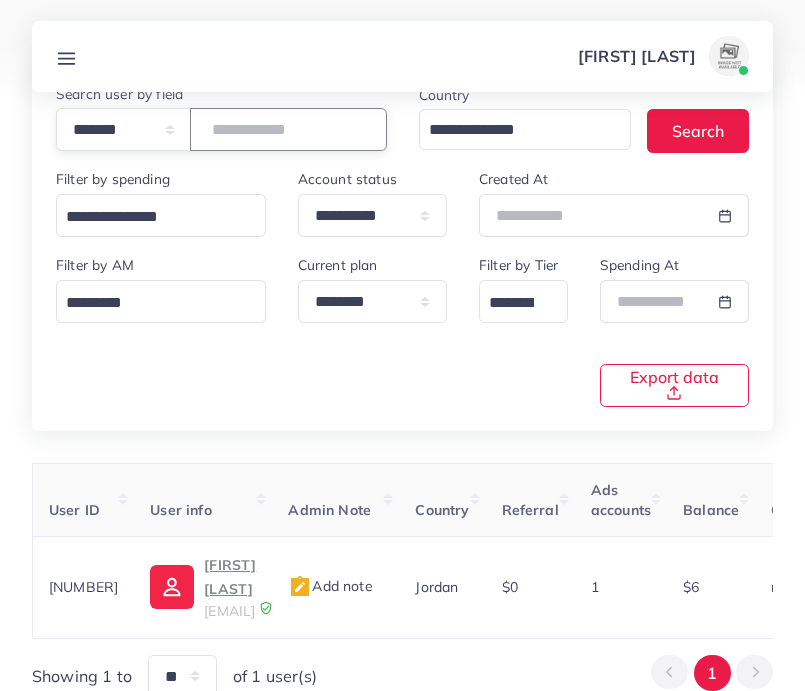 drag, startPoint x: 288, startPoint y: 119, endPoint x: 230, endPoint y: 109, distance: 58.855755 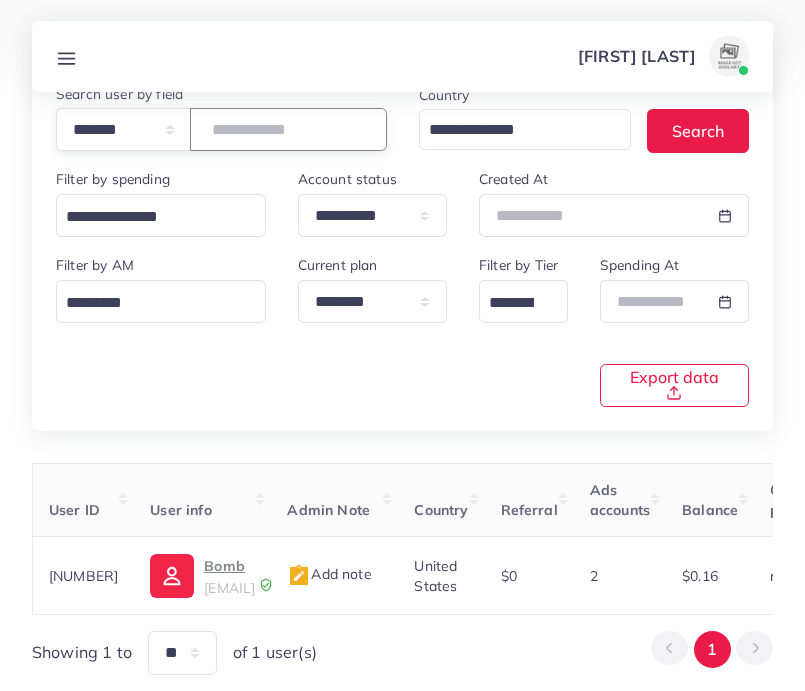 drag, startPoint x: 335, startPoint y: 142, endPoint x: 208, endPoint y: 136, distance: 127.141655 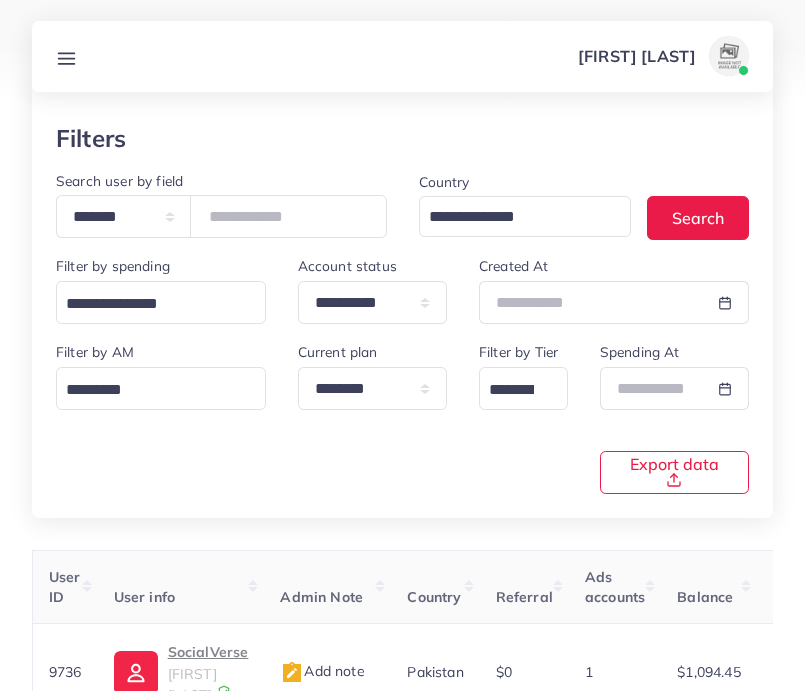 scroll, scrollTop: 0, scrollLeft: 0, axis: both 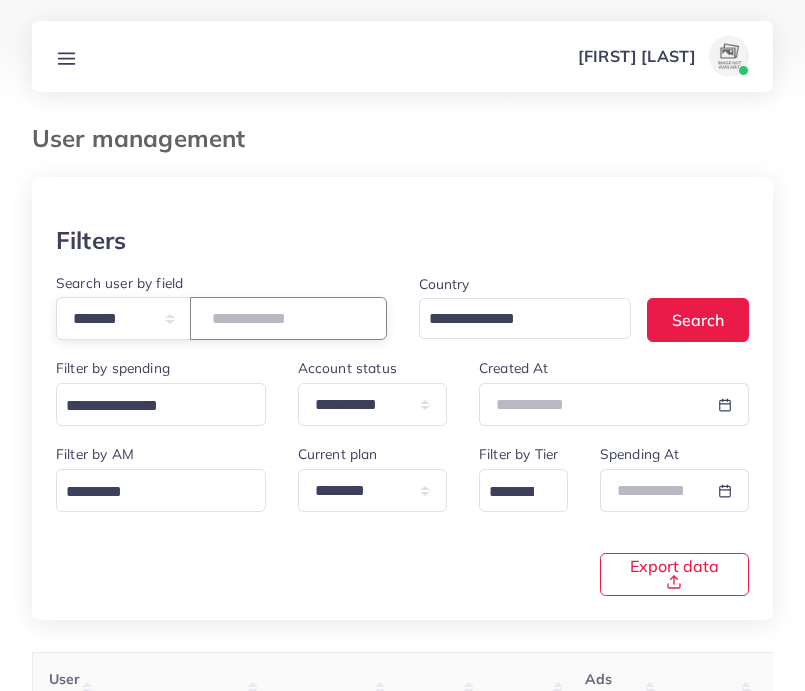 drag, startPoint x: 304, startPoint y: 317, endPoint x: 146, endPoint y: 283, distance: 161.61684 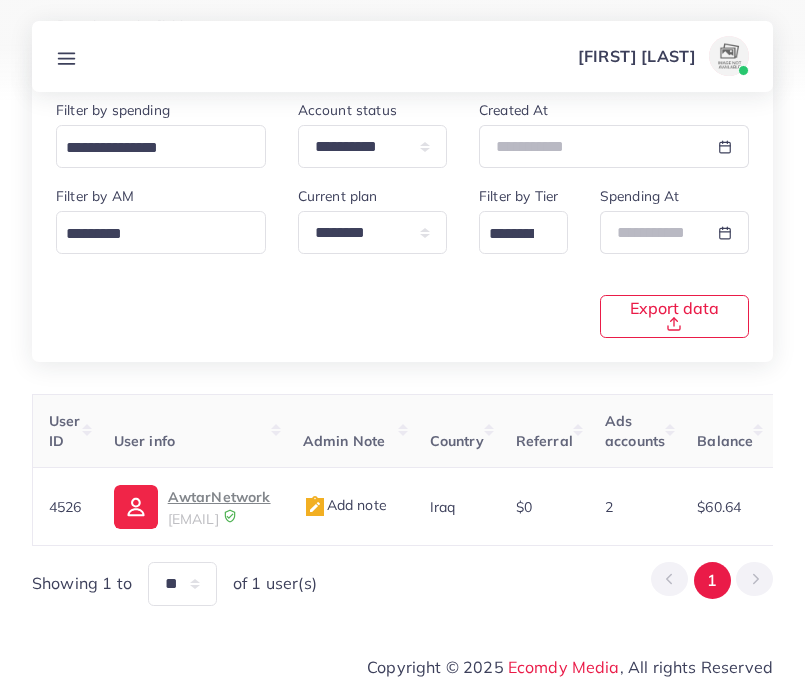 scroll, scrollTop: 135, scrollLeft: 0, axis: vertical 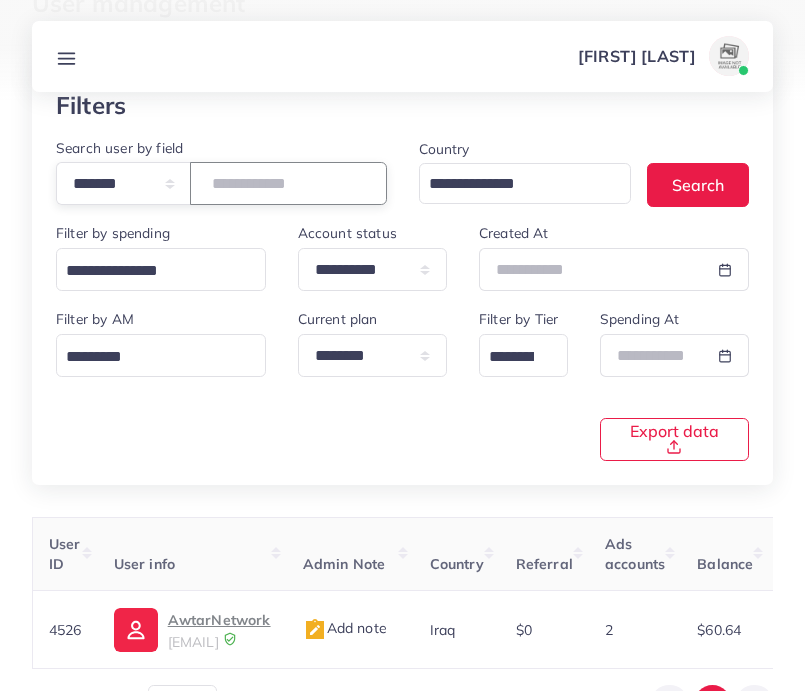 drag, startPoint x: 321, startPoint y: 193, endPoint x: 170, endPoint y: 156, distance: 155.46704 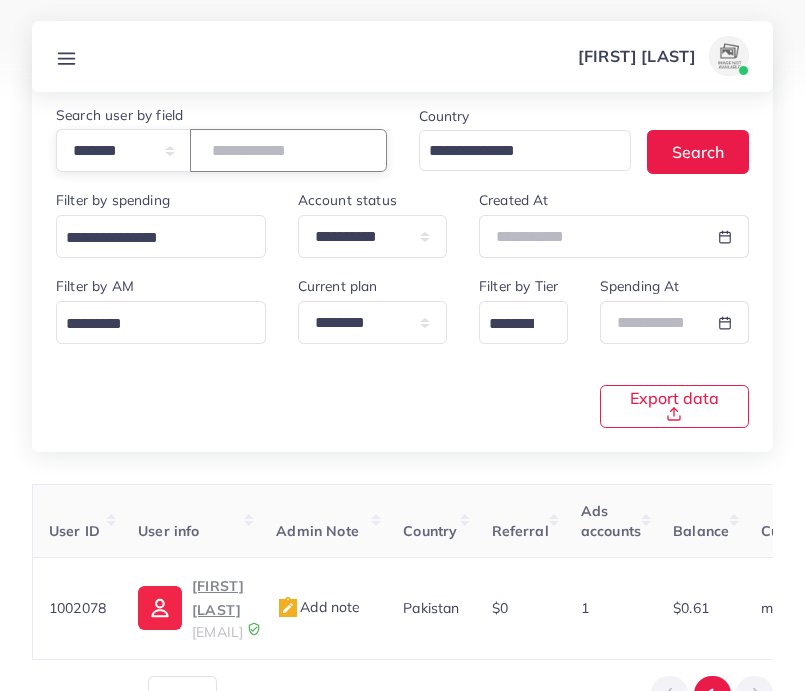 scroll, scrollTop: 268, scrollLeft: 0, axis: vertical 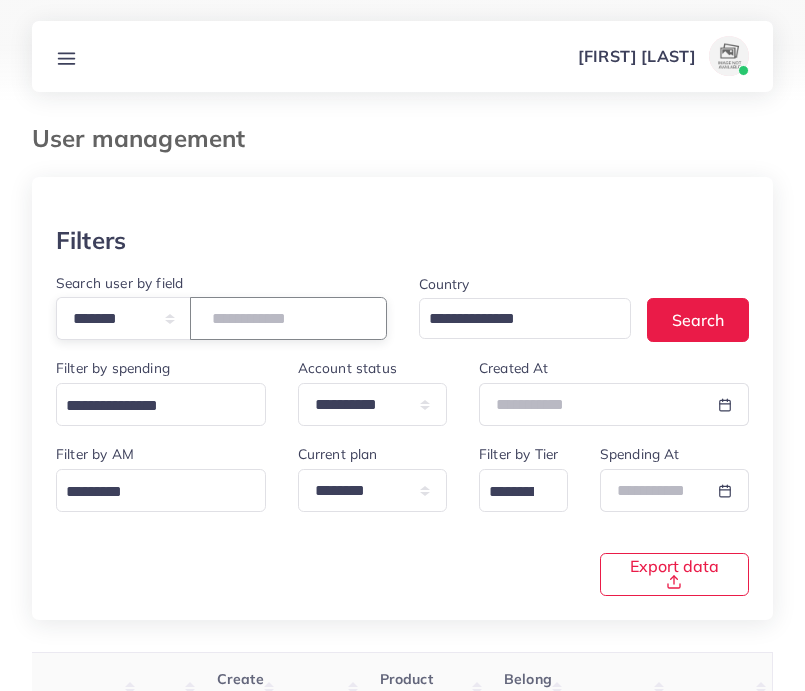 drag, startPoint x: 344, startPoint y: 307, endPoint x: 173, endPoint y: 284, distance: 172.53986 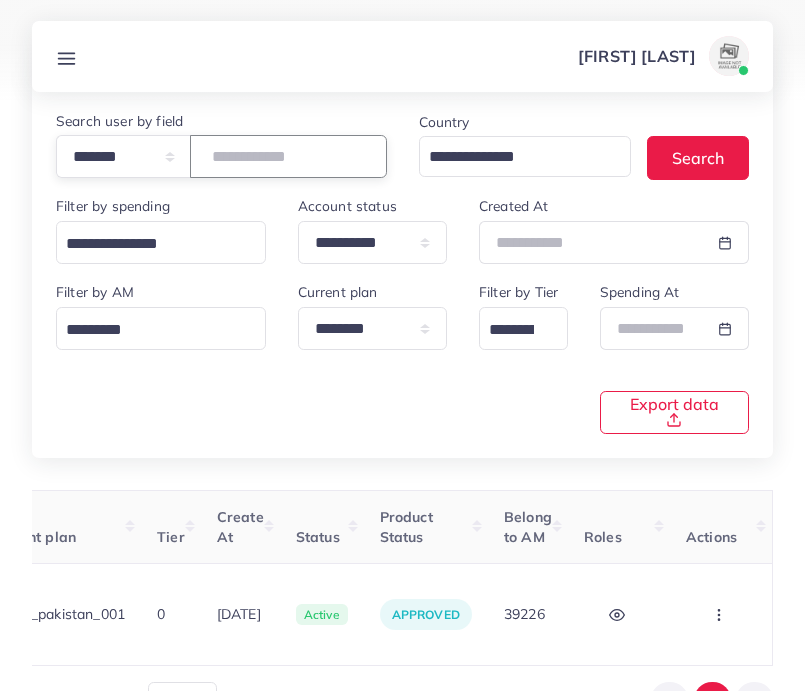 scroll, scrollTop: 268, scrollLeft: 0, axis: vertical 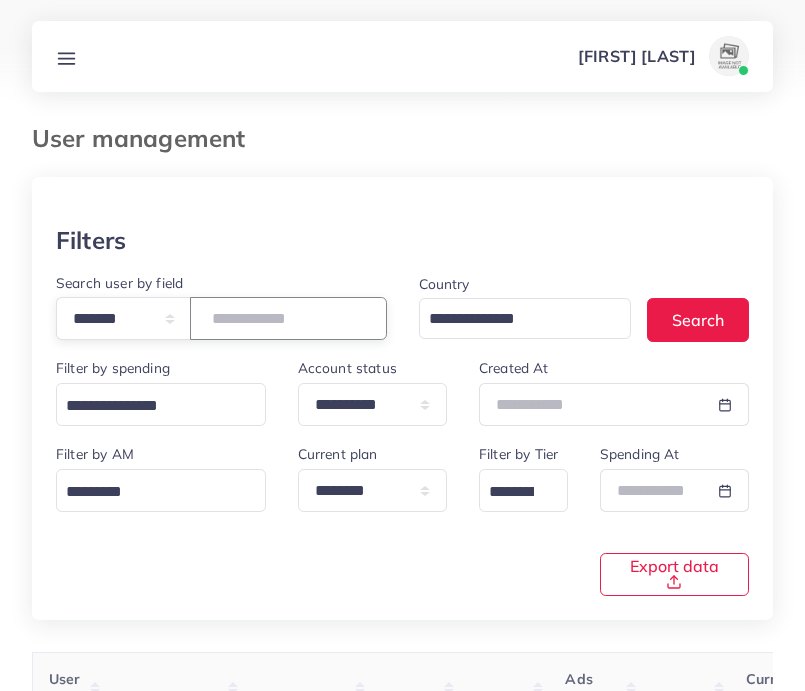 drag, startPoint x: 295, startPoint y: 312, endPoint x: 230, endPoint y: 311, distance: 65.00769 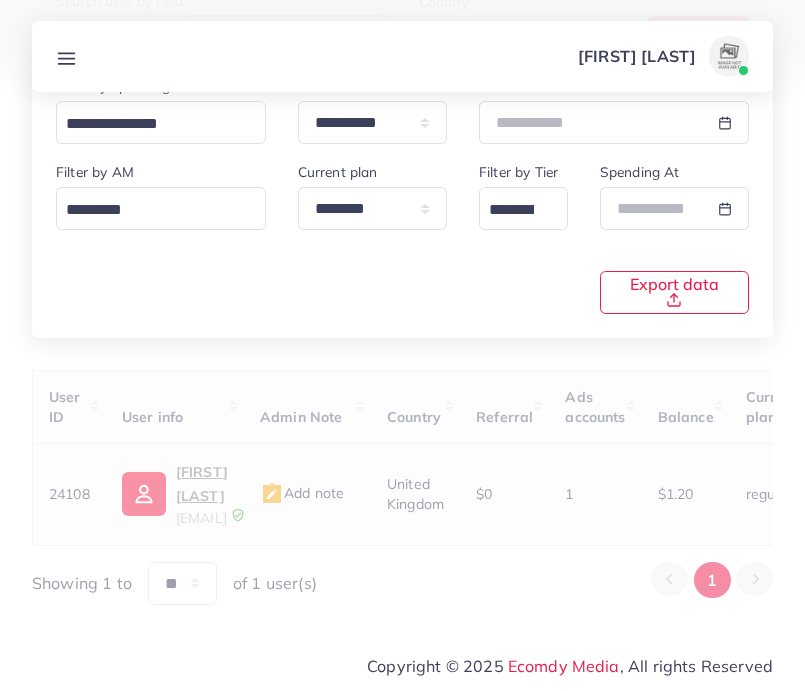 scroll, scrollTop: 268, scrollLeft: 0, axis: vertical 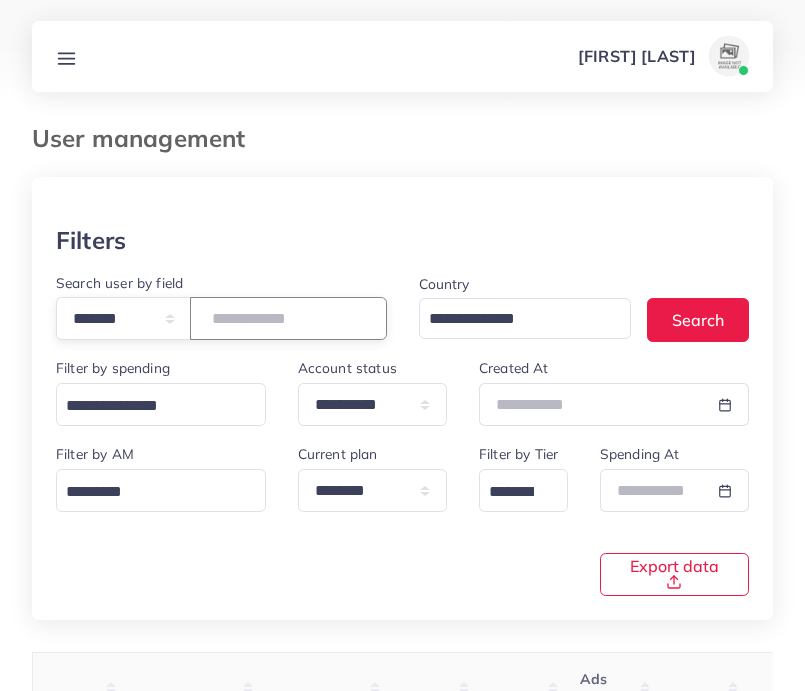 drag, startPoint x: 328, startPoint y: 322, endPoint x: 160, endPoint y: 306, distance: 168.76018 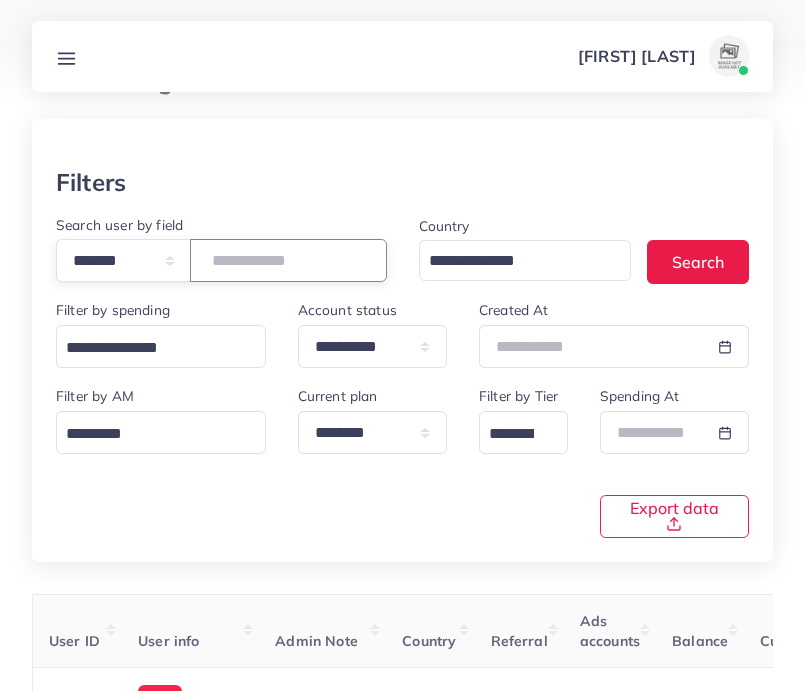 scroll, scrollTop: 268, scrollLeft: 0, axis: vertical 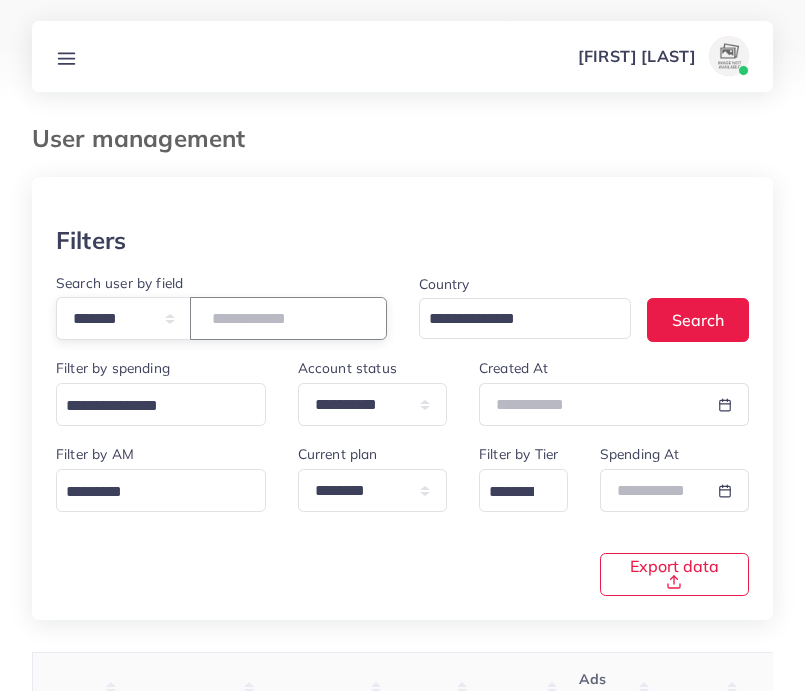 drag, startPoint x: 336, startPoint y: 322, endPoint x: 204, endPoint y: 313, distance: 132.30646 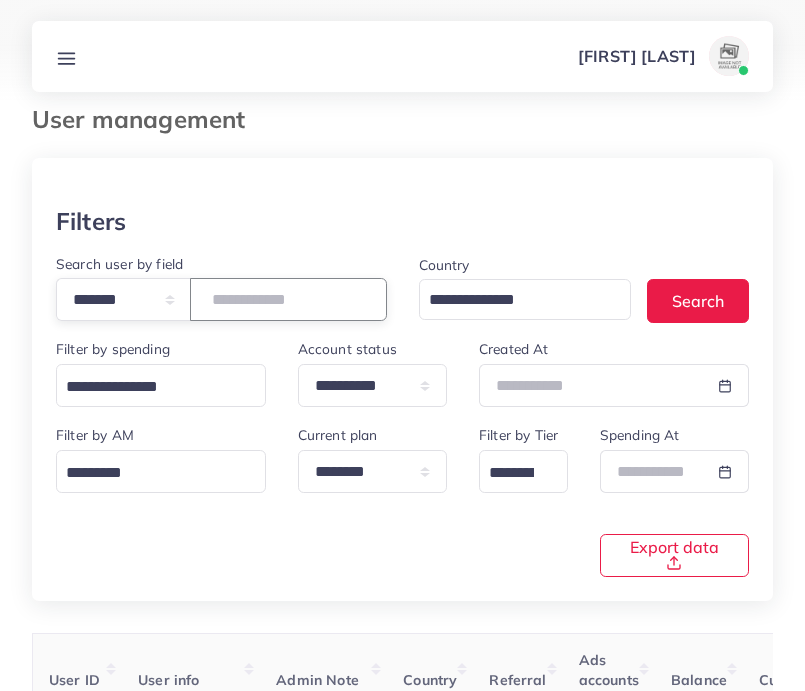 paste 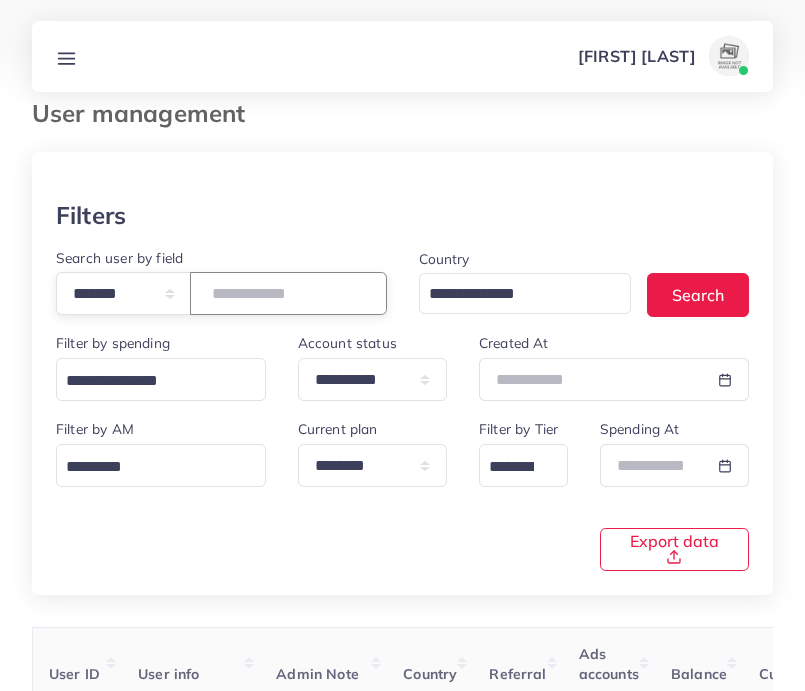 scroll, scrollTop: 268, scrollLeft: 0, axis: vertical 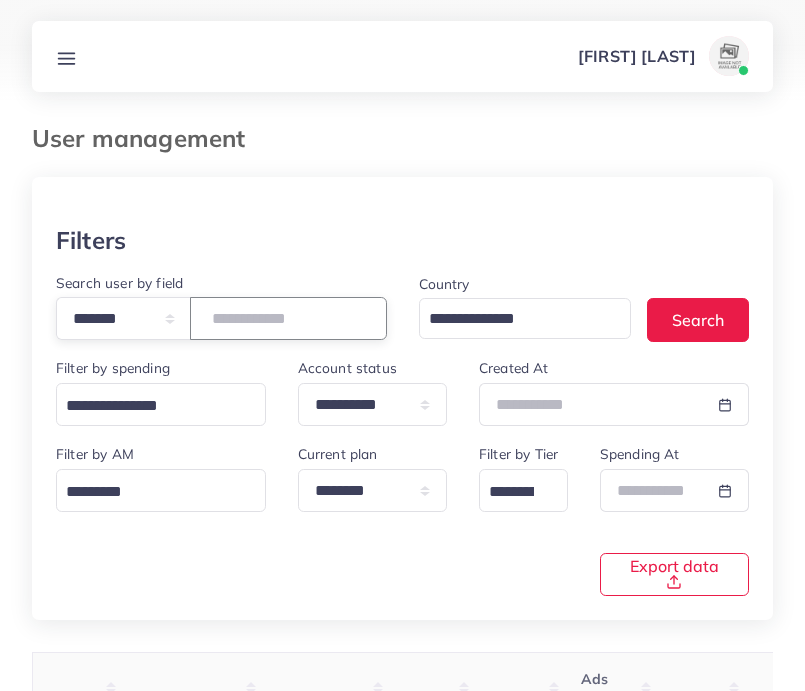 drag, startPoint x: 307, startPoint y: 324, endPoint x: 213, endPoint y: 314, distance: 94.53042 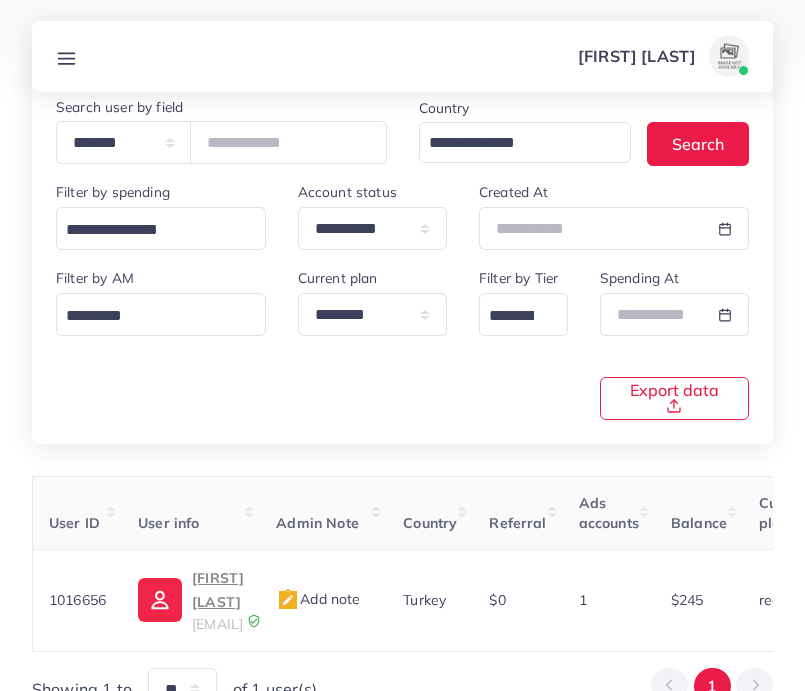 scroll, scrollTop: 268, scrollLeft: 0, axis: vertical 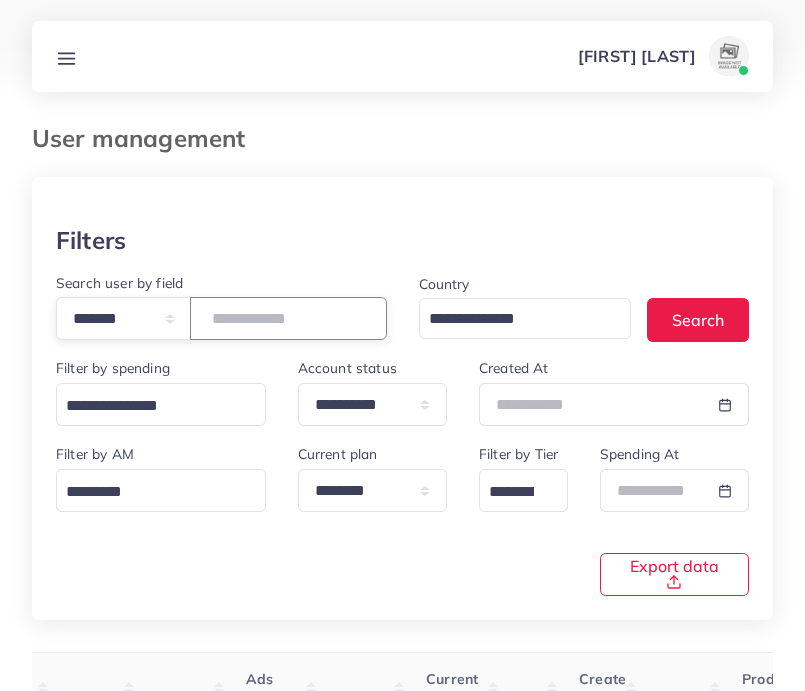 drag, startPoint x: 329, startPoint y: 327, endPoint x: 146, endPoint y: 328, distance: 183.00273 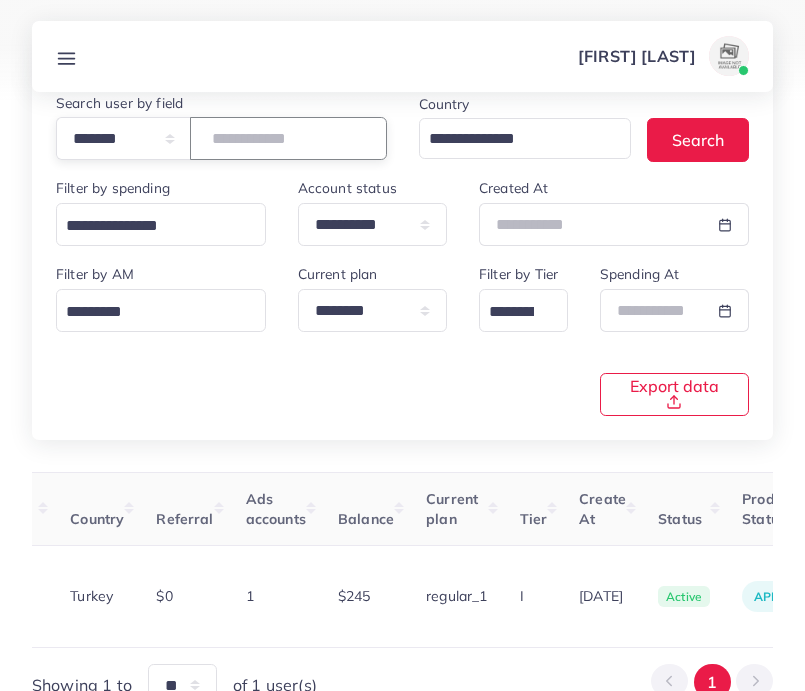 scroll, scrollTop: 214, scrollLeft: 0, axis: vertical 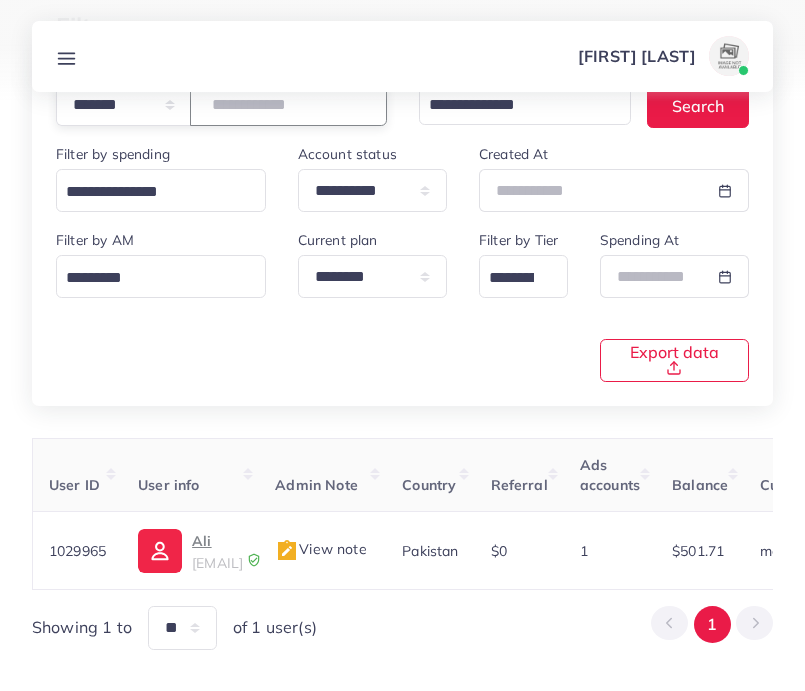 drag, startPoint x: 313, startPoint y: 115, endPoint x: 250, endPoint y: 113, distance: 63.03174 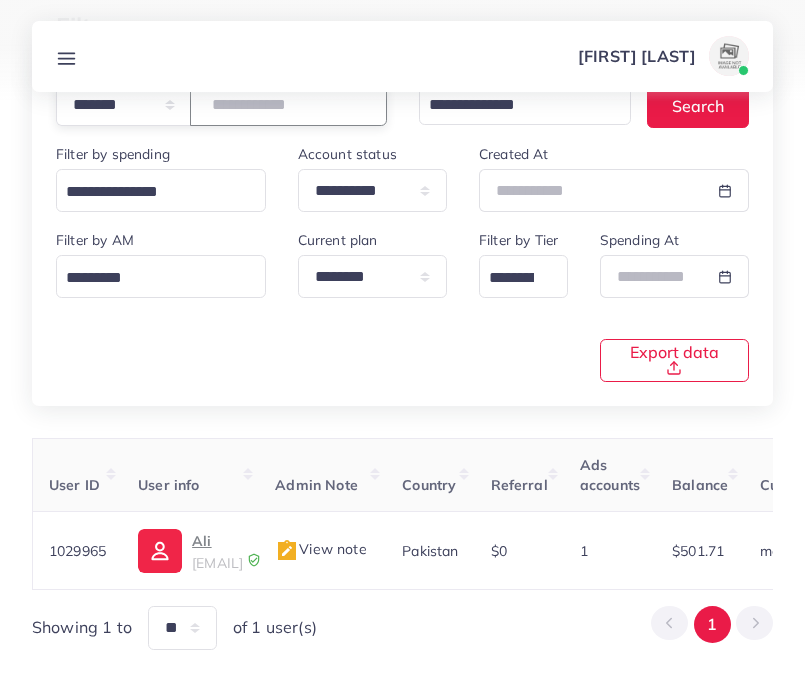 drag, startPoint x: 323, startPoint y: 115, endPoint x: 191, endPoint y: 105, distance: 132.37825 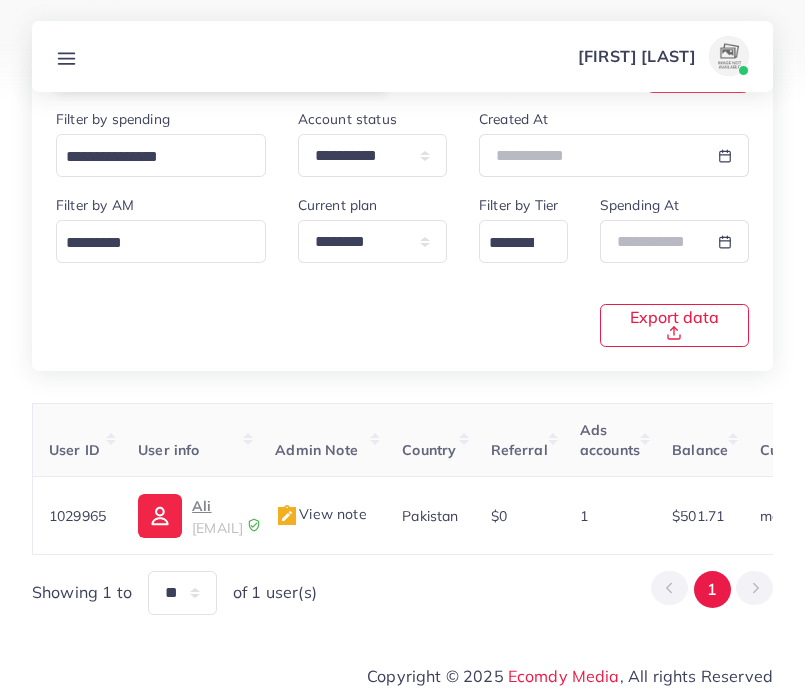 scroll, scrollTop: 265, scrollLeft: 0, axis: vertical 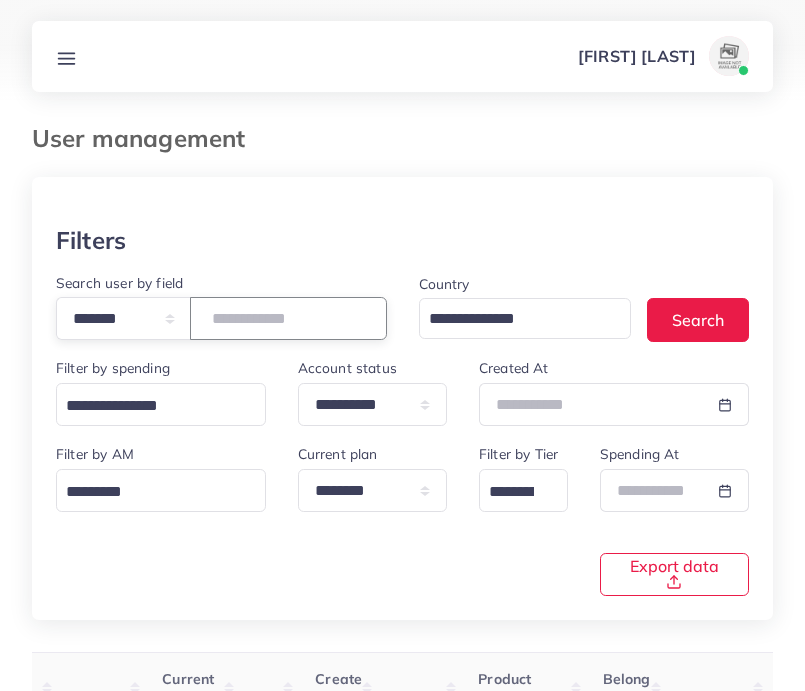 drag, startPoint x: 353, startPoint y: 314, endPoint x: 194, endPoint y: 296, distance: 160.01562 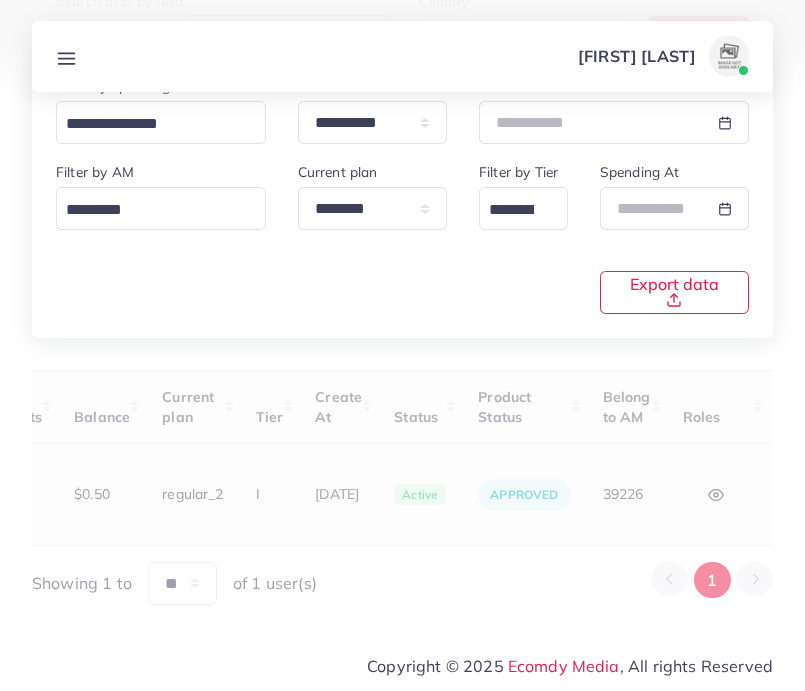 scroll, scrollTop: 268, scrollLeft: 0, axis: vertical 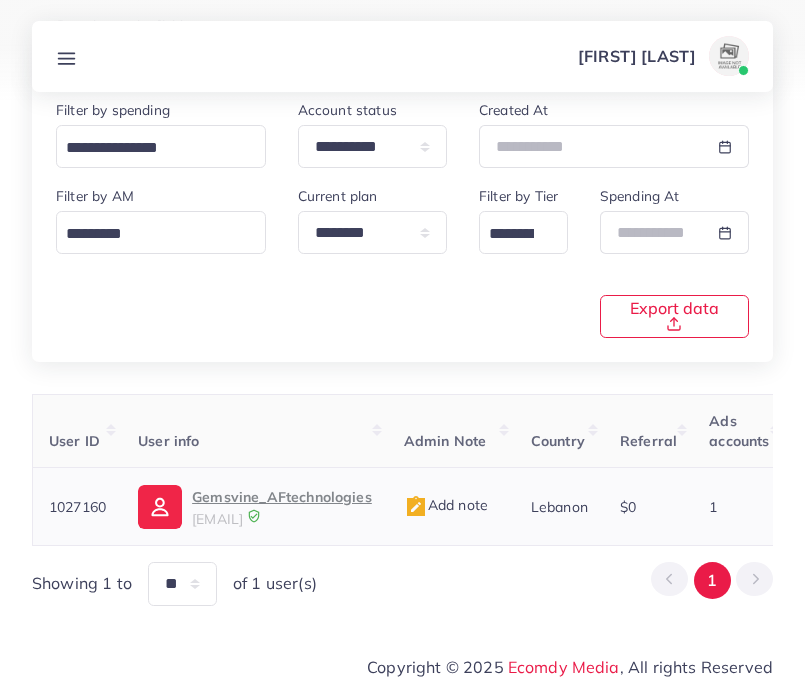 click on "Gemsvine_AFtechnologies  ahmaditany17@hotmail.com" at bounding box center [255, 507] 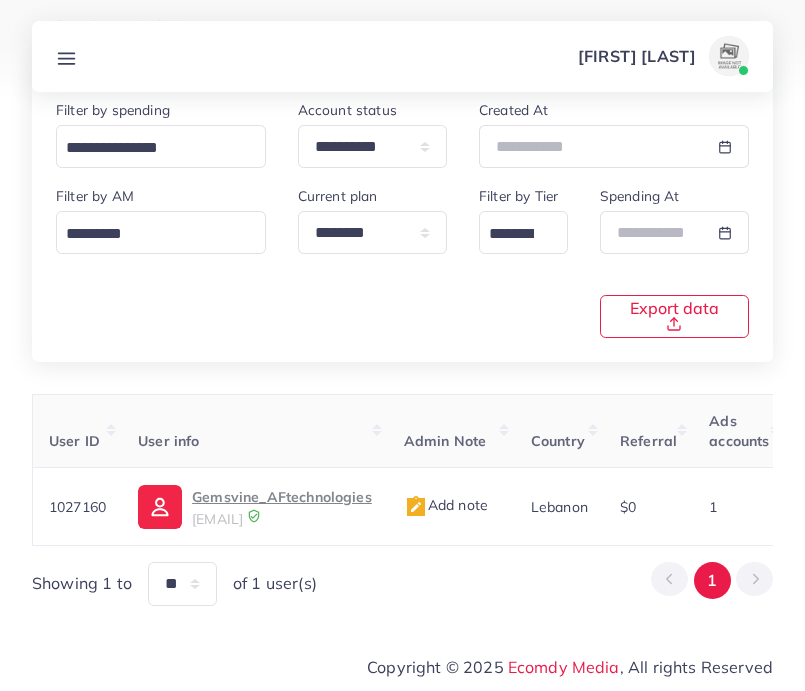 copy on "ahmaditany17@hotmail.com" 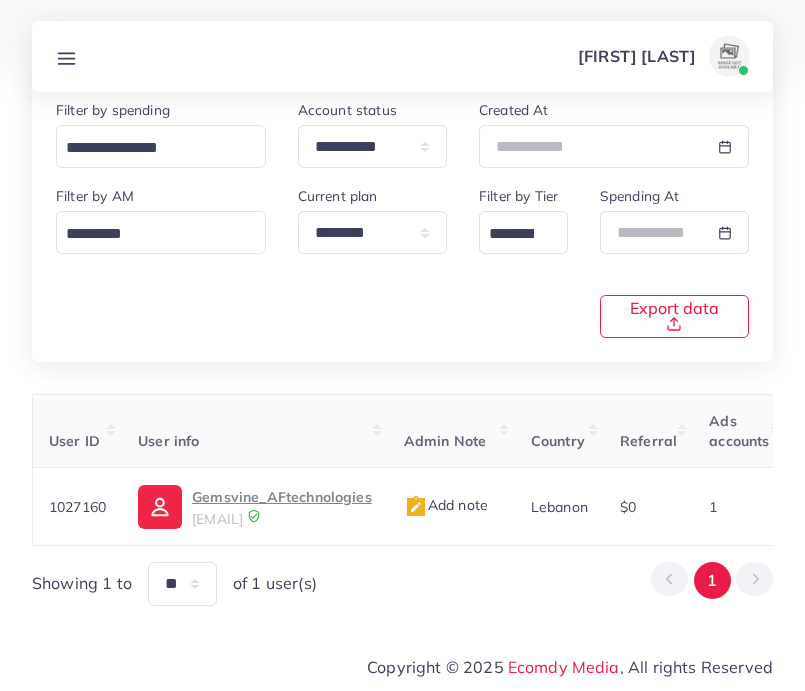 copy on "ahmaditany17@hotmail.com" 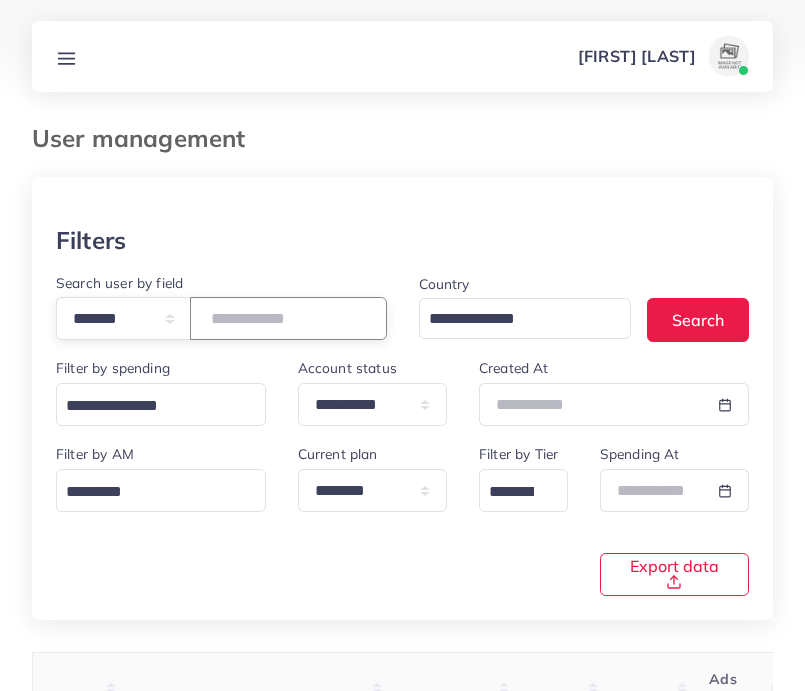 drag, startPoint x: 316, startPoint y: 320, endPoint x: 166, endPoint y: 316, distance: 150.05333 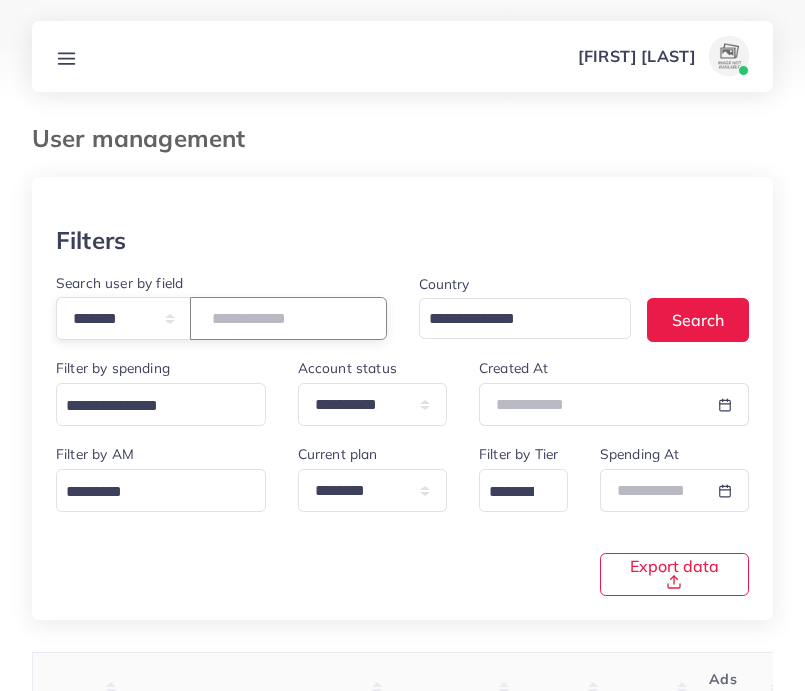 click on "**********" at bounding box center (221, 318) 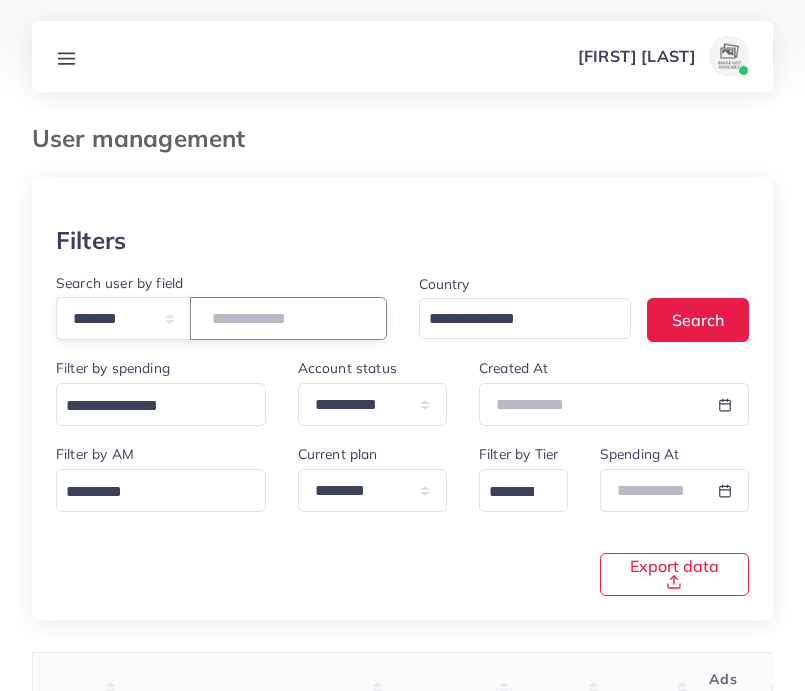 scroll, scrollTop: 268, scrollLeft: 0, axis: vertical 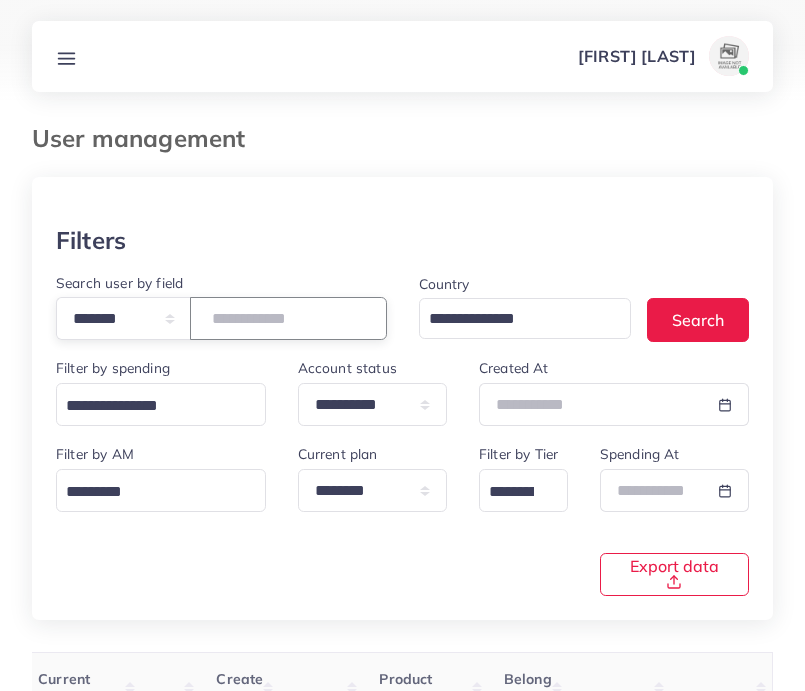 drag, startPoint x: 270, startPoint y: 322, endPoint x: 153, endPoint y: 307, distance: 117.95762 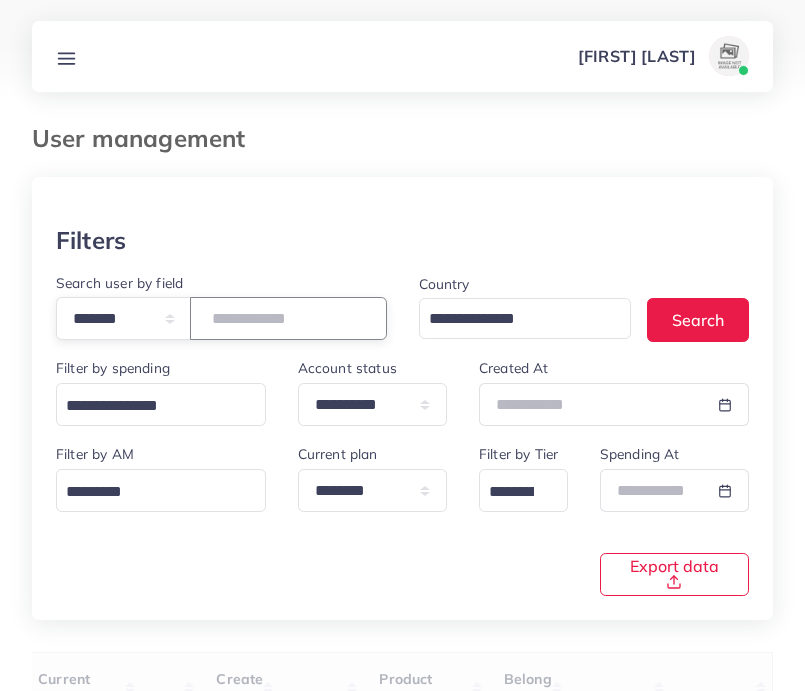 scroll, scrollTop: 0, scrollLeft: 843, axis: horizontal 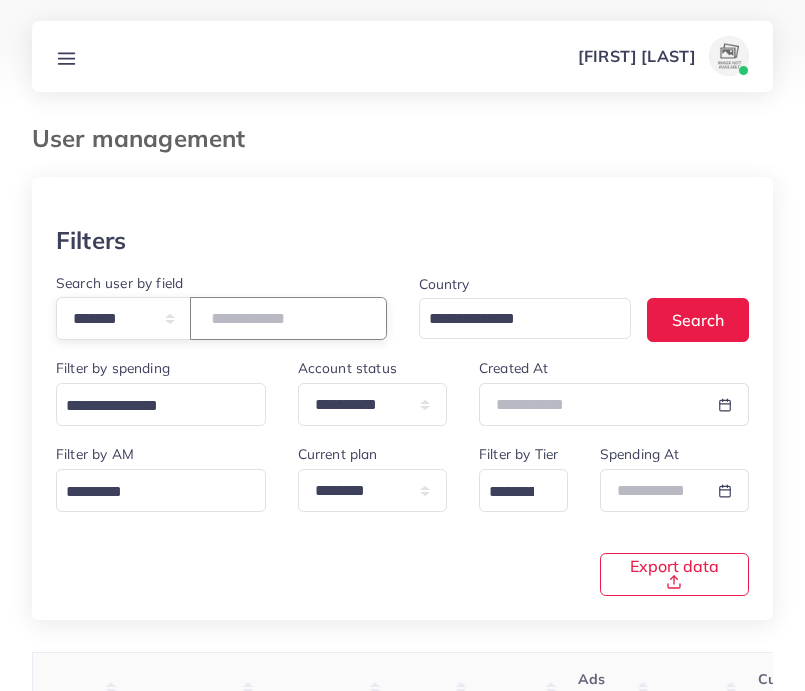 drag, startPoint x: 308, startPoint y: 332, endPoint x: 198, endPoint y: 297, distance: 115.43397 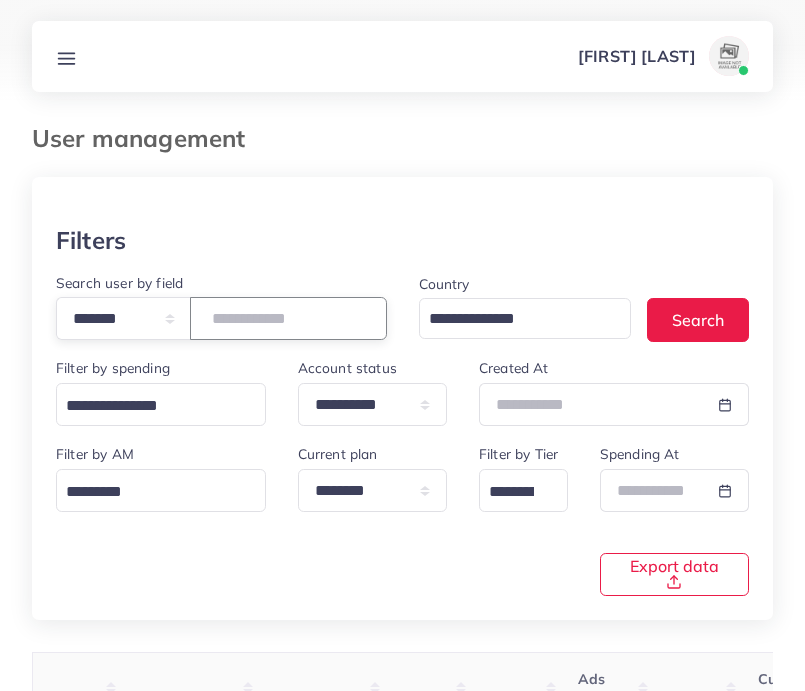 click on "**********" at bounding box center (221, 318) 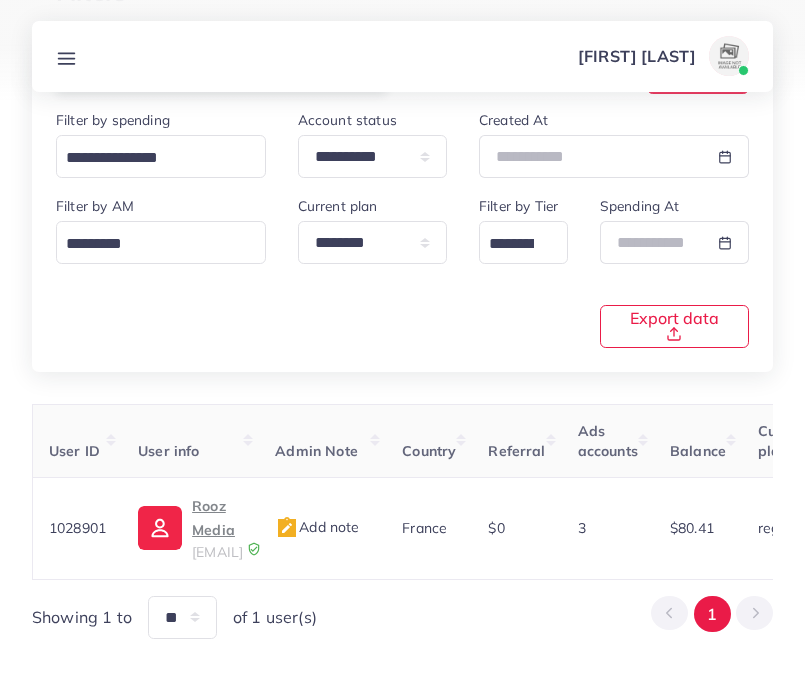 scroll, scrollTop: 268, scrollLeft: 0, axis: vertical 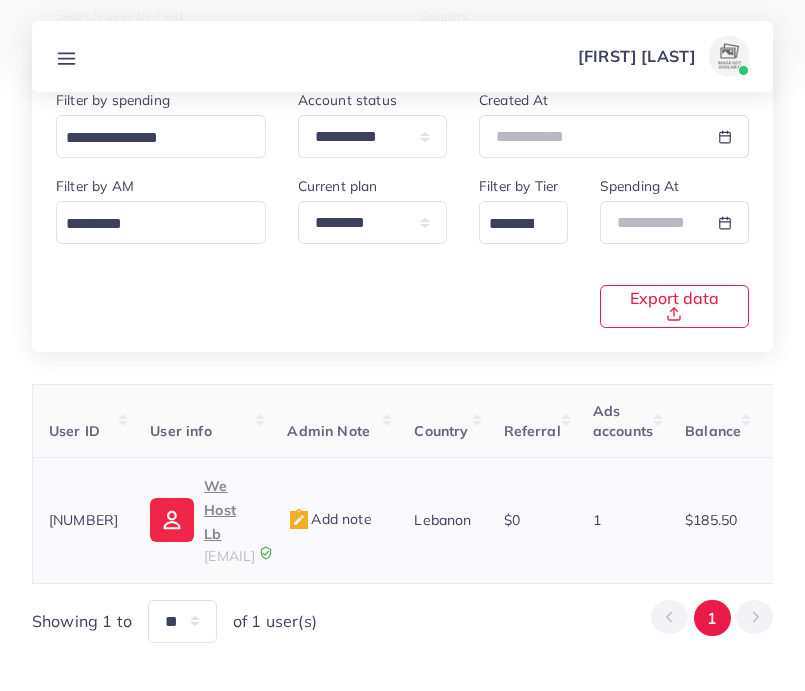 click on "hostlbwe@gmail.com" at bounding box center (229, 556) 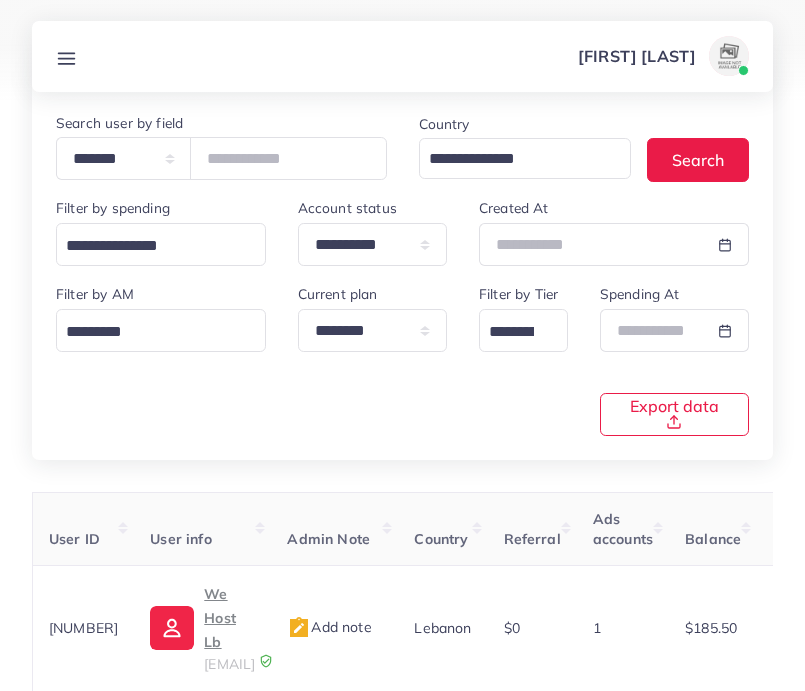 scroll, scrollTop: 0, scrollLeft: 0, axis: both 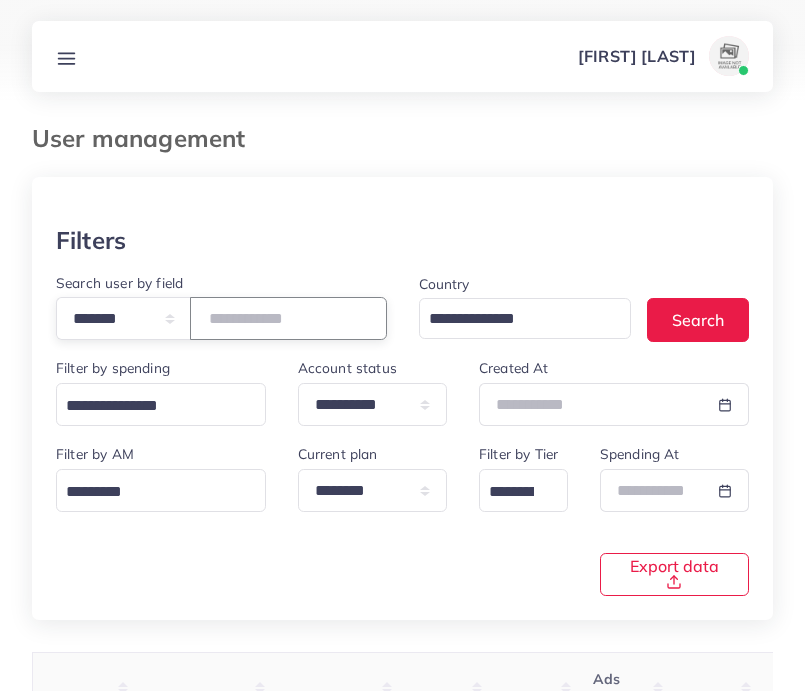 drag, startPoint x: 322, startPoint y: 308, endPoint x: 194, endPoint y: 298, distance: 128.39003 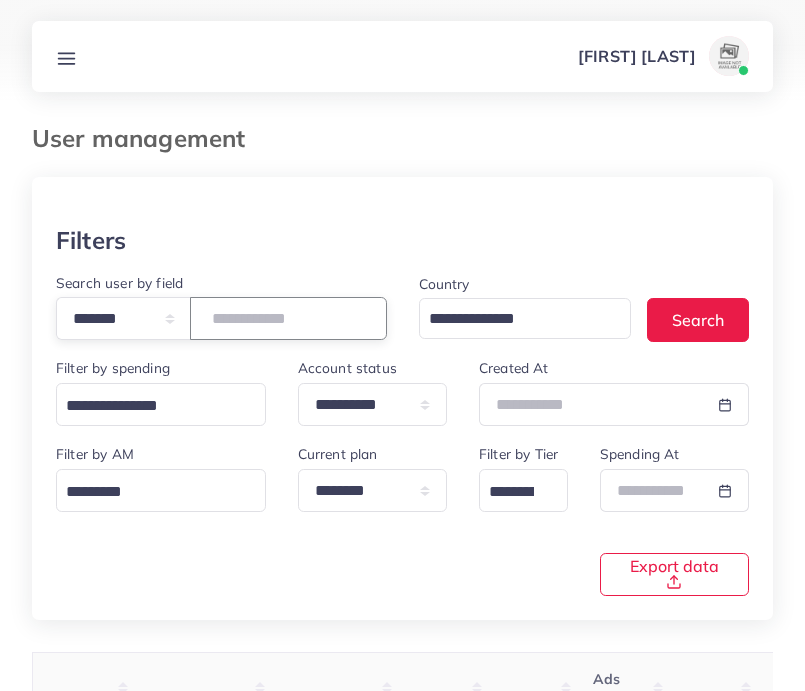 click on "**********" at bounding box center [221, 318] 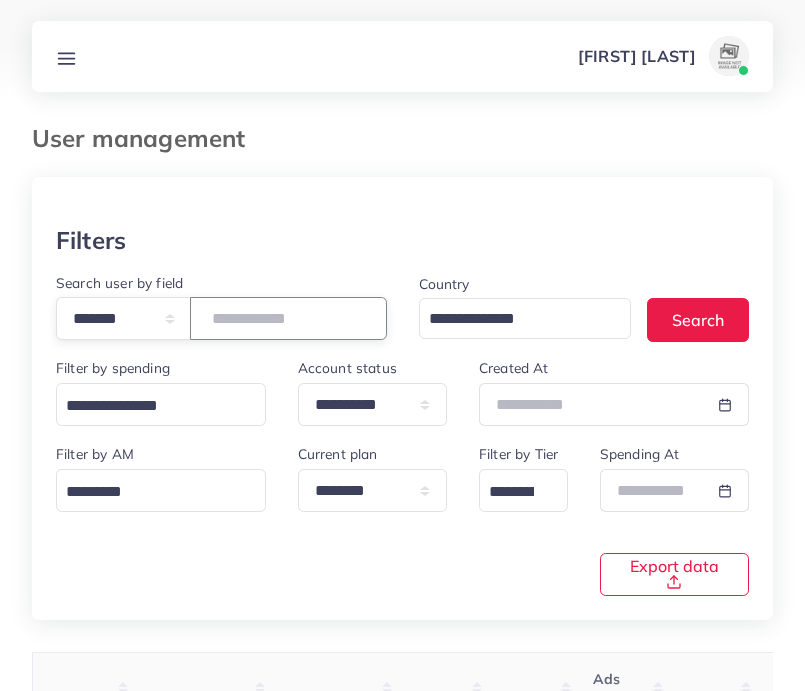 drag, startPoint x: 300, startPoint y: 315, endPoint x: 176, endPoint y: 303, distance: 124.57929 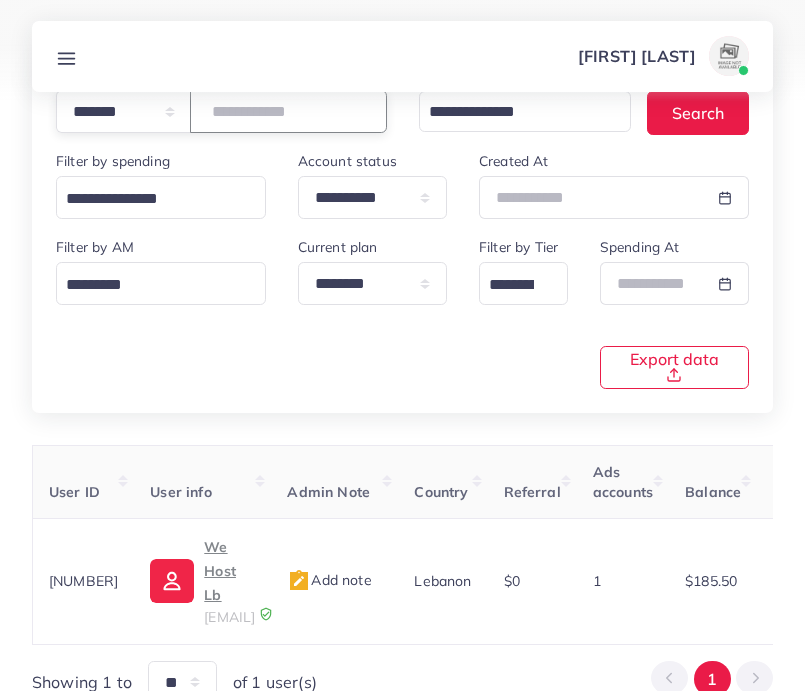 scroll, scrollTop: 268, scrollLeft: 0, axis: vertical 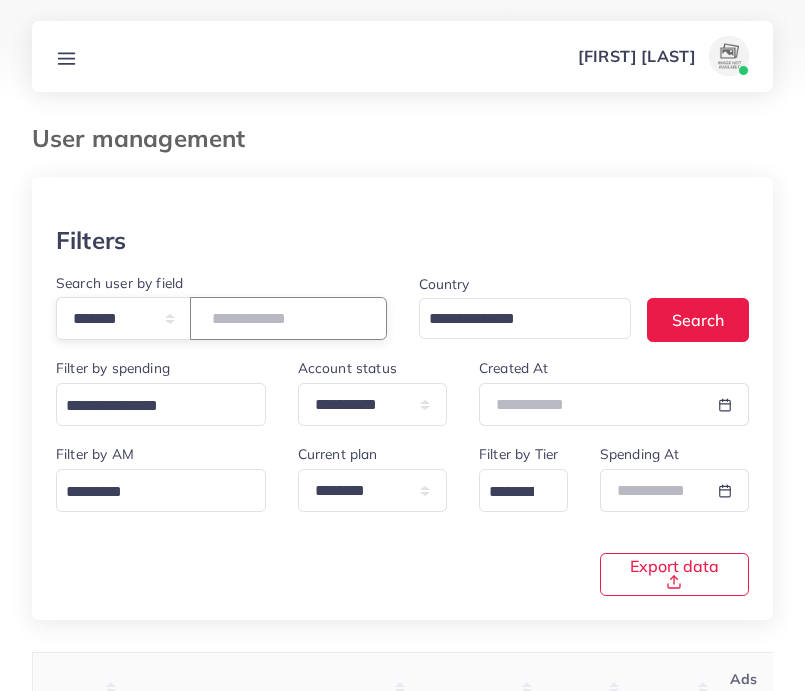 drag, startPoint x: 325, startPoint y: 327, endPoint x: 217, endPoint y: 303, distance: 110.63454 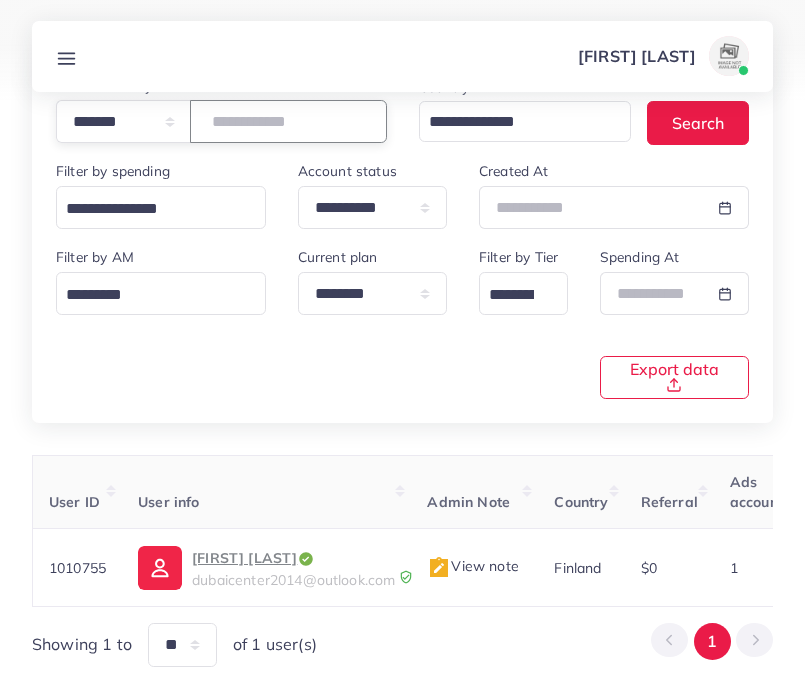 scroll, scrollTop: 268, scrollLeft: 0, axis: vertical 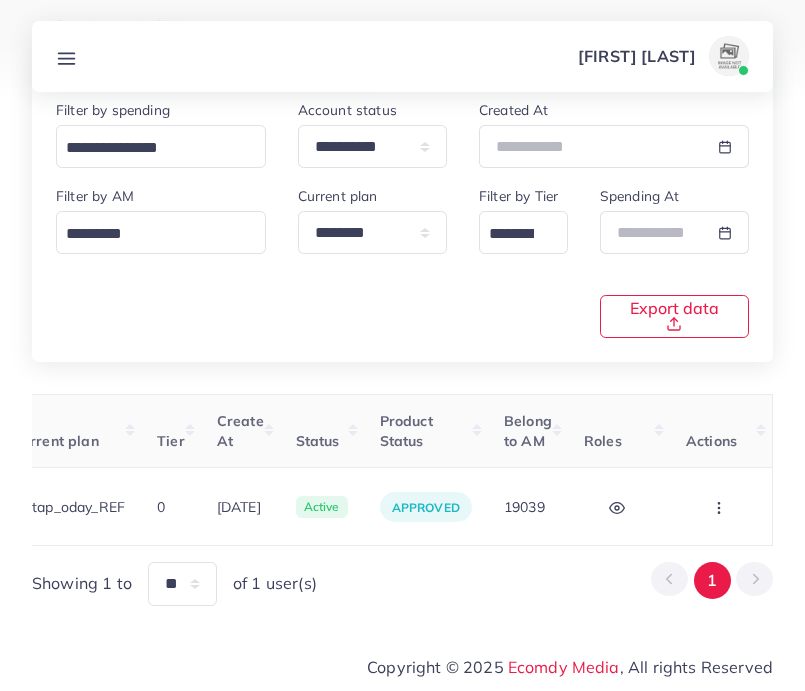 type on "*******" 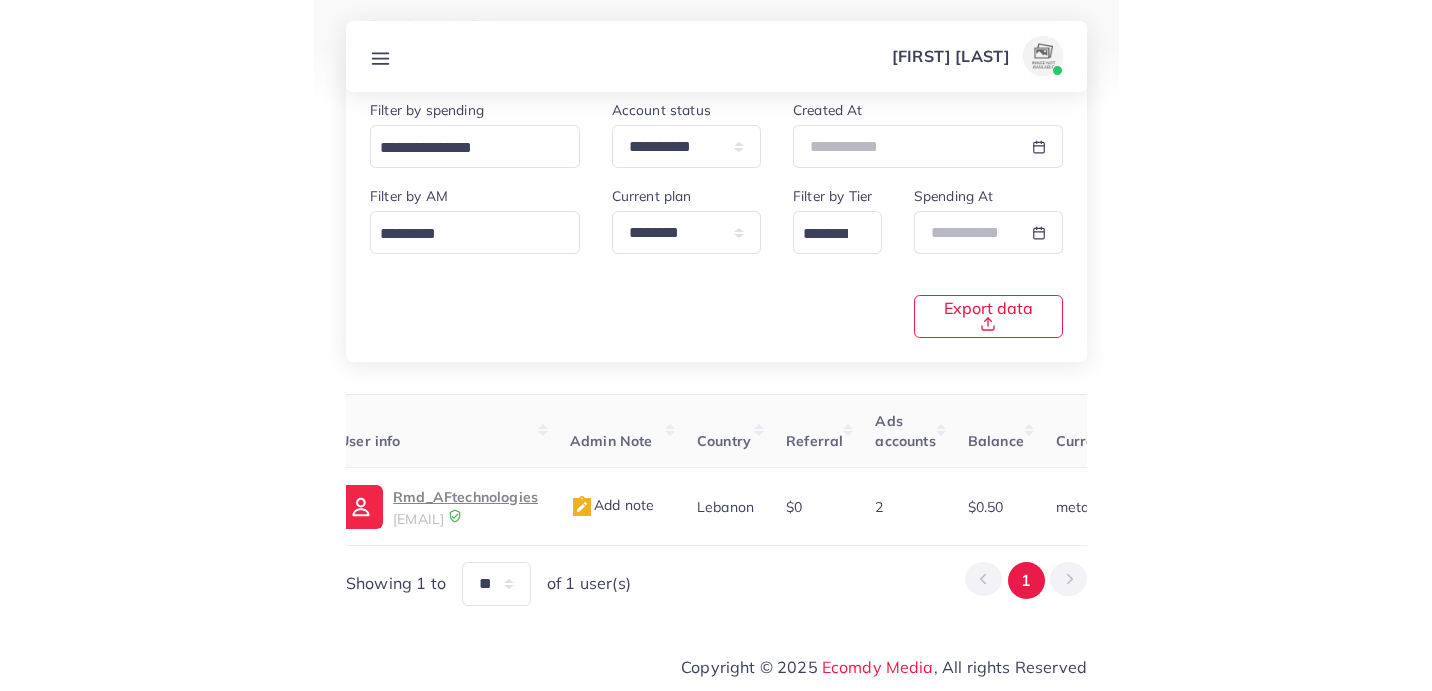 scroll, scrollTop: 0, scrollLeft: 0, axis: both 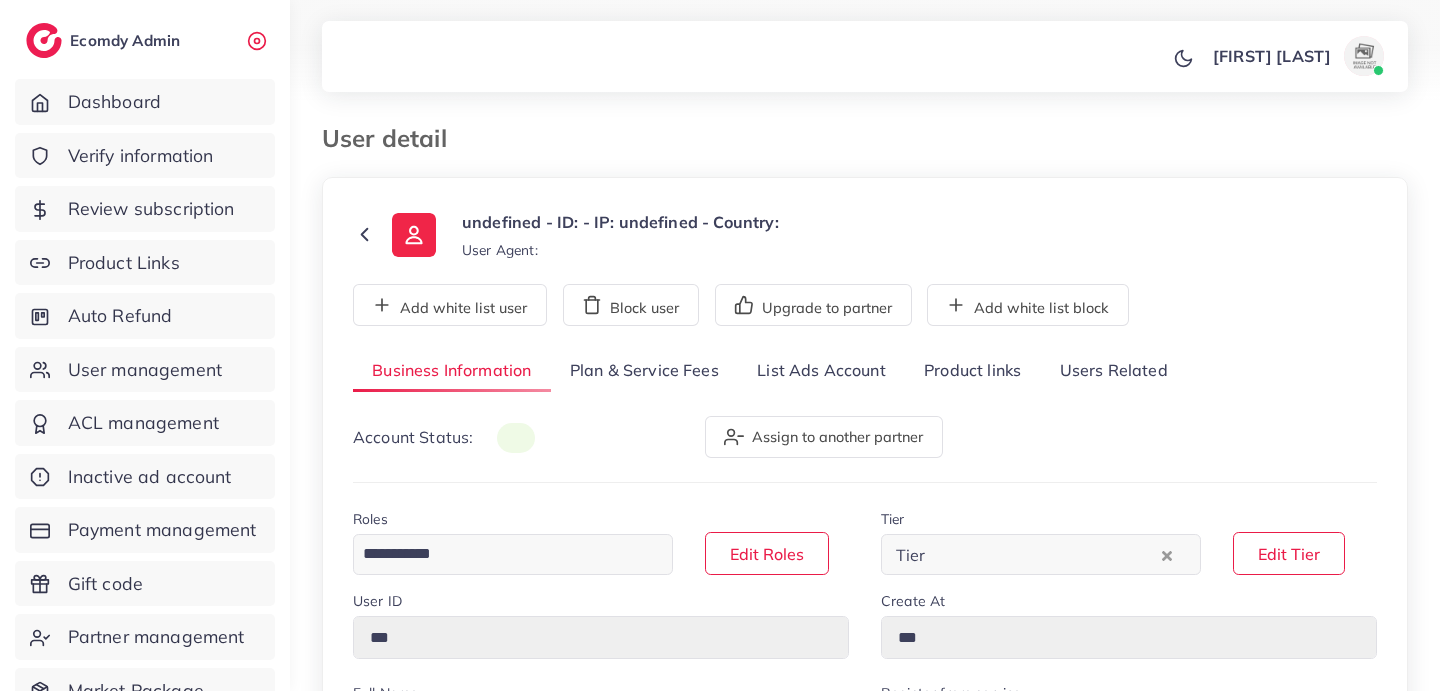 type on "*****" 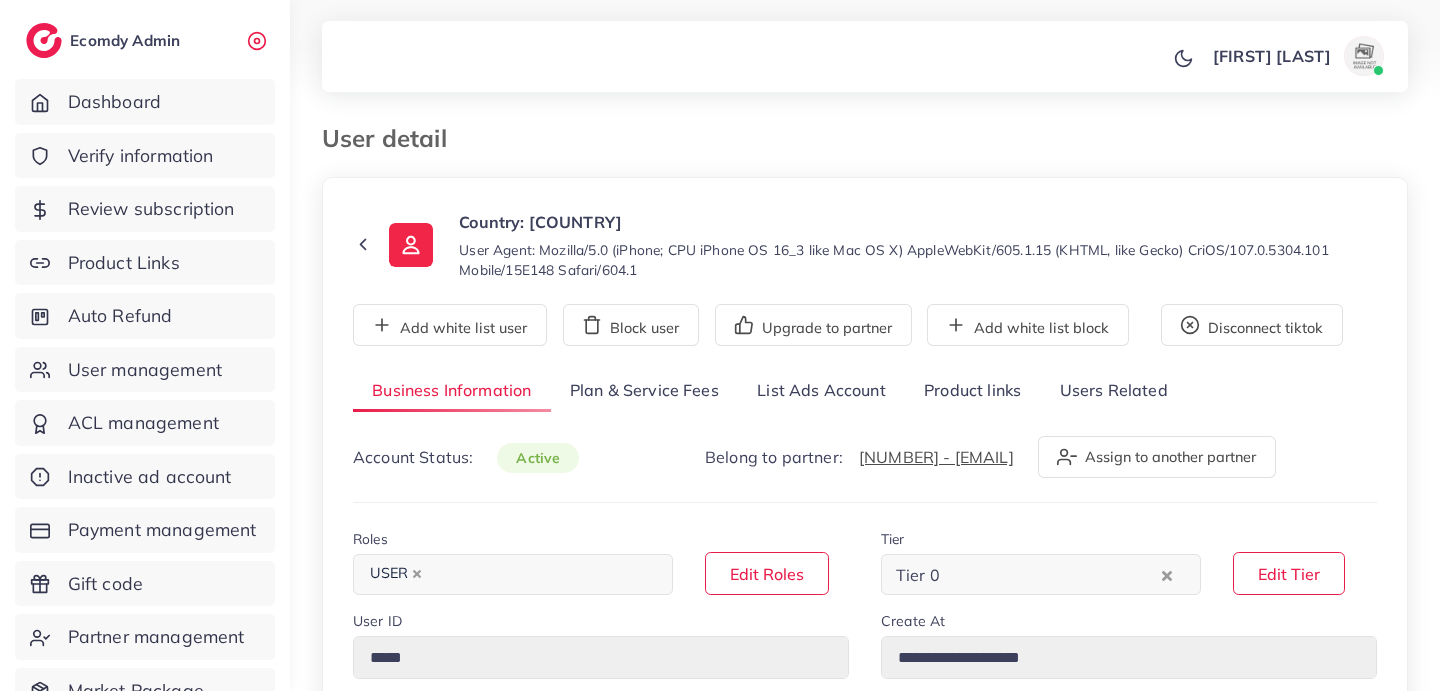click on "**********" at bounding box center [865, 937] 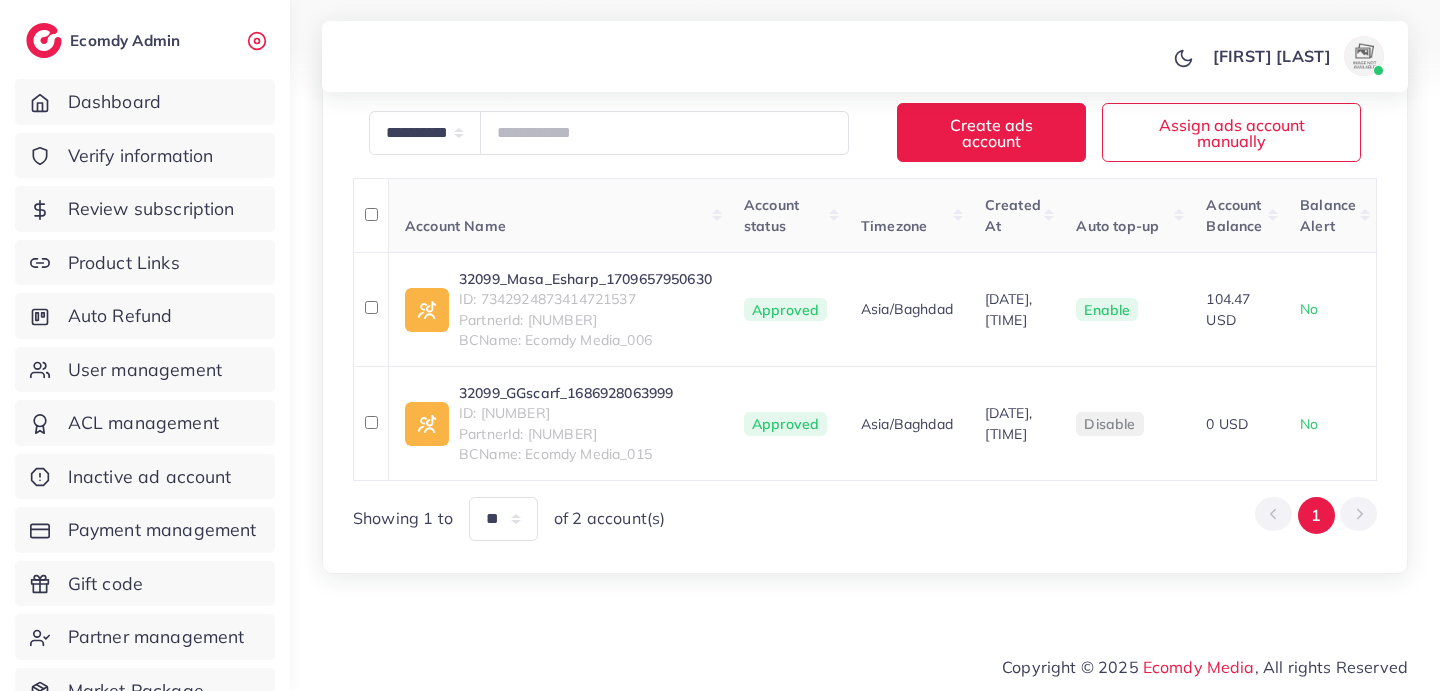 scroll, scrollTop: 356, scrollLeft: 0, axis: vertical 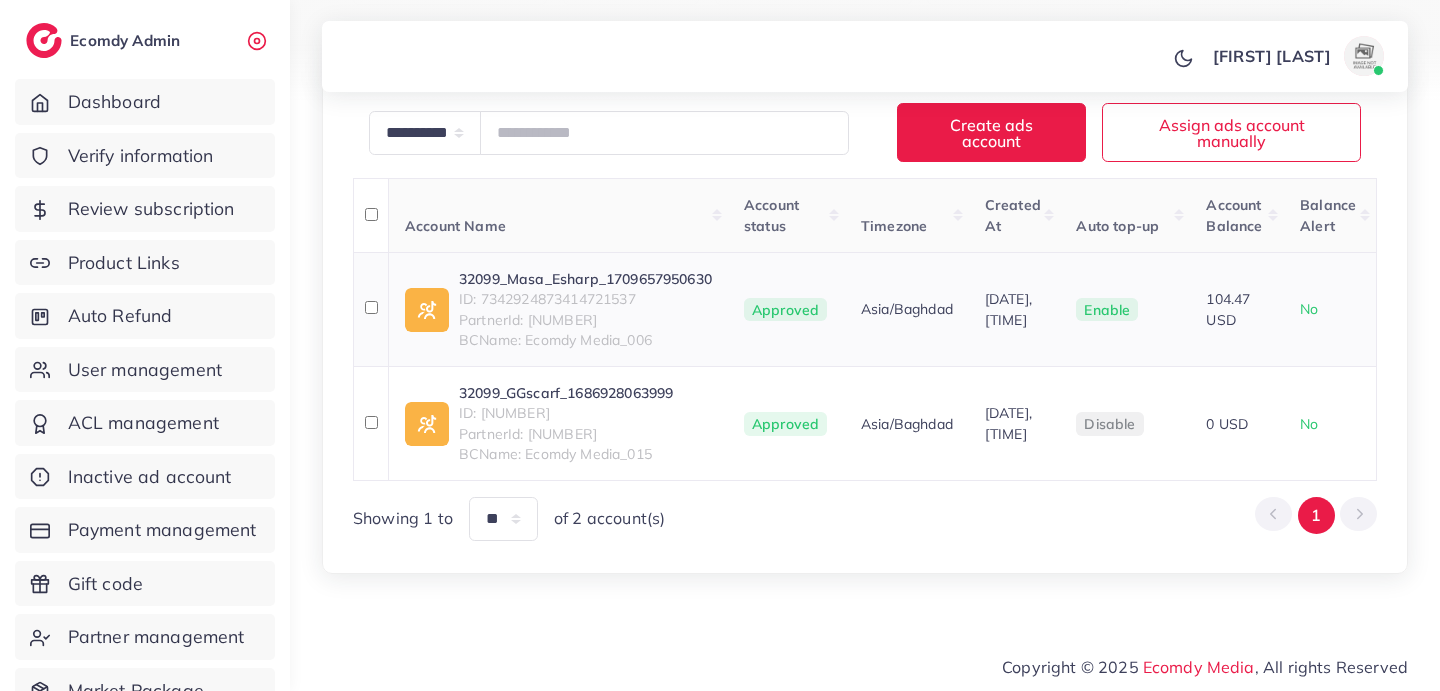 click on "32099_Masa_Esharp_1709657950630" at bounding box center (585, 279) 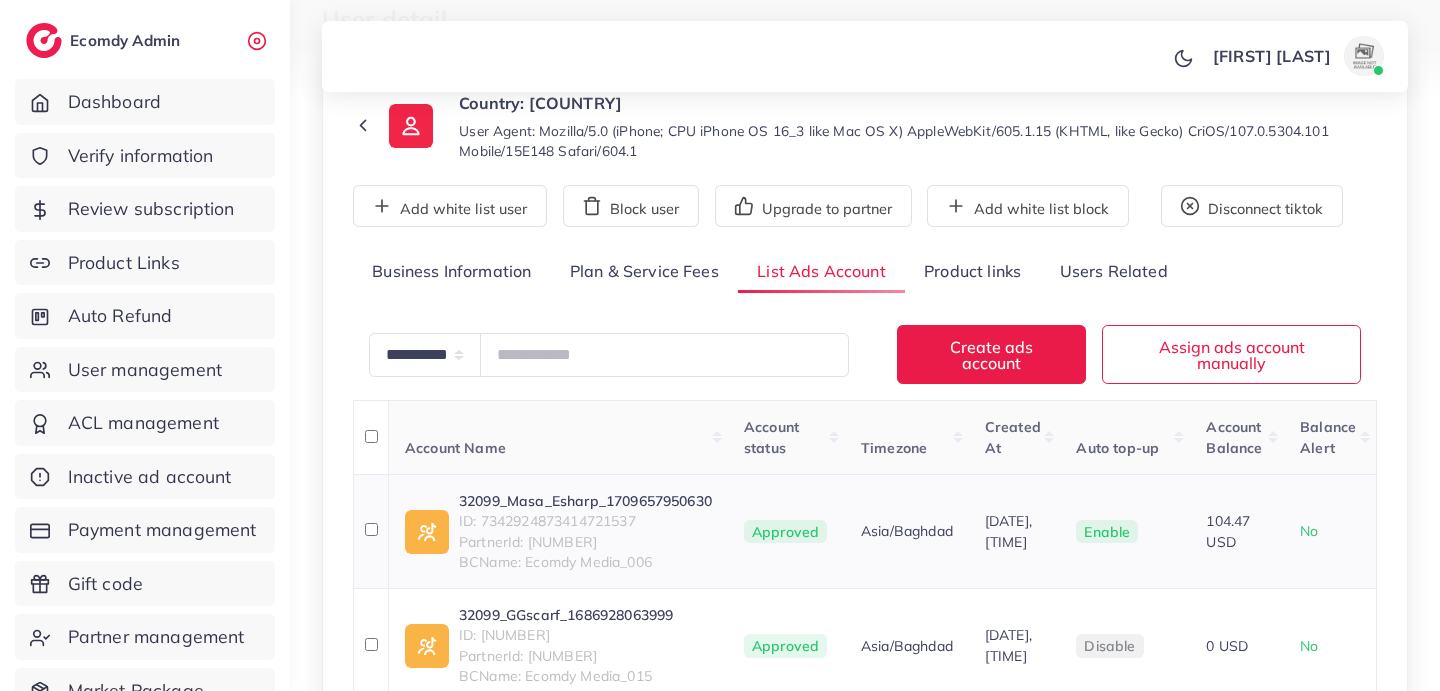 scroll, scrollTop: 0, scrollLeft: 0, axis: both 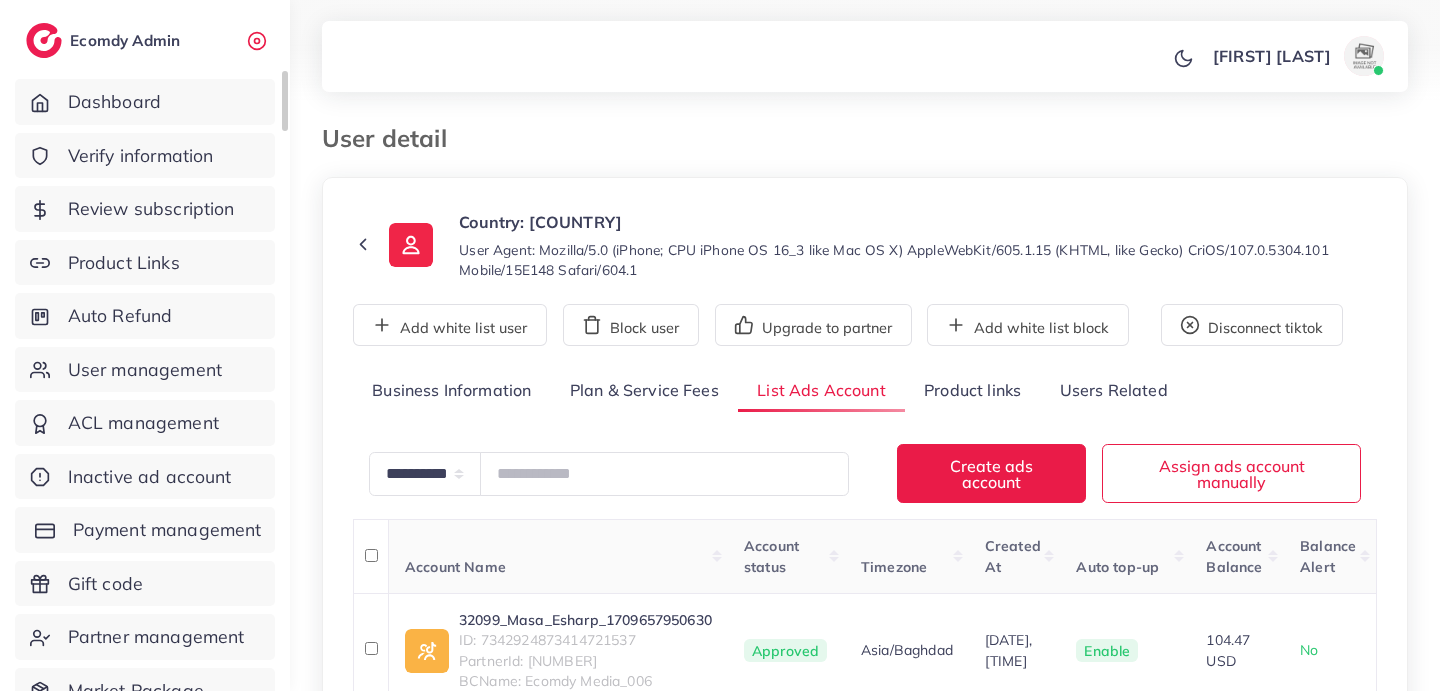 click on "Payment management" at bounding box center (167, 530) 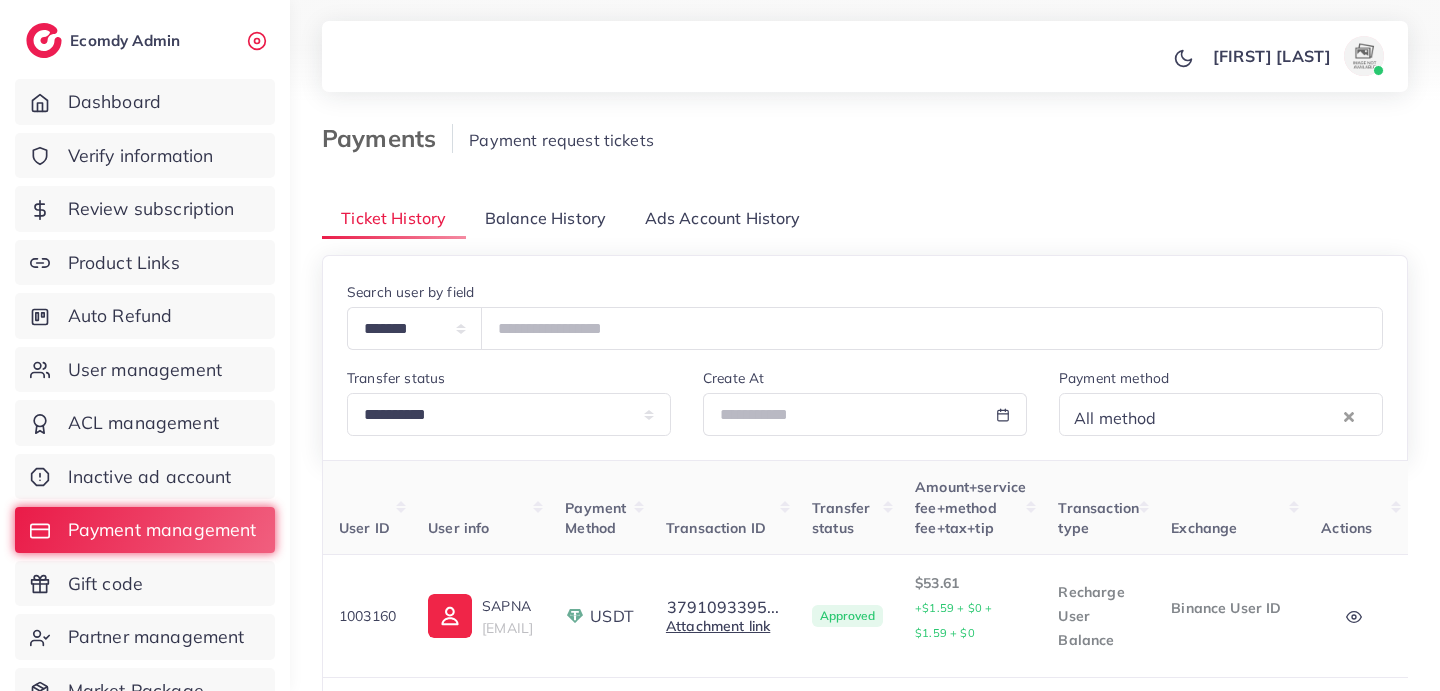 click on "Balance History" at bounding box center [545, 218] 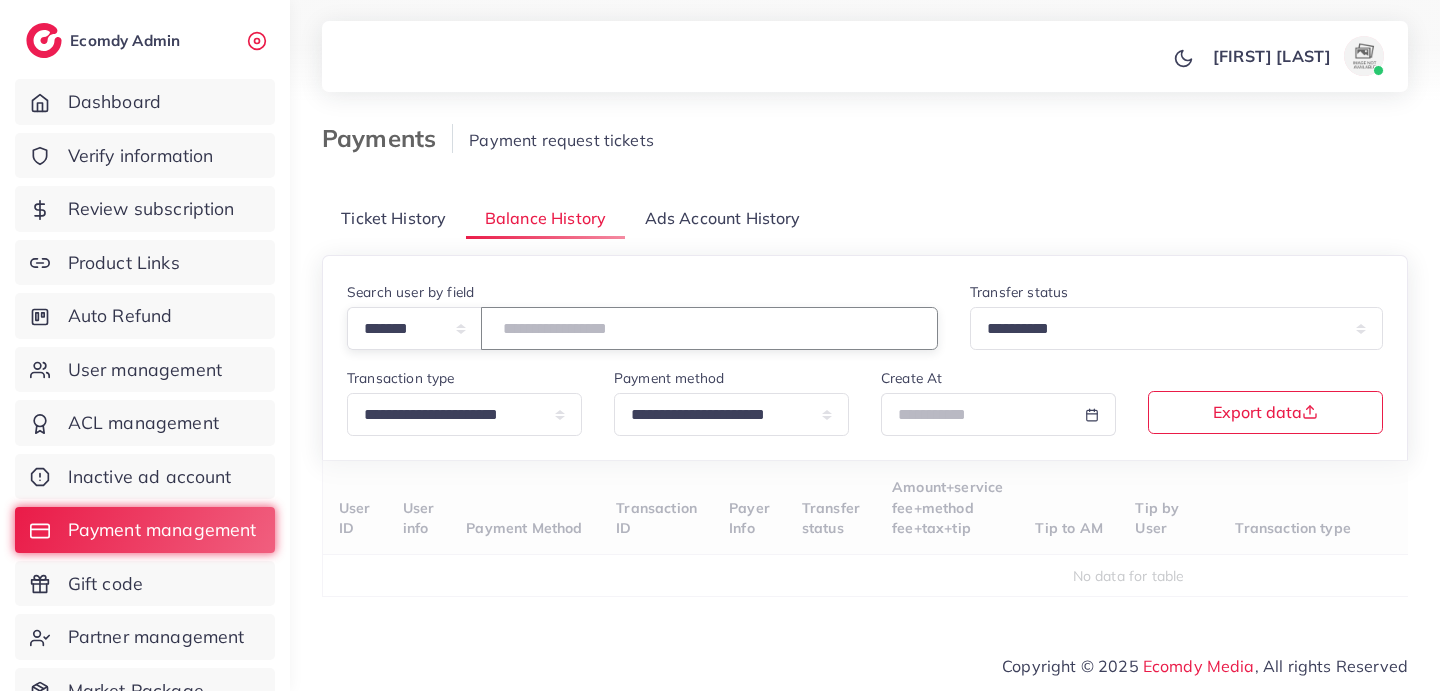 click at bounding box center [709, 328] 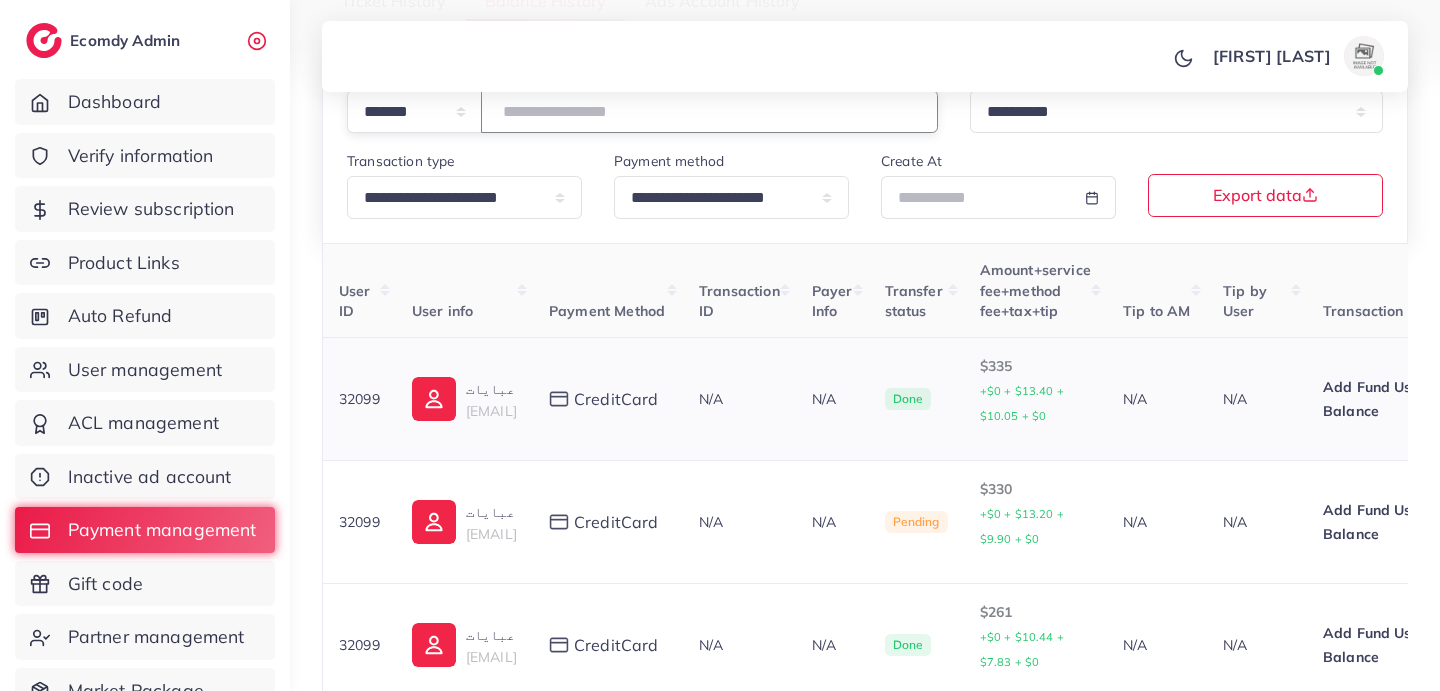 scroll, scrollTop: 218, scrollLeft: 0, axis: vertical 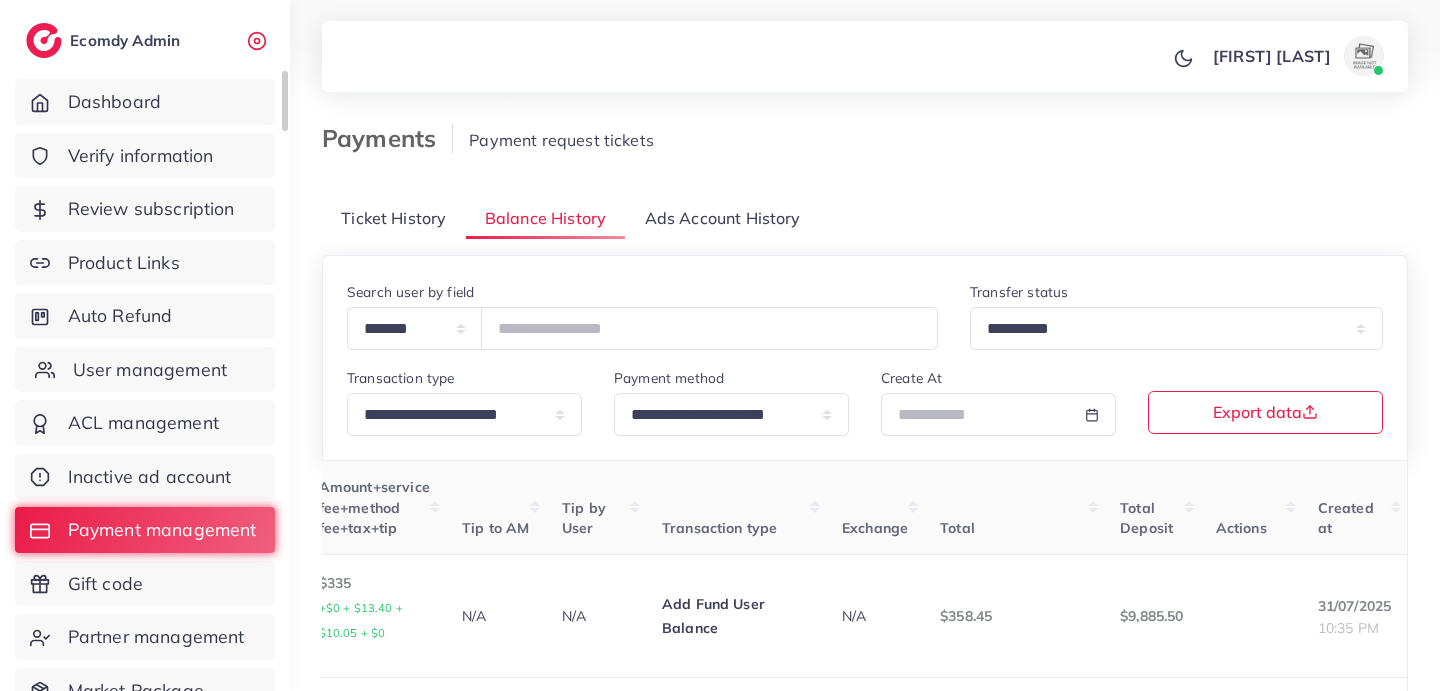 click on "User management" at bounding box center (150, 370) 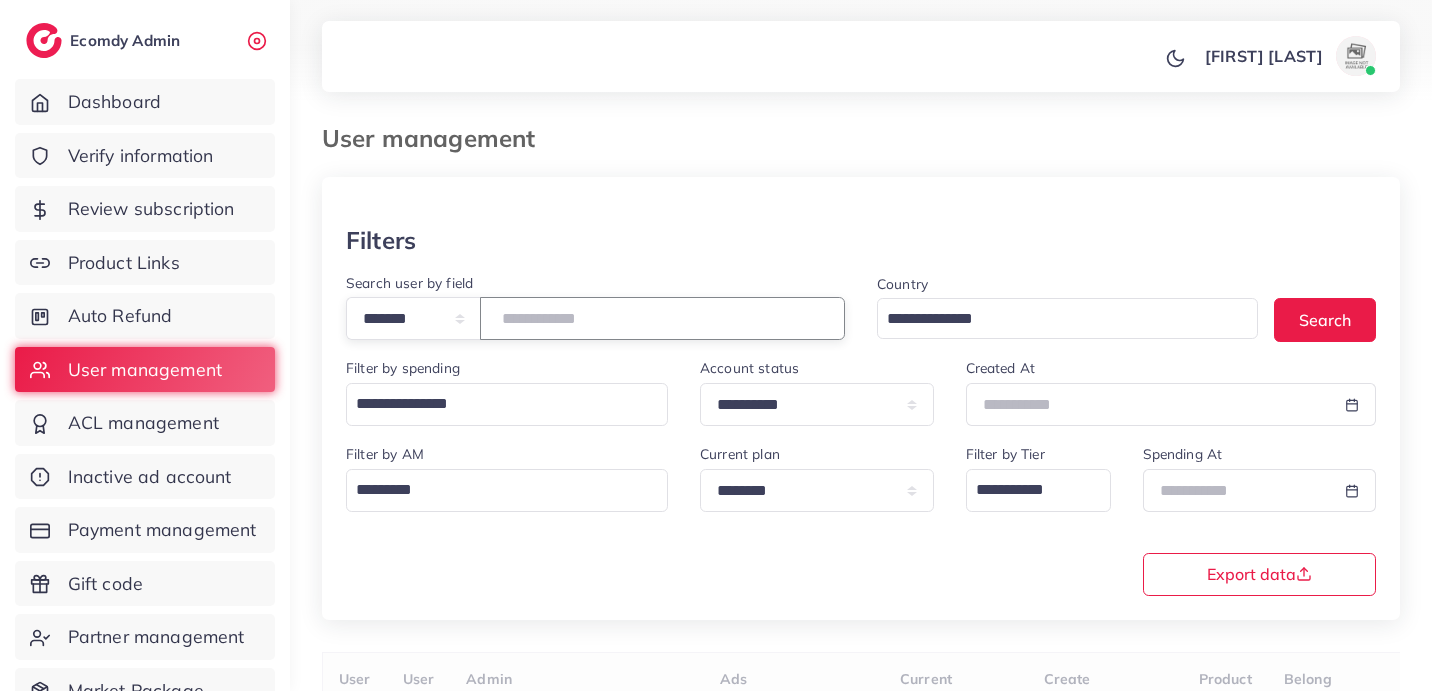 click at bounding box center (662, 318) 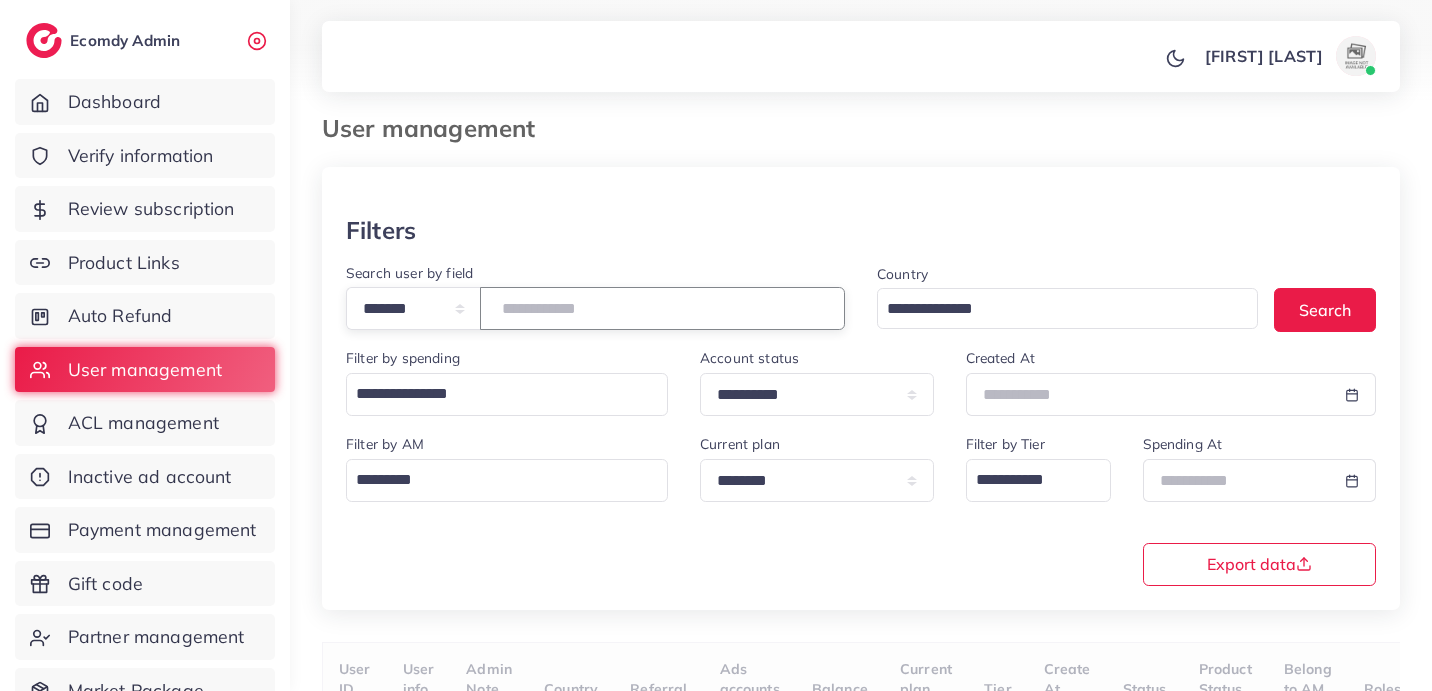 scroll, scrollTop: 172, scrollLeft: 0, axis: vertical 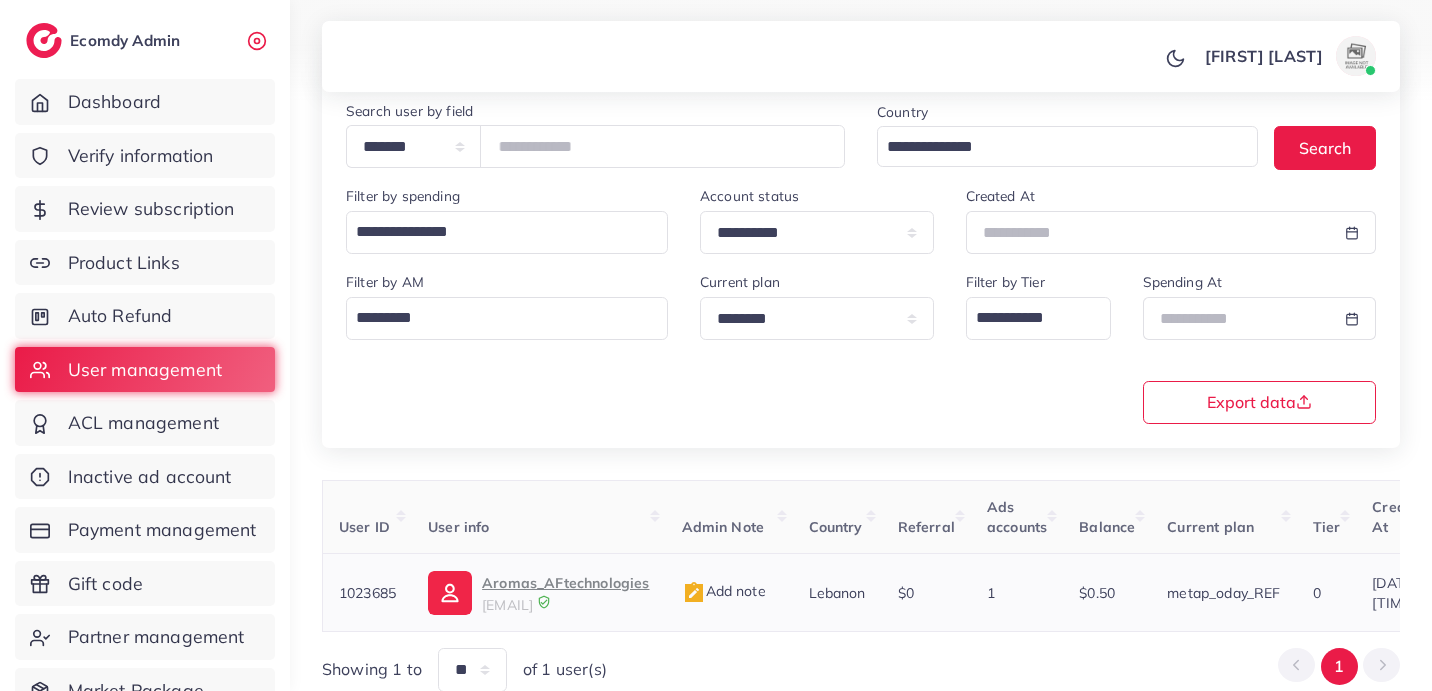 drag, startPoint x: 624, startPoint y: 625, endPoint x: 482, endPoint y: 607, distance: 143.13629 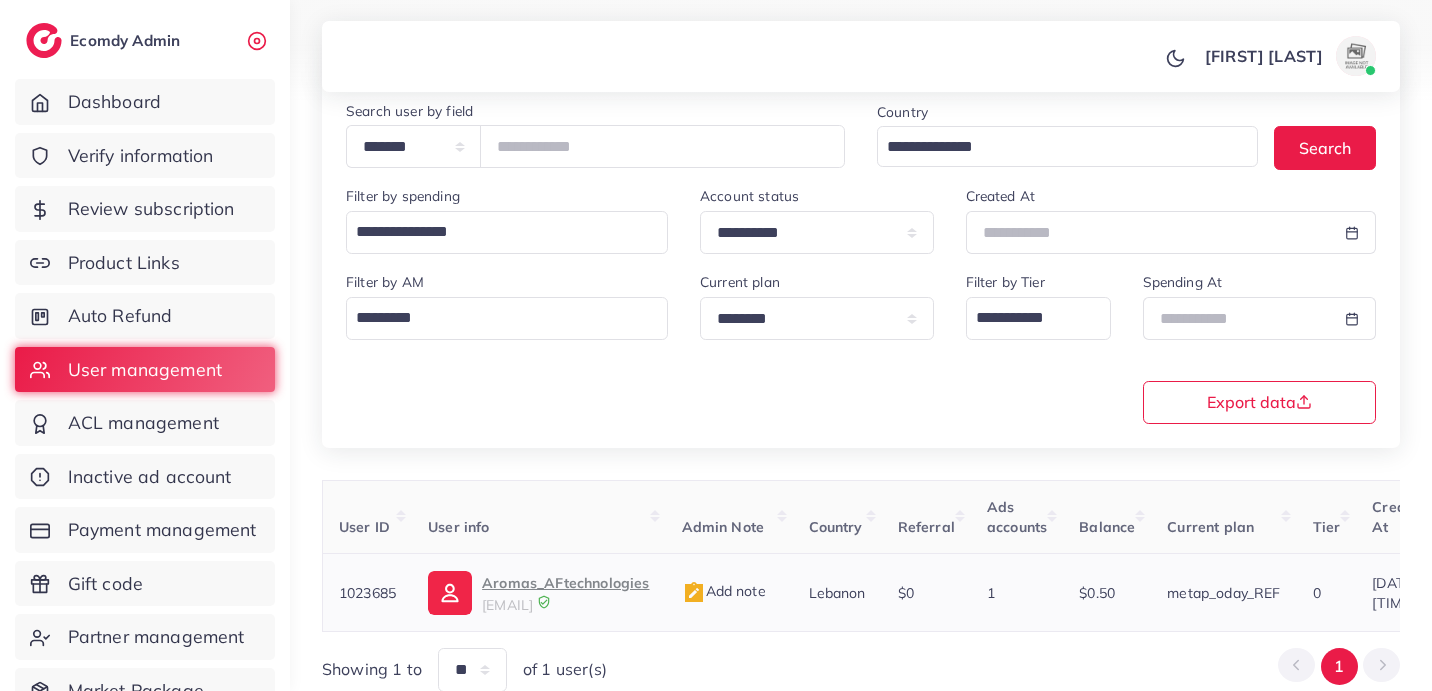 click on "Aromas_AFtechnologies  tiktokads648@gmail.com" at bounding box center (538, 593) 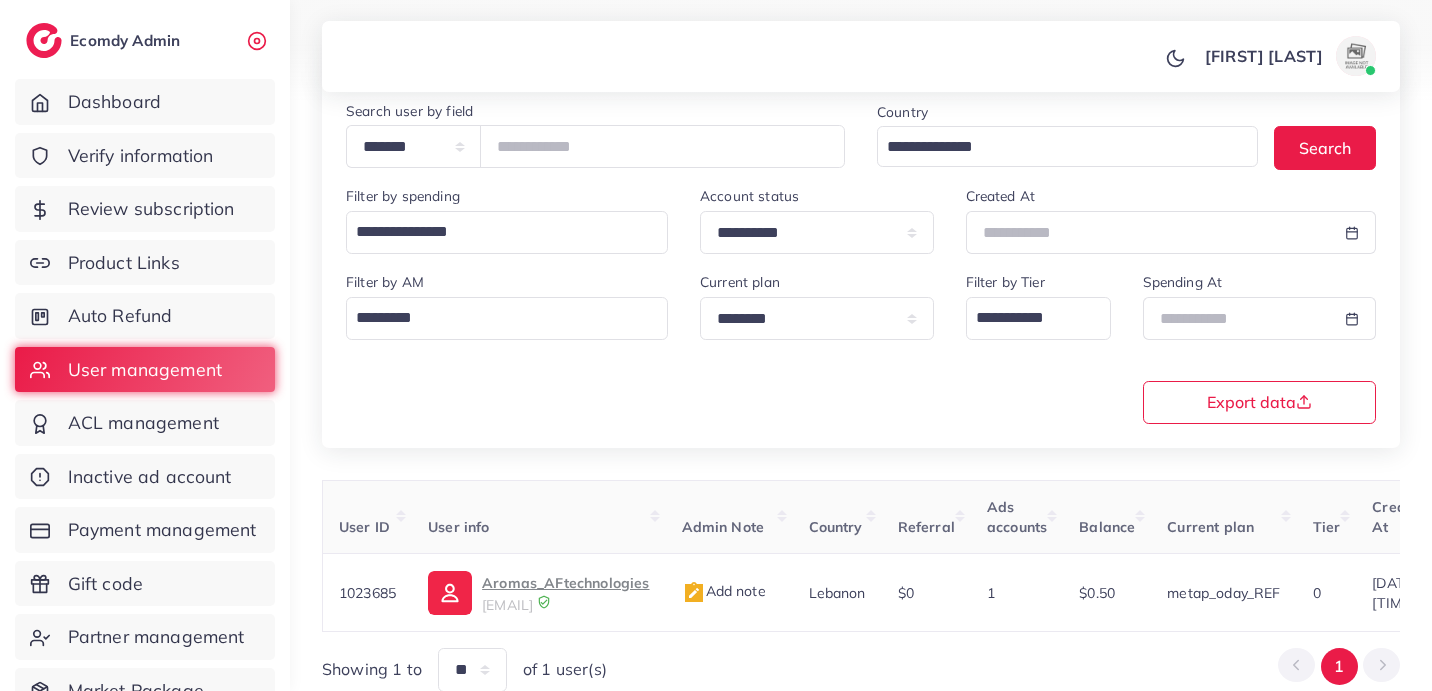 copy on "tiktokads648@gmail.com" 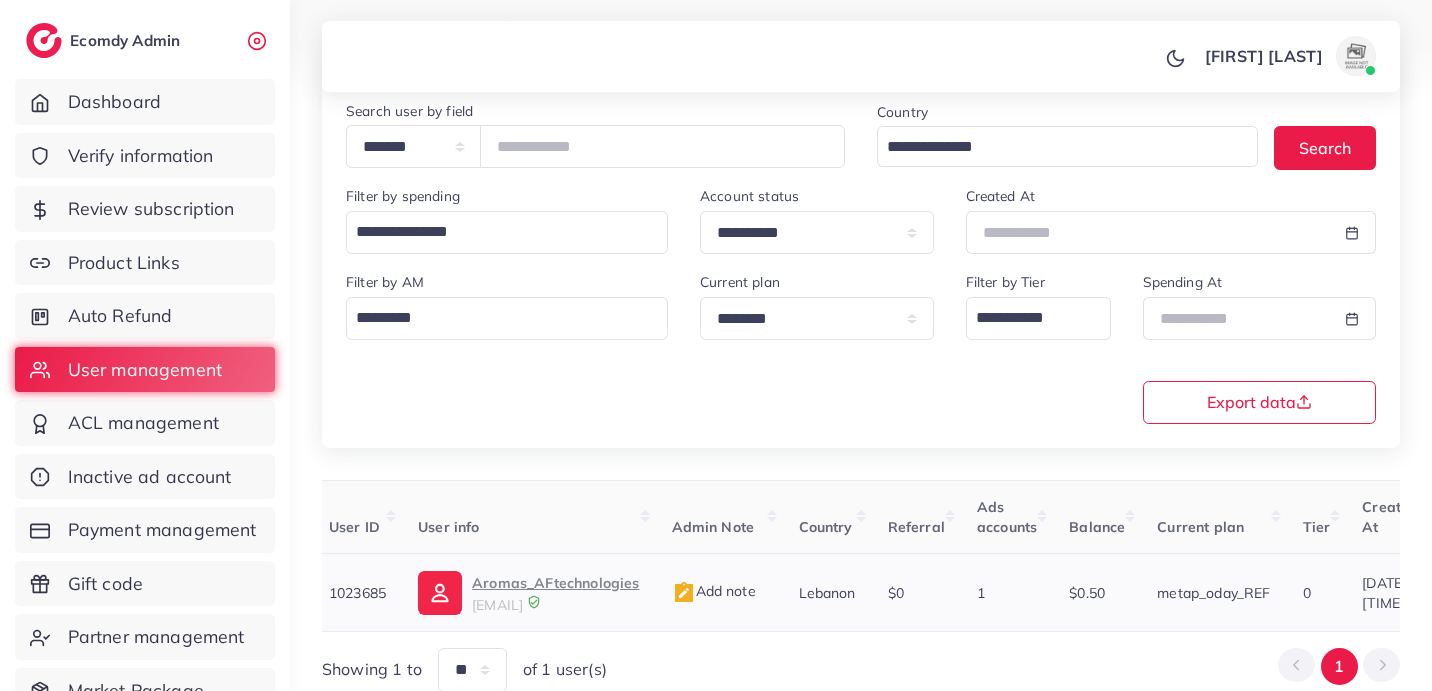 scroll, scrollTop: 0, scrollLeft: 0, axis: both 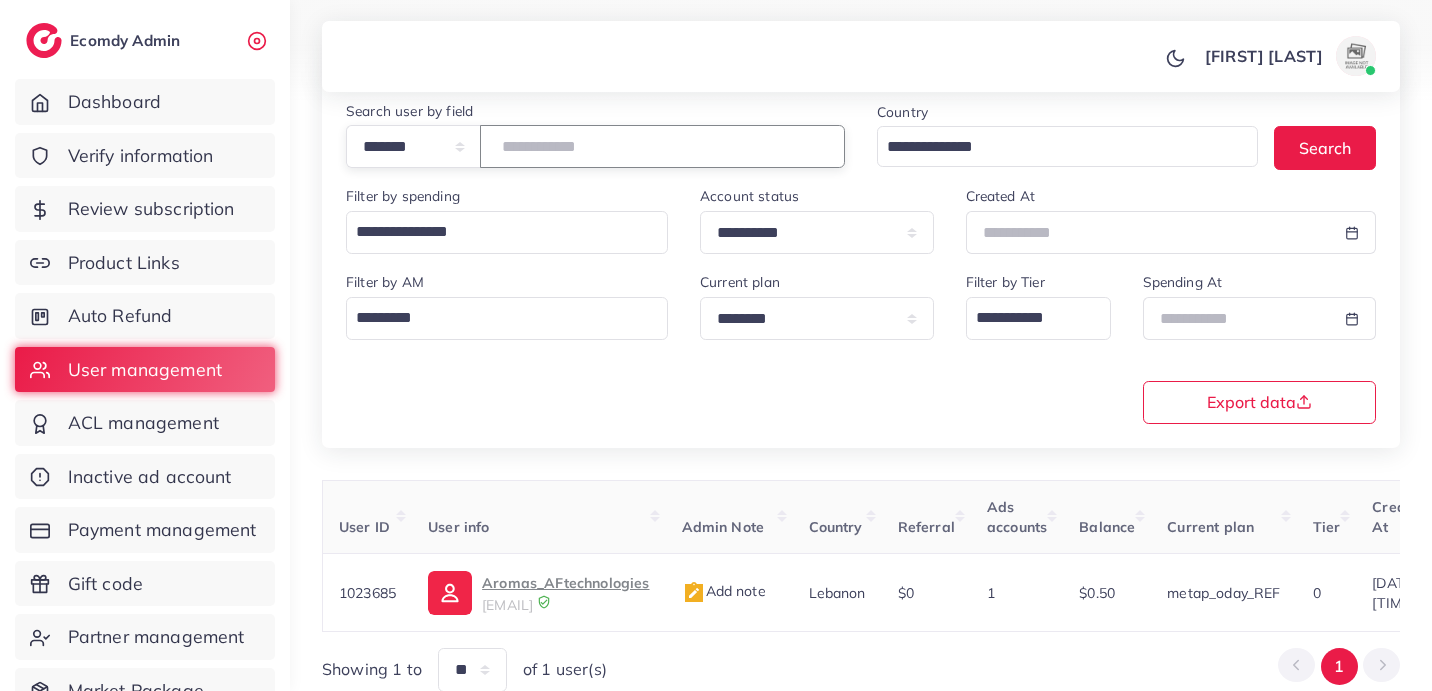 drag, startPoint x: 624, startPoint y: 138, endPoint x: 486, endPoint y: 132, distance: 138.13037 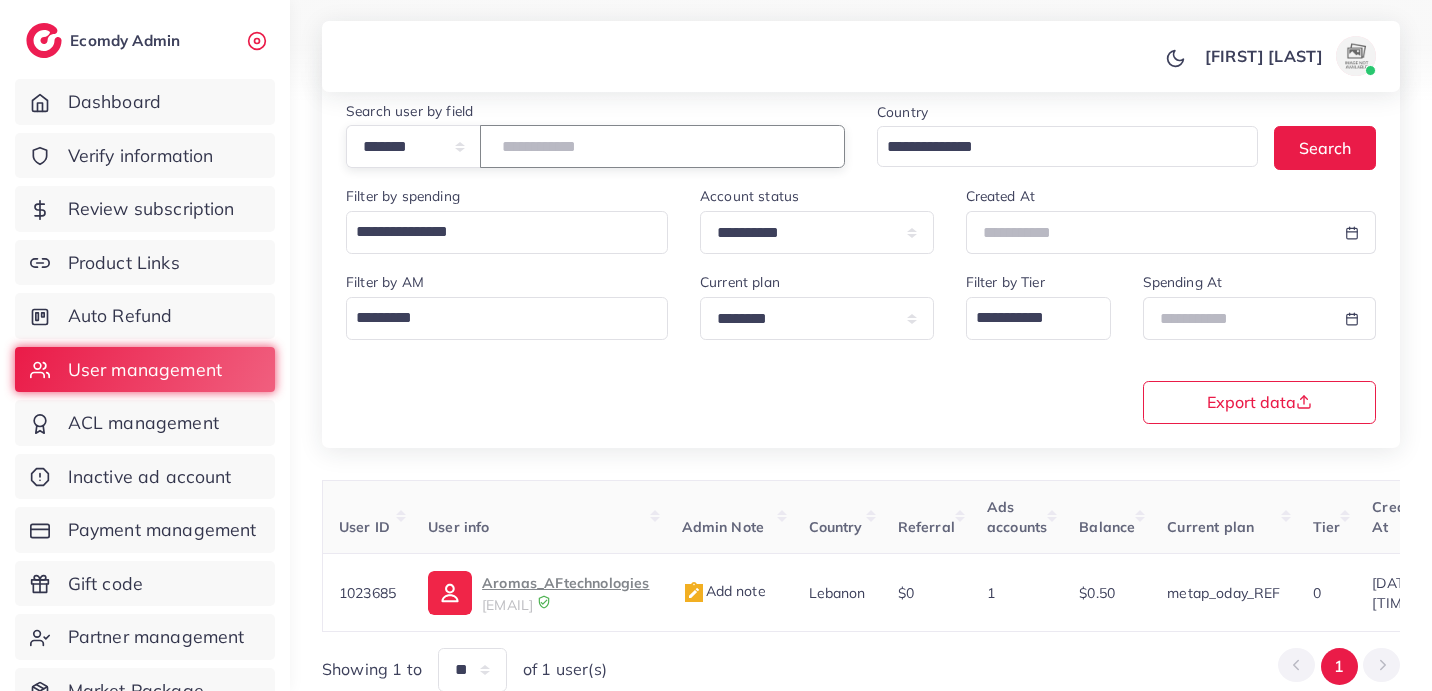 paste 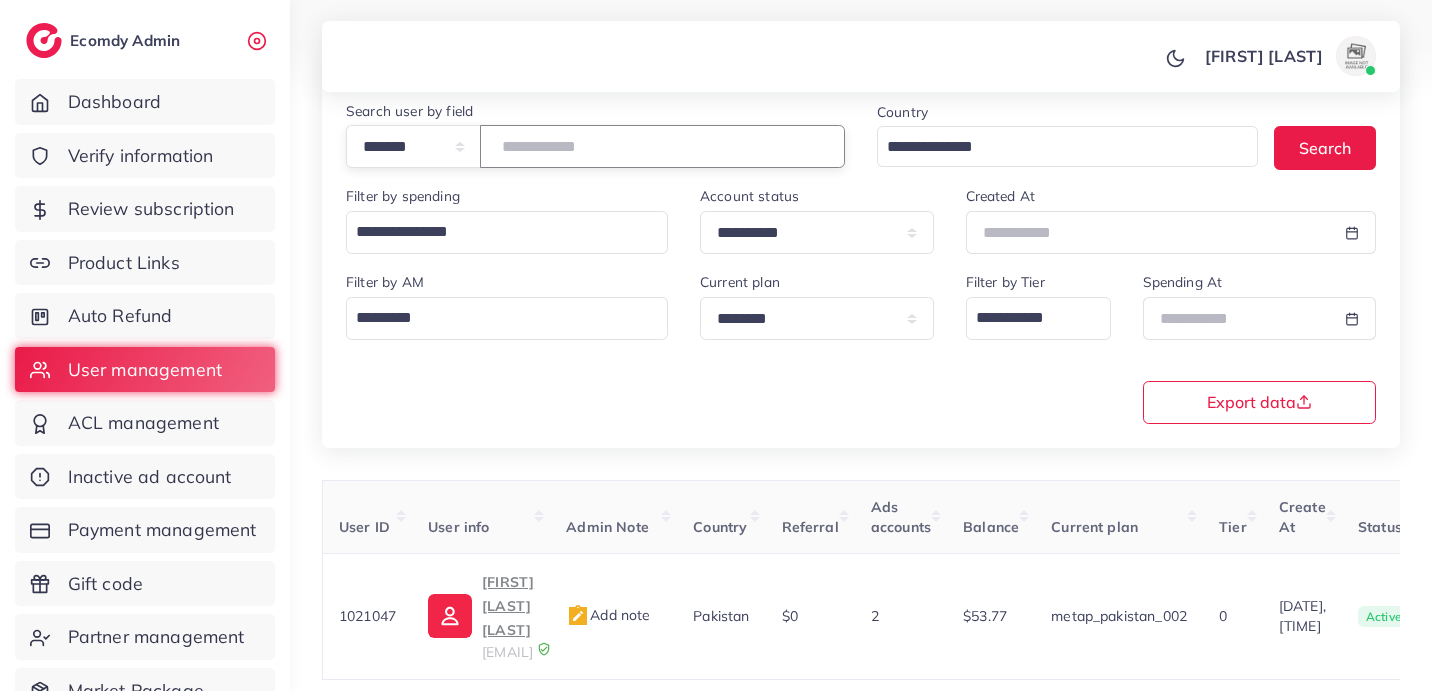 drag, startPoint x: 621, startPoint y: 153, endPoint x: 415, endPoint y: 135, distance: 206.78491 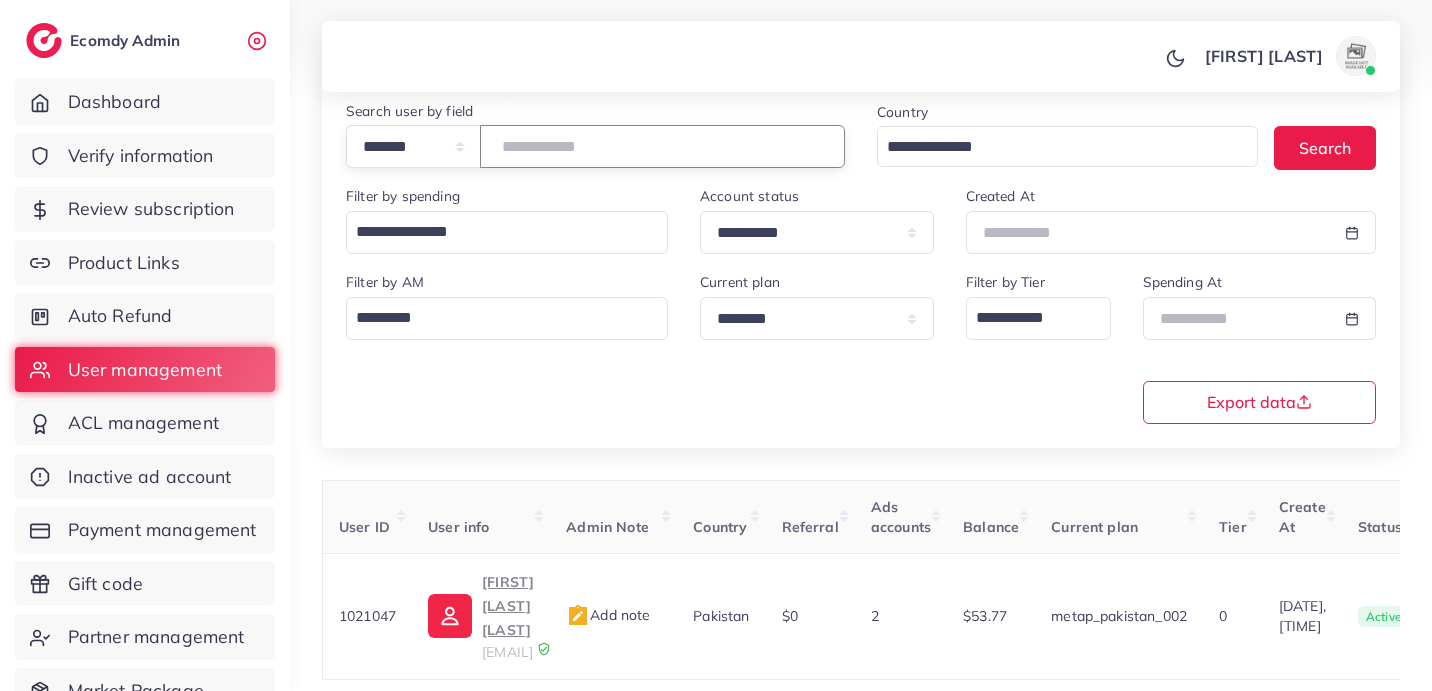 paste 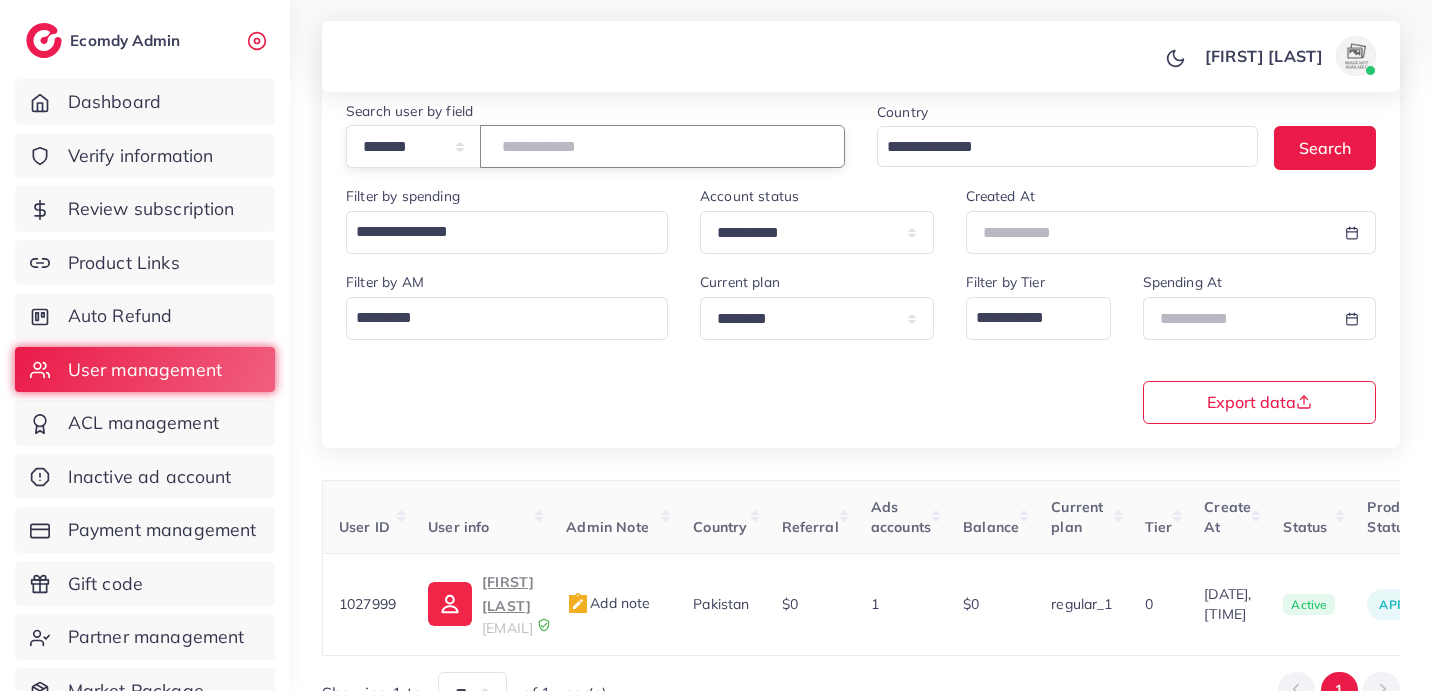 drag, startPoint x: 607, startPoint y: 159, endPoint x: 430, endPoint y: 146, distance: 177.47676 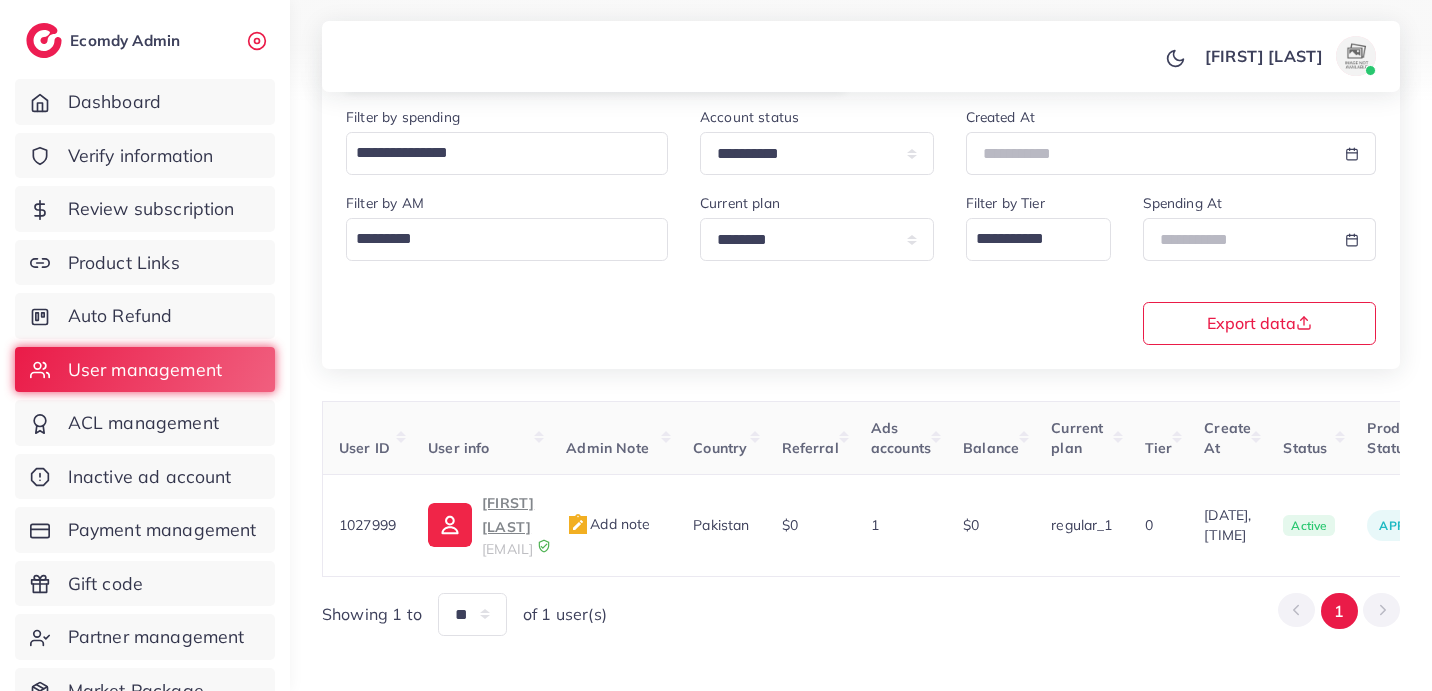 scroll, scrollTop: 268, scrollLeft: 0, axis: vertical 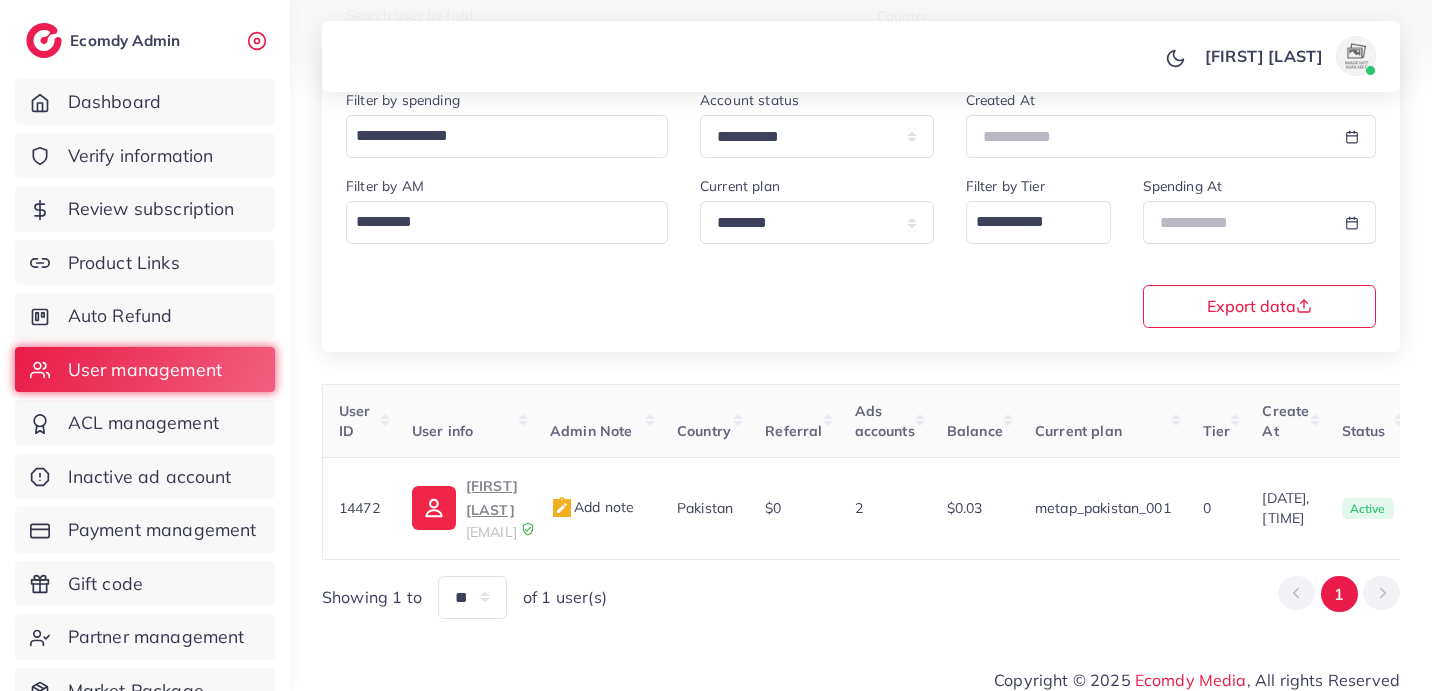 type on "*****" 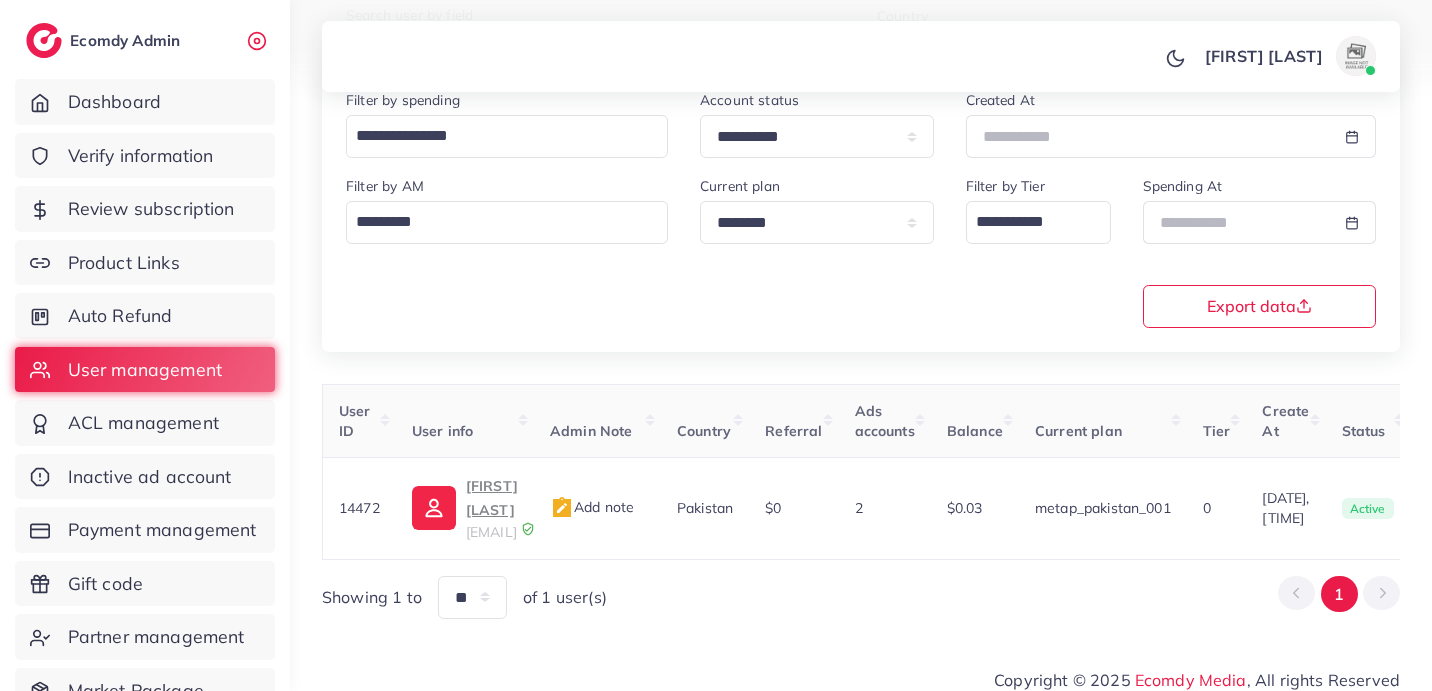 drag, startPoint x: 209, startPoint y: 626, endPoint x: 309, endPoint y: 498, distance: 162.43152 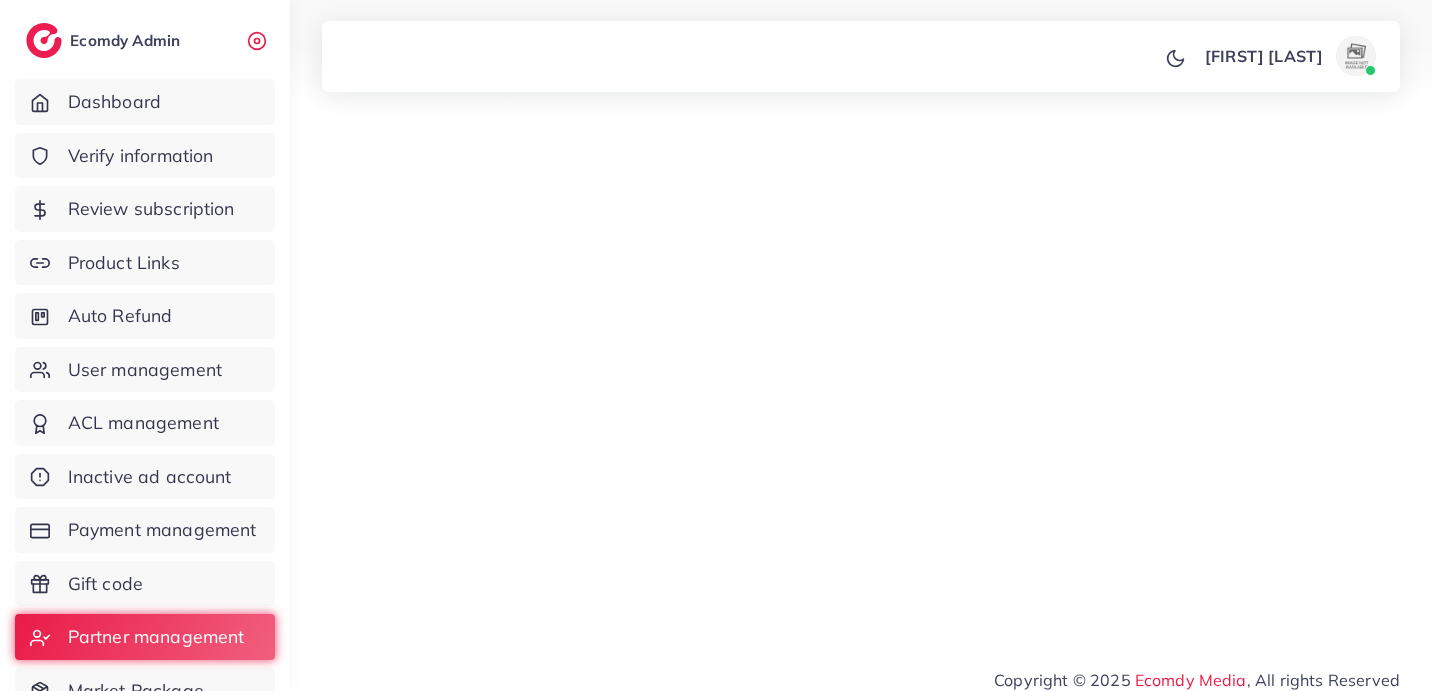 scroll, scrollTop: 0, scrollLeft: 0, axis: both 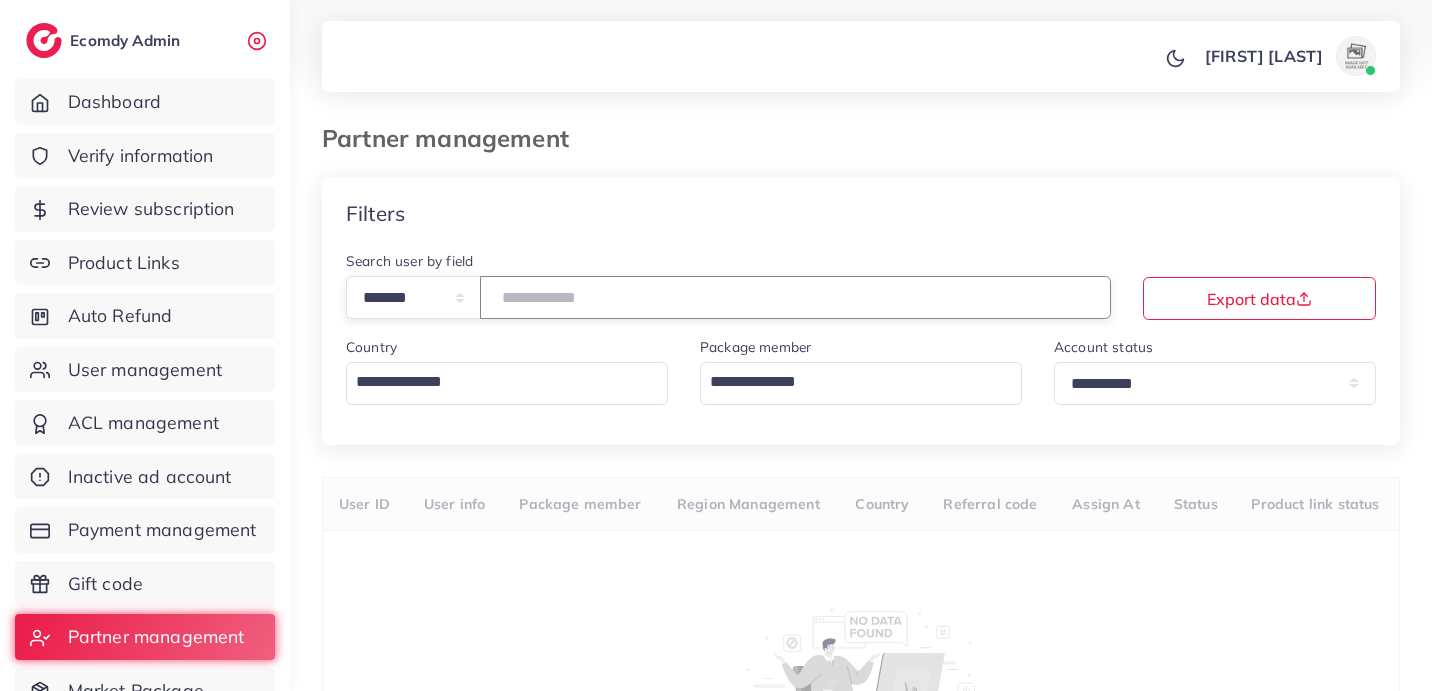 click at bounding box center (795, 297) 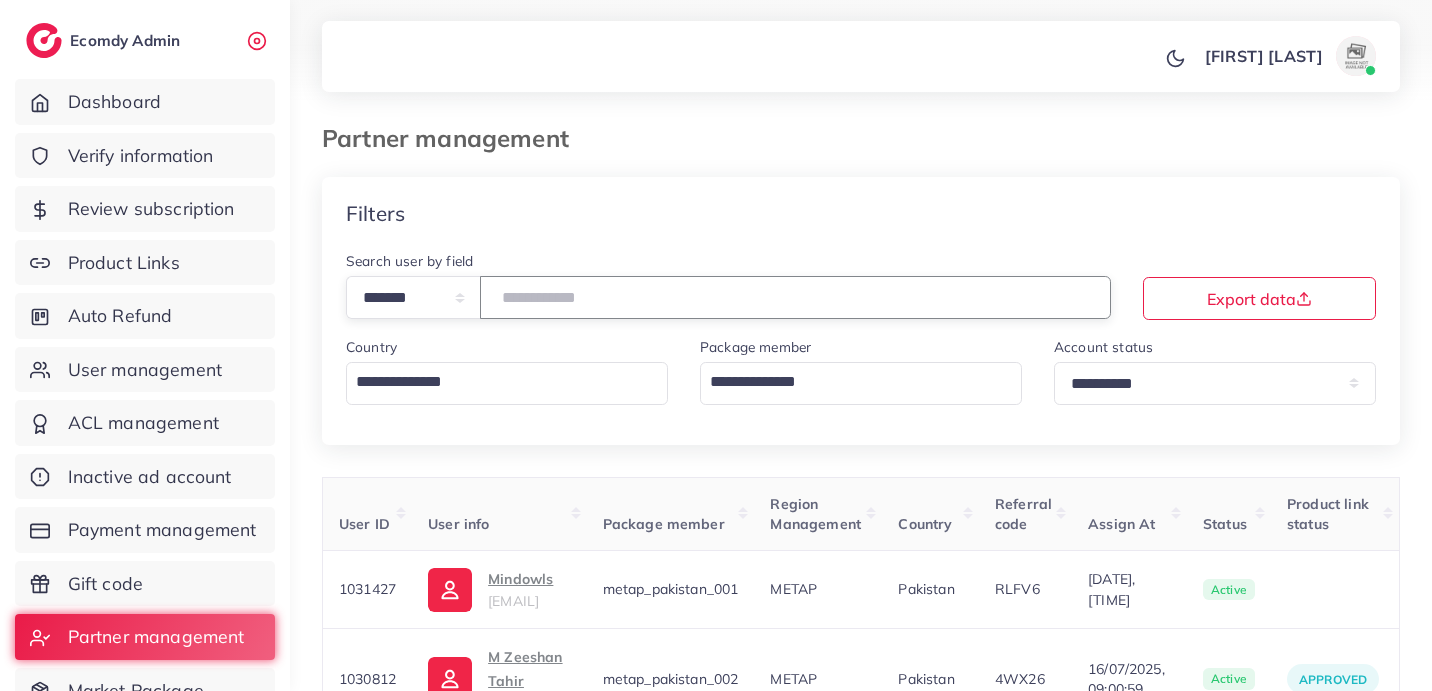 type on "*******" 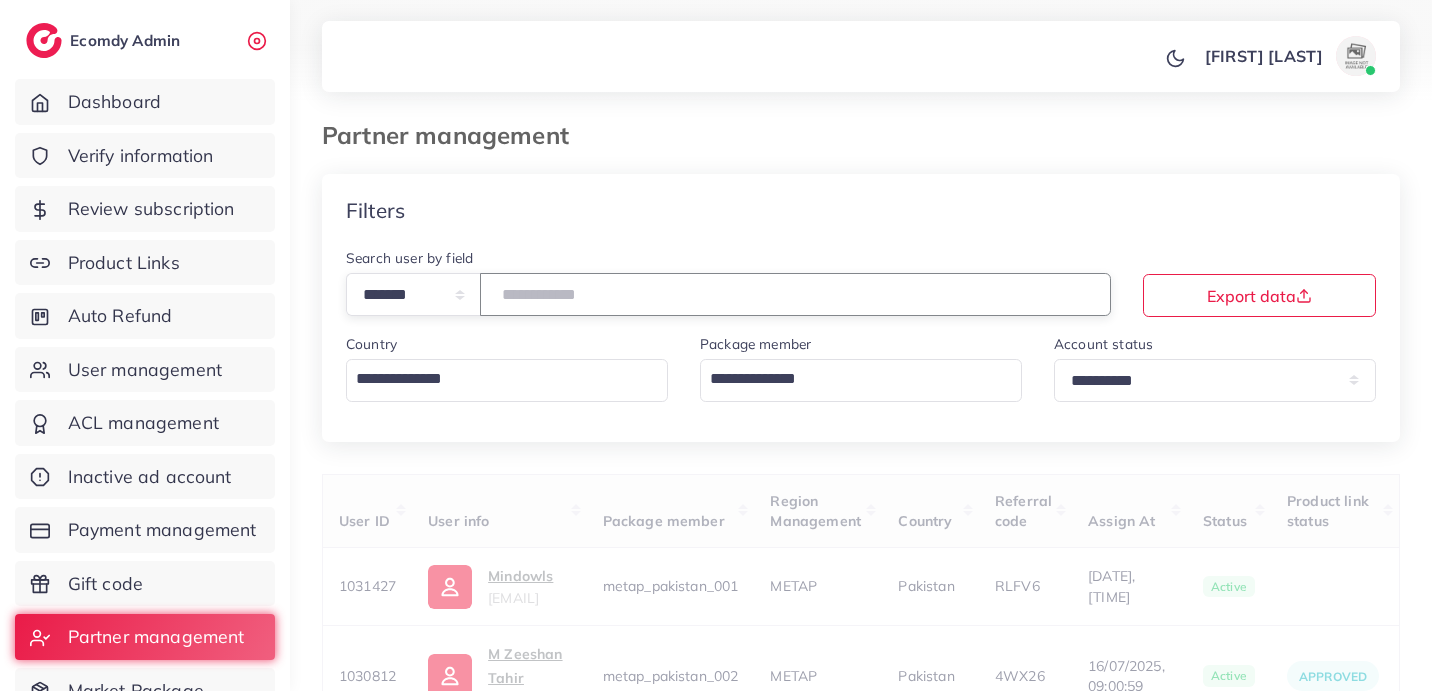 scroll, scrollTop: 91, scrollLeft: 0, axis: vertical 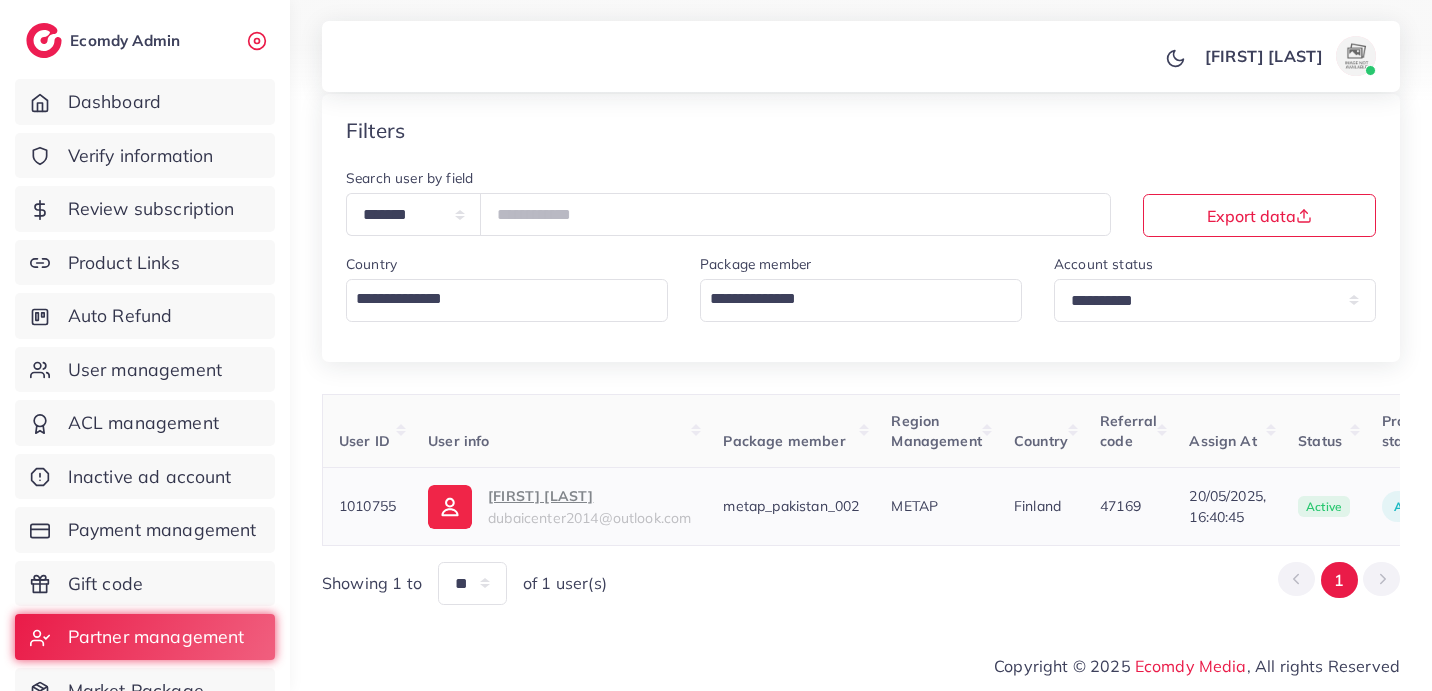 drag, startPoint x: 635, startPoint y: 359, endPoint x: 576, endPoint y: 485, distance: 139.12944 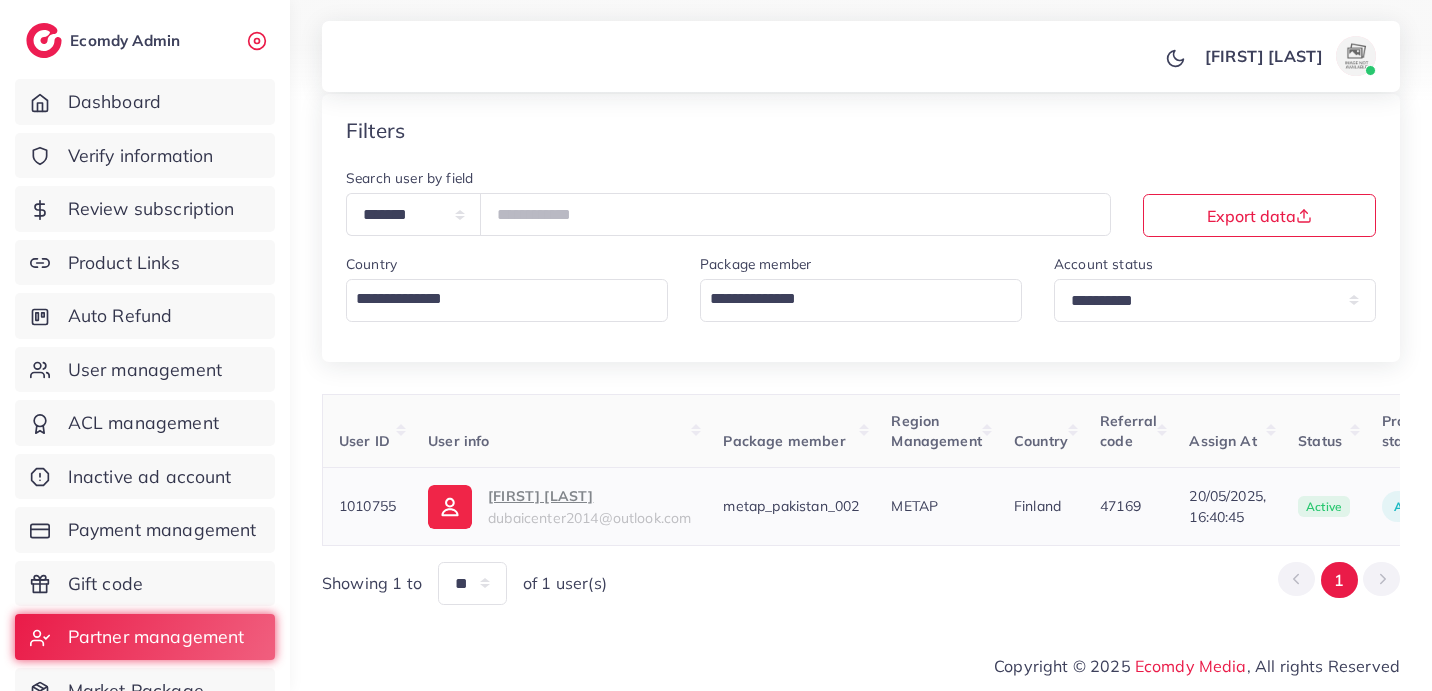 click on "**********" at bounding box center [861, 349] 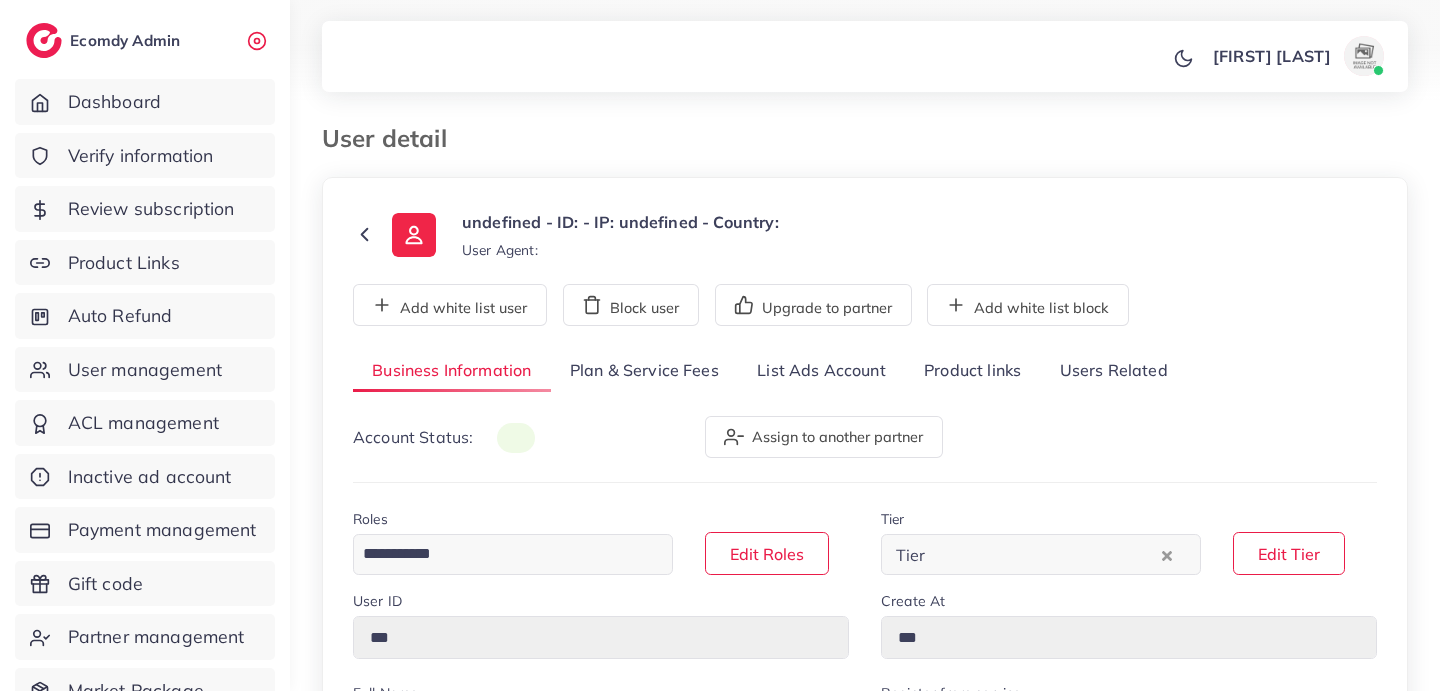scroll, scrollTop: 0, scrollLeft: 0, axis: both 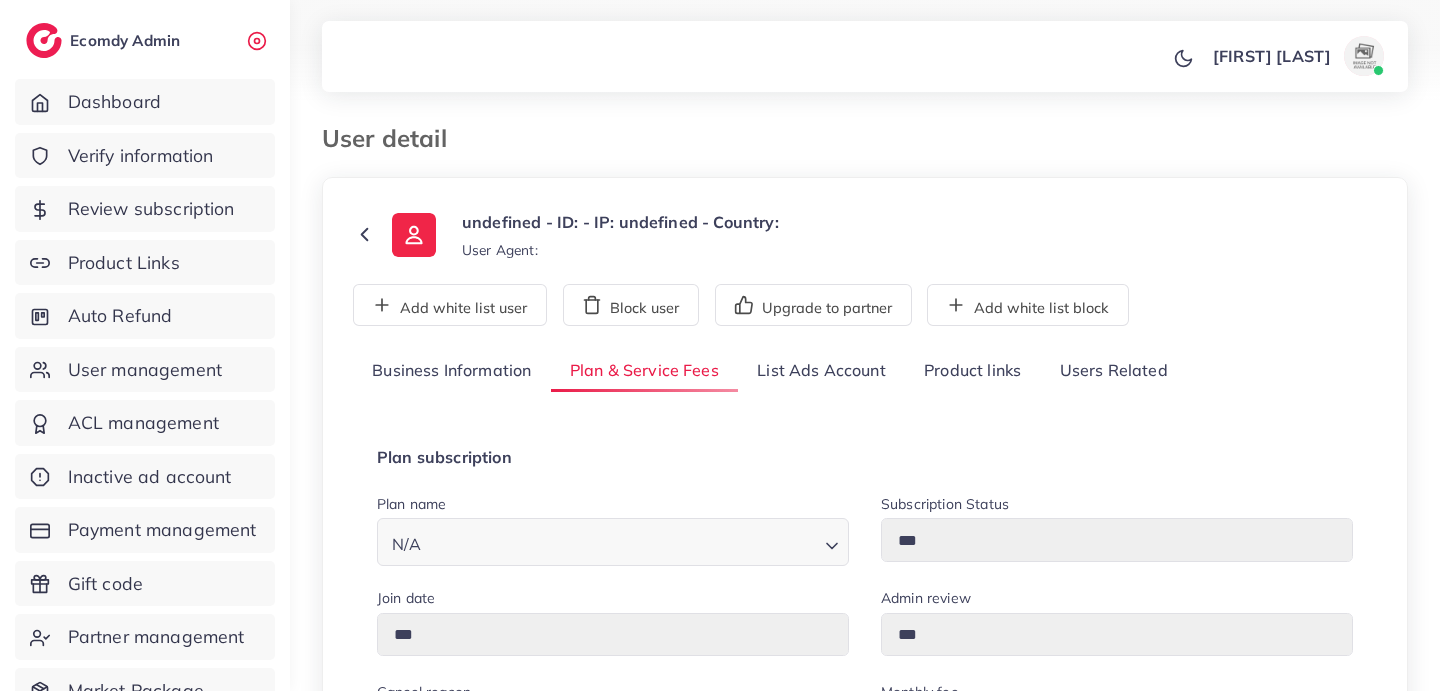 click on "Business Information" at bounding box center [452, 371] 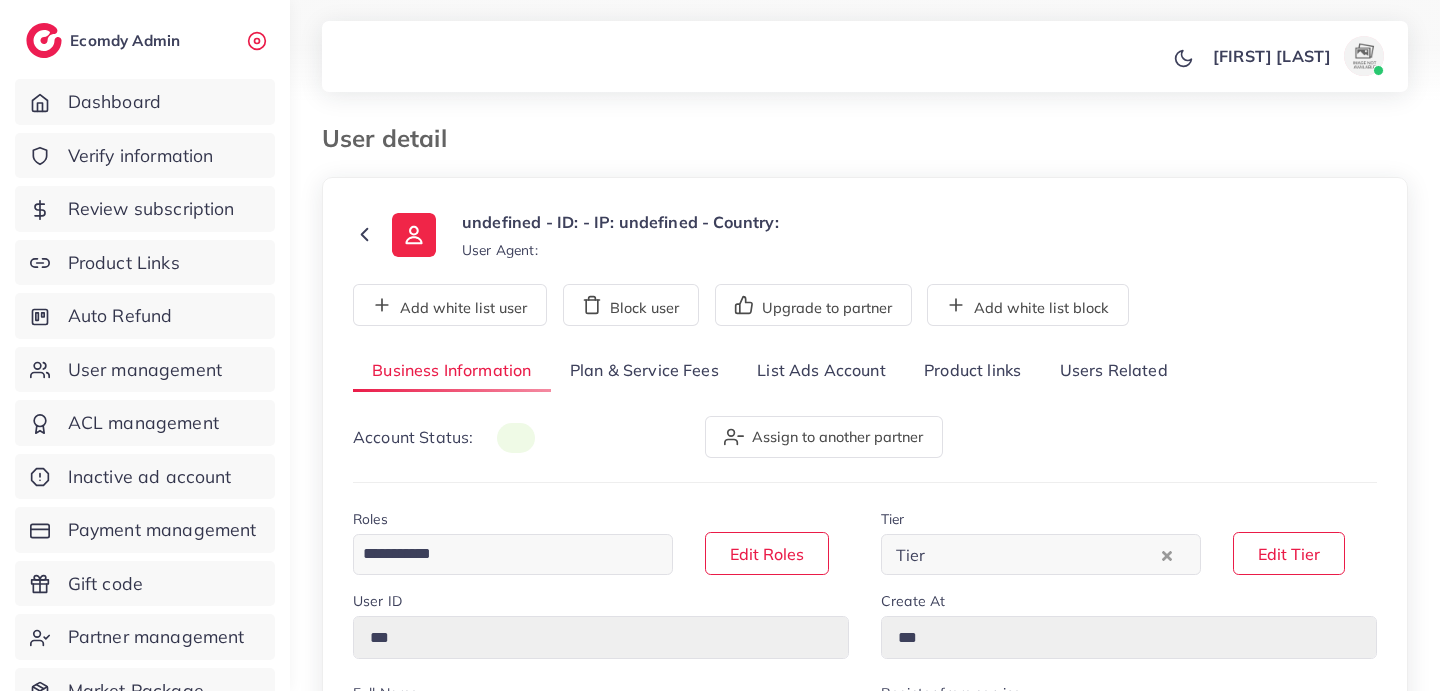 click on "List Ads Account" at bounding box center (821, 371) 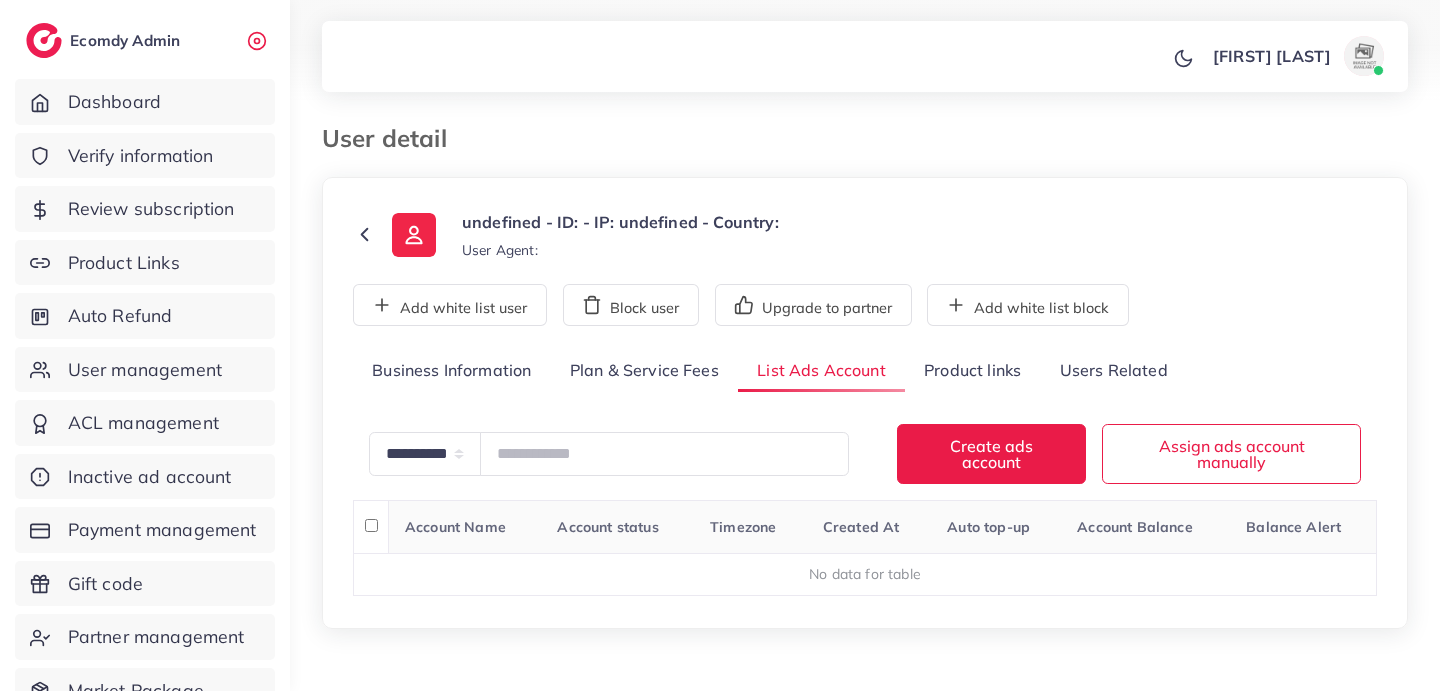 type on "******" 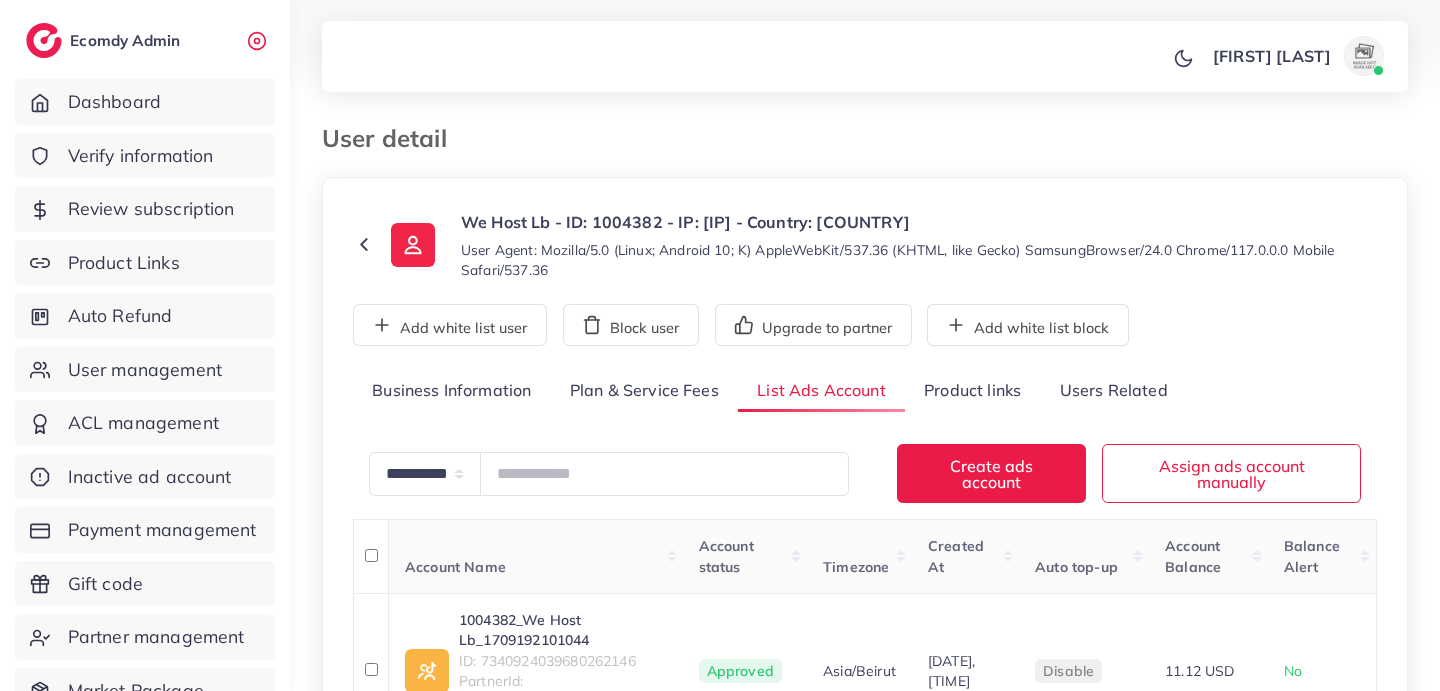 click on "Business Information" at bounding box center (452, 391) 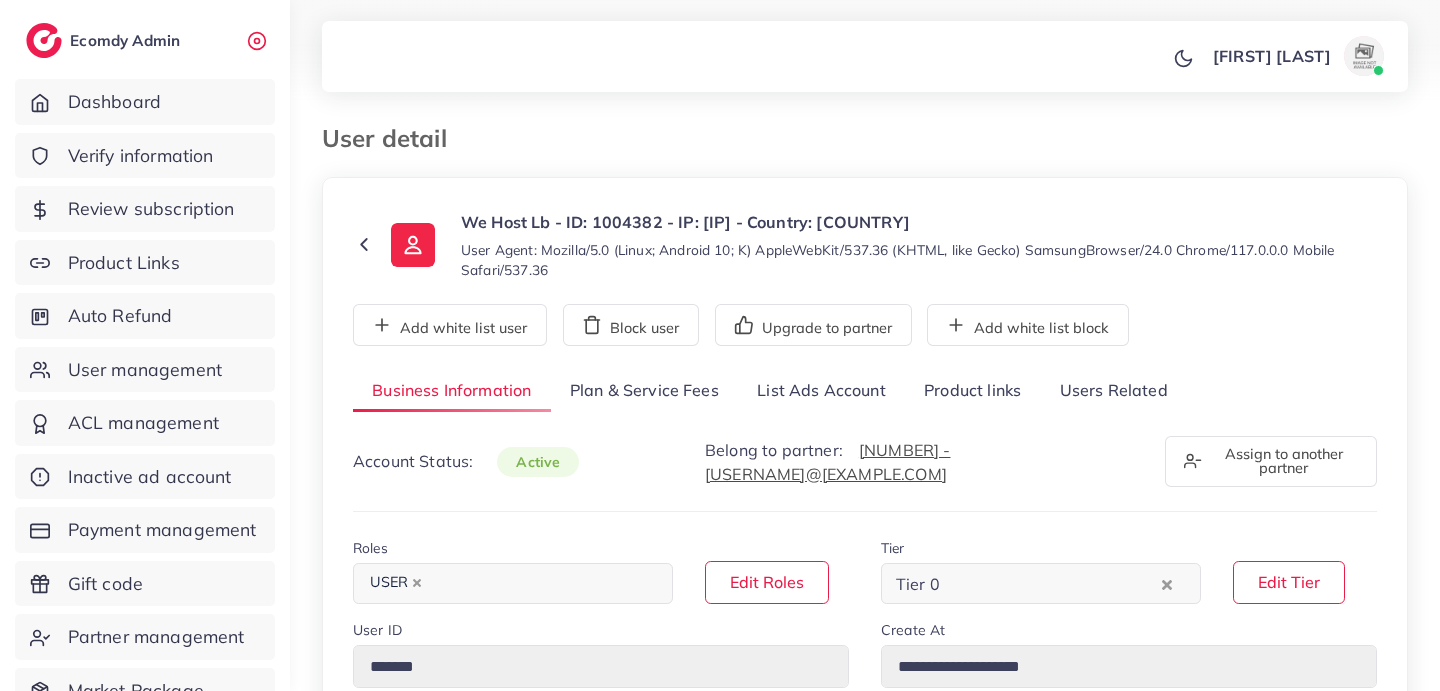 click on "Plan & Service Fees" at bounding box center [644, 391] 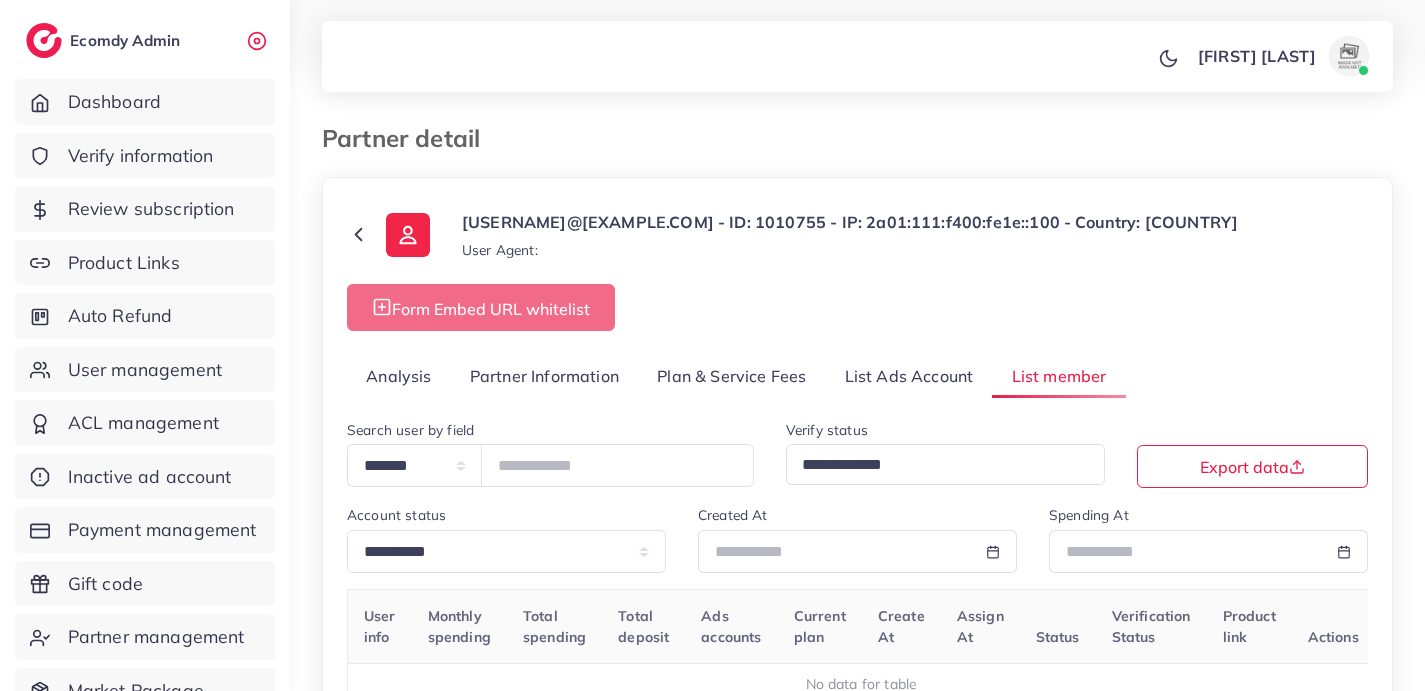 scroll, scrollTop: 166, scrollLeft: 0, axis: vertical 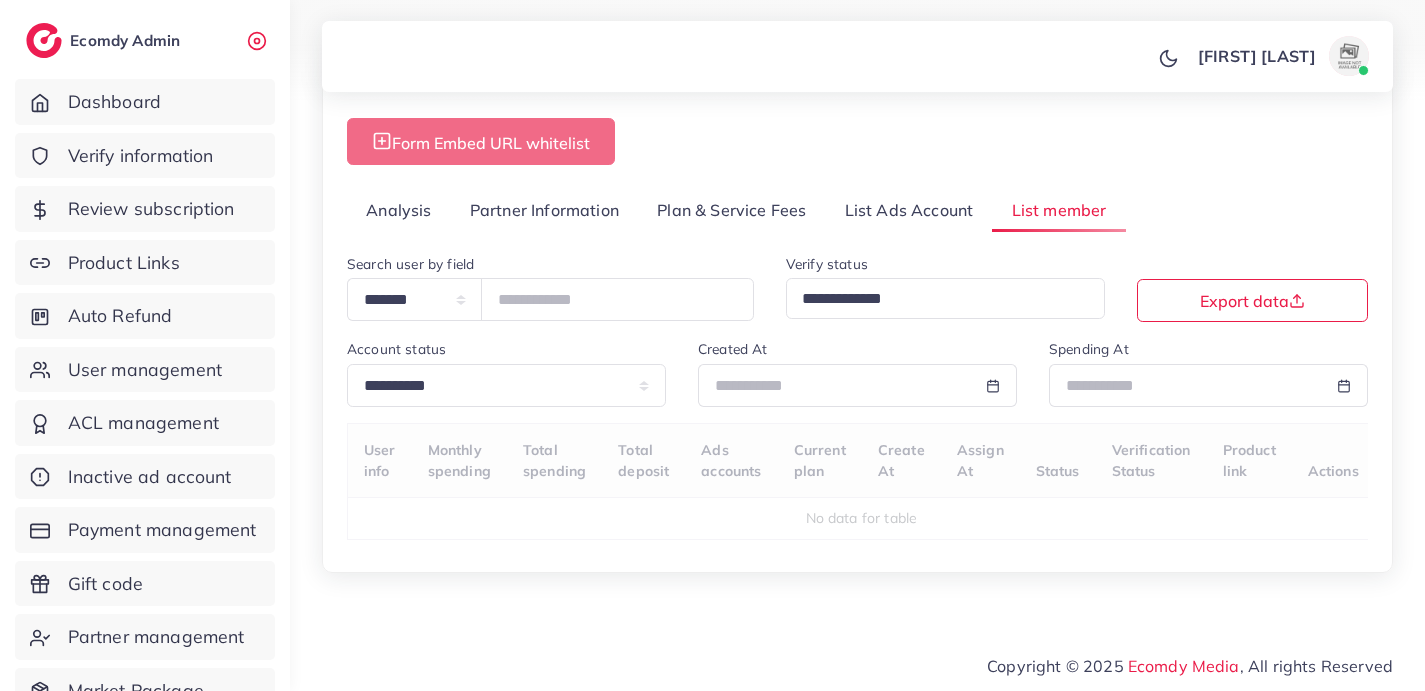 select on "**" 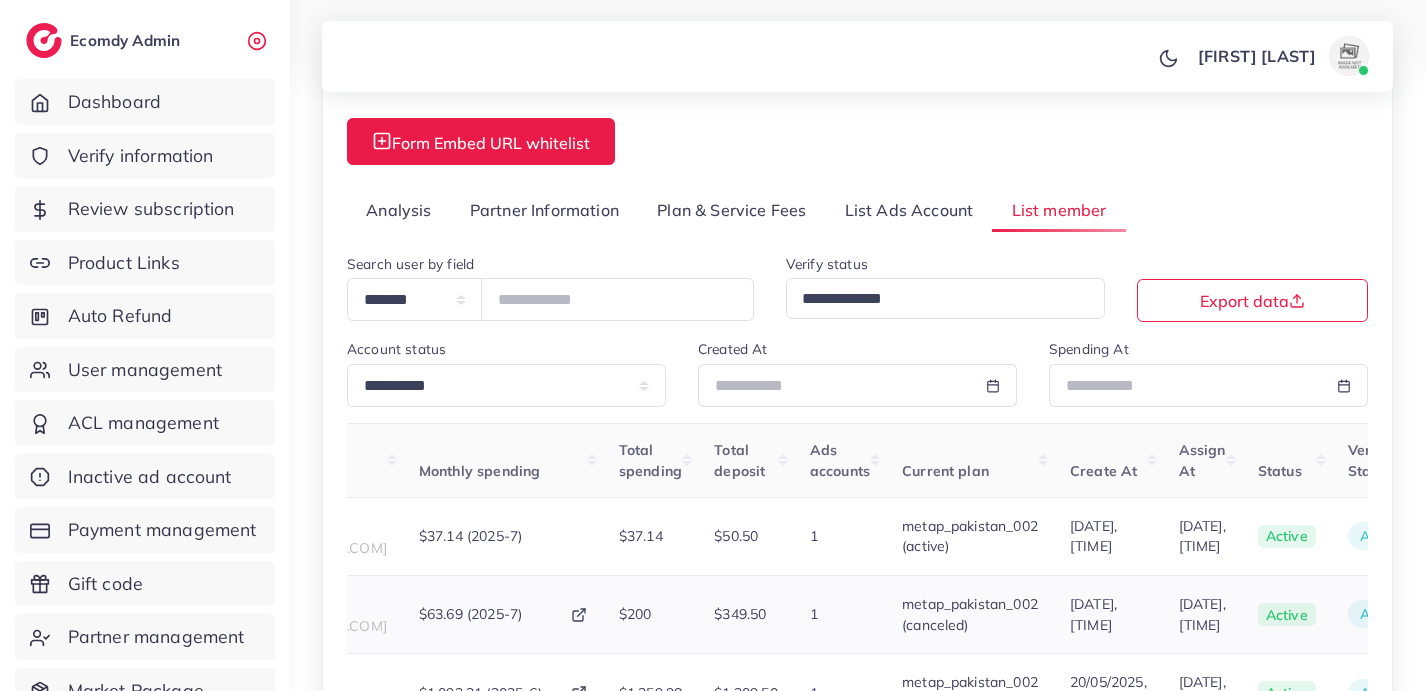 scroll, scrollTop: 0, scrollLeft: 620, axis: horizontal 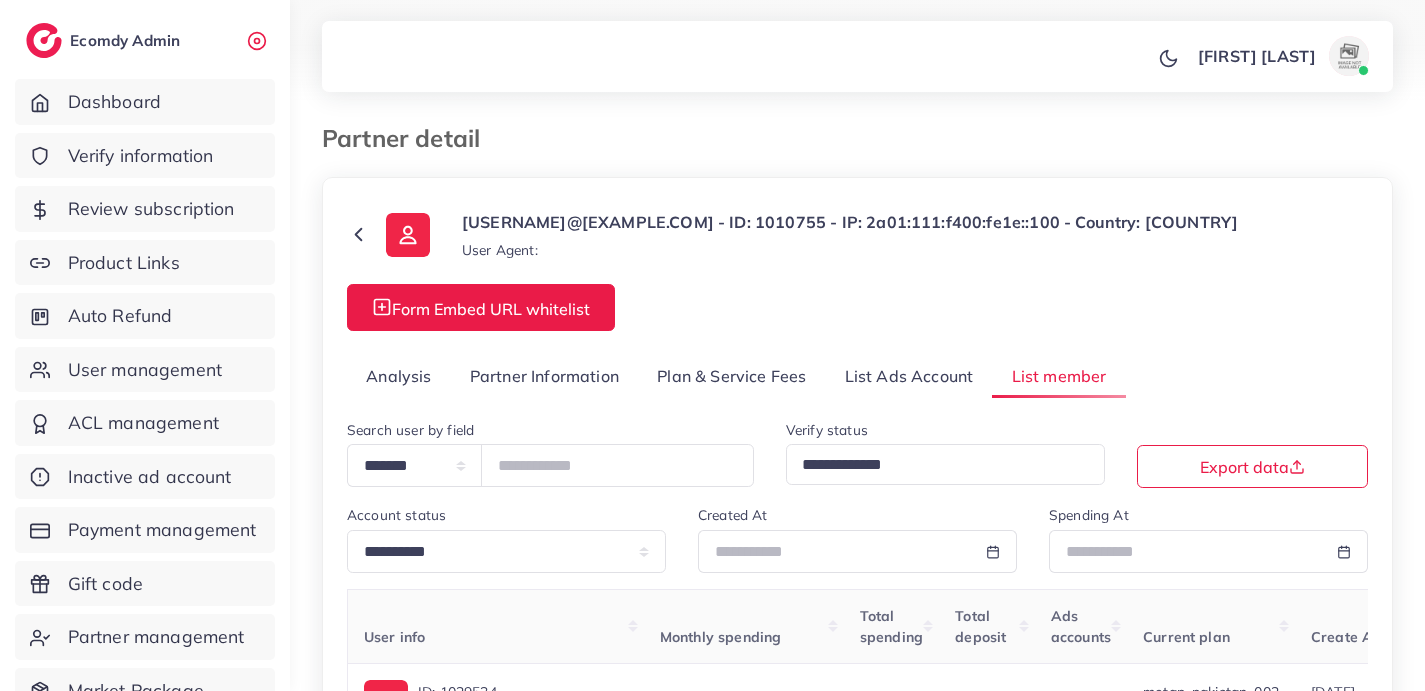 click on "Plan & Service Fees" at bounding box center [731, 376] 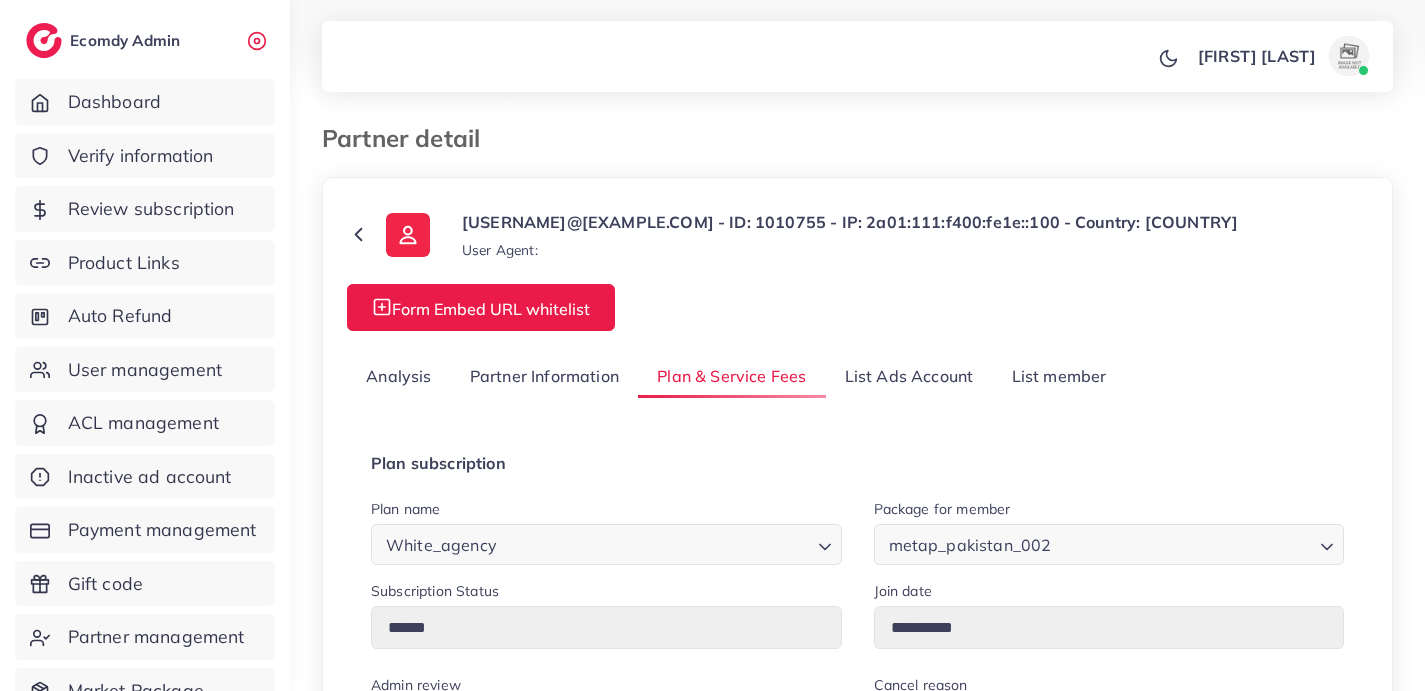 scroll, scrollTop: 42, scrollLeft: 0, axis: vertical 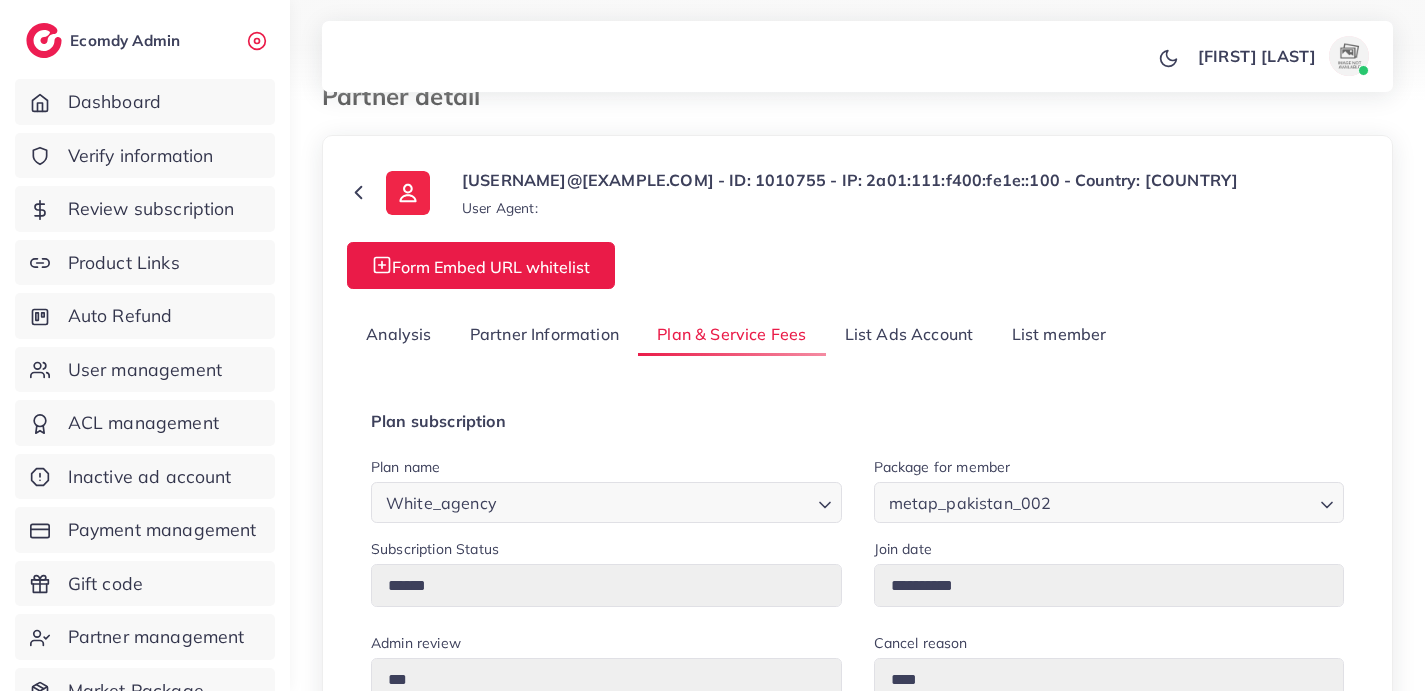 click on "List Ads Account" at bounding box center (909, 334) 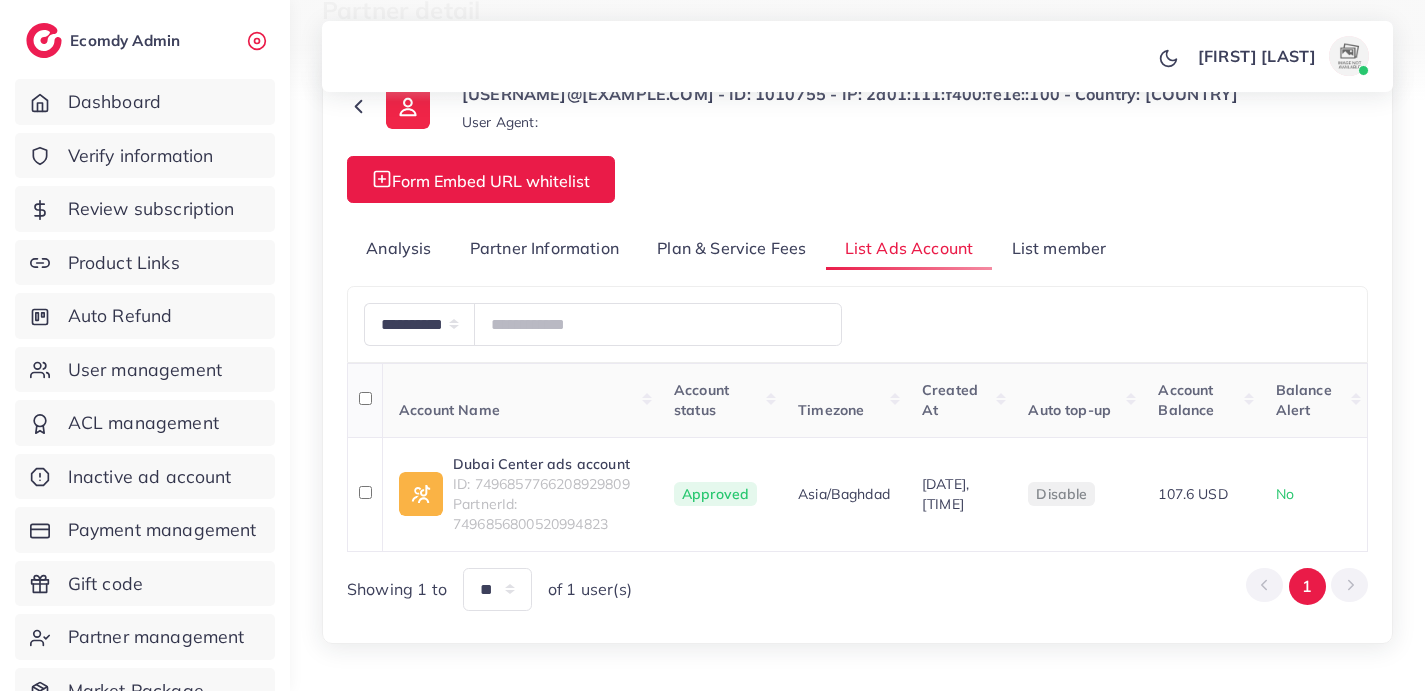 scroll, scrollTop: 101, scrollLeft: 0, axis: vertical 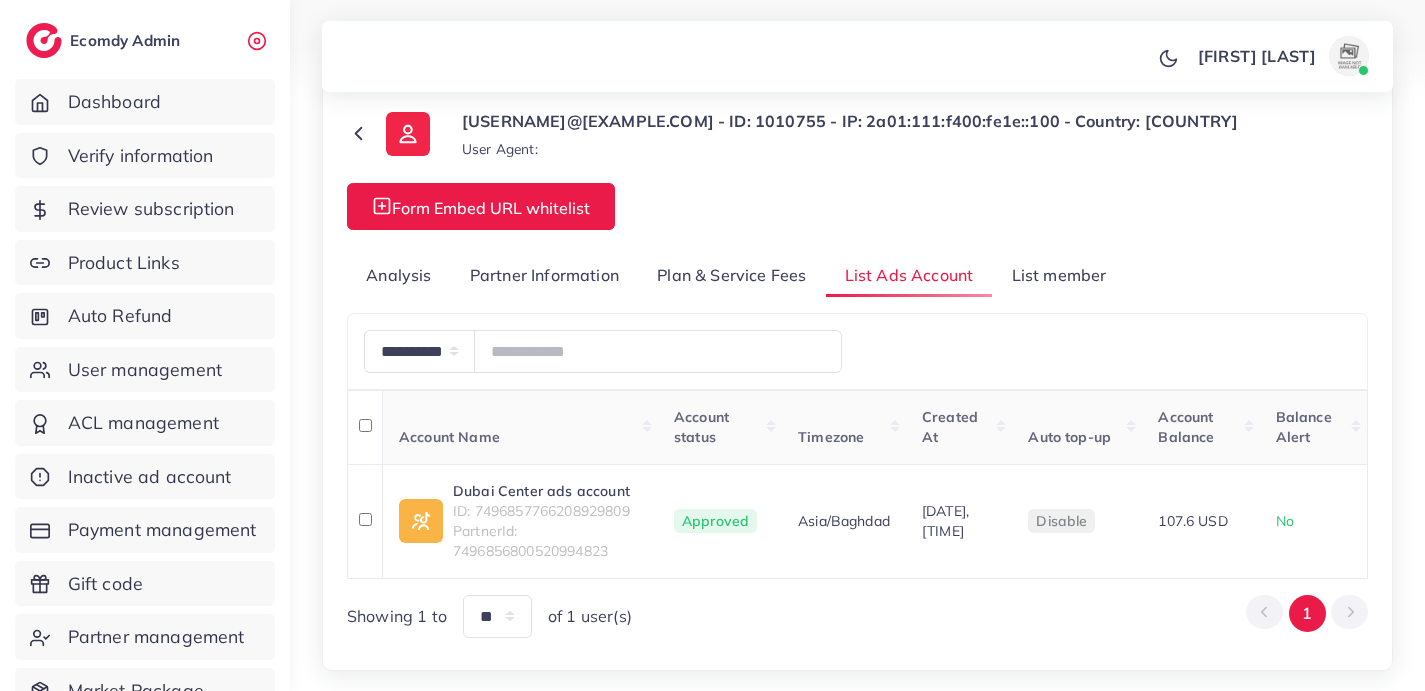 click on "Partner Information" at bounding box center [544, 275] 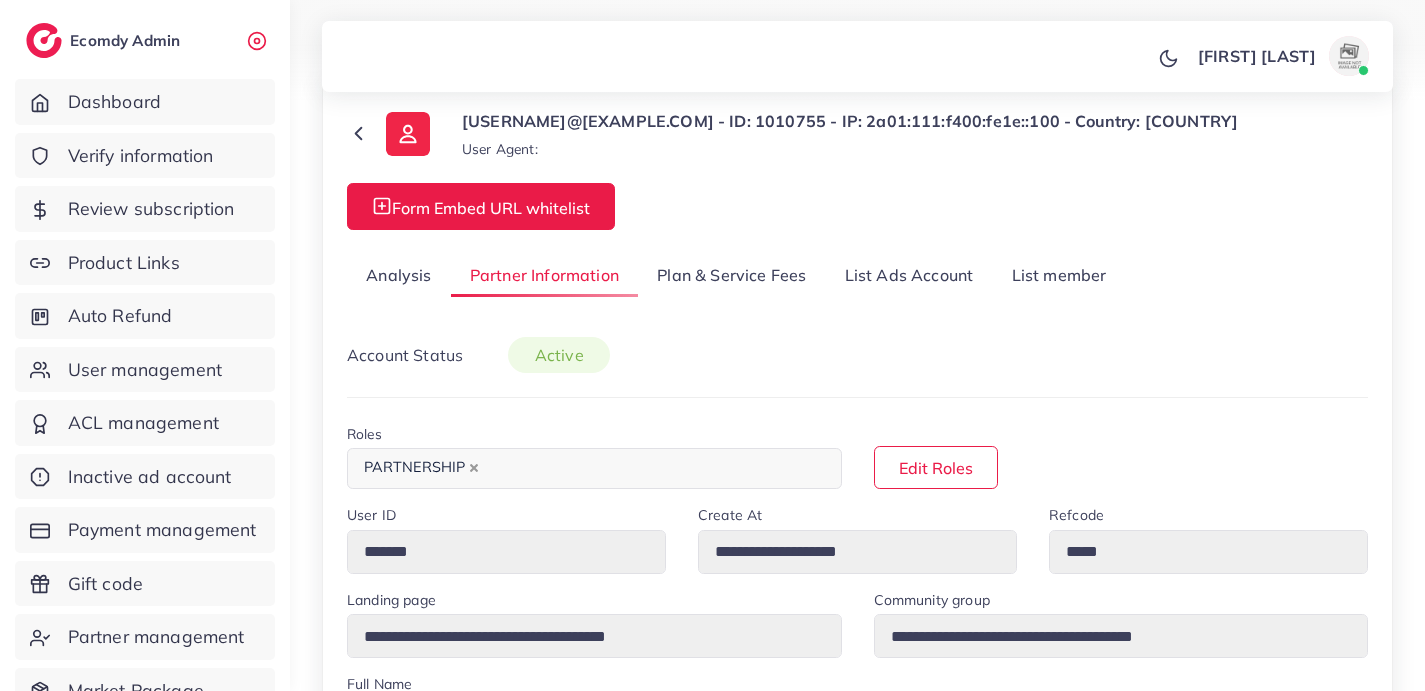 scroll, scrollTop: 123, scrollLeft: 0, axis: vertical 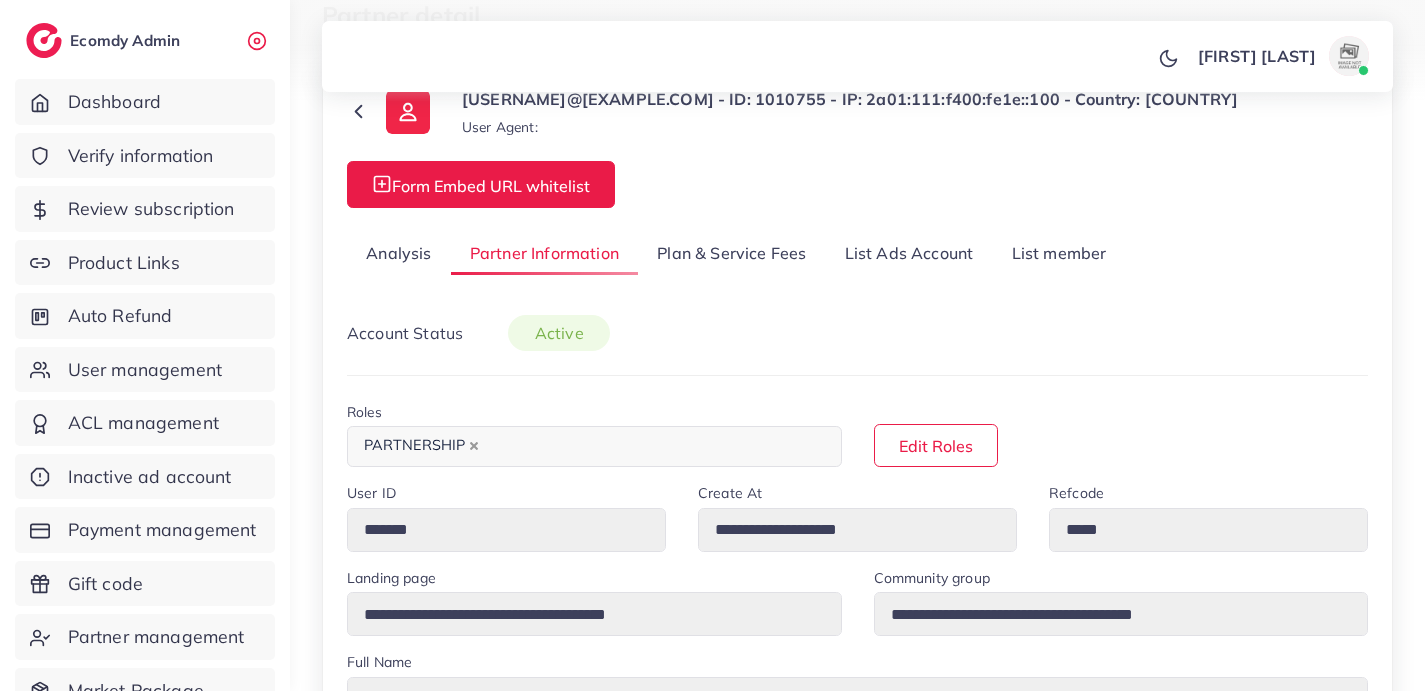 click on "Analysis" at bounding box center (399, 253) 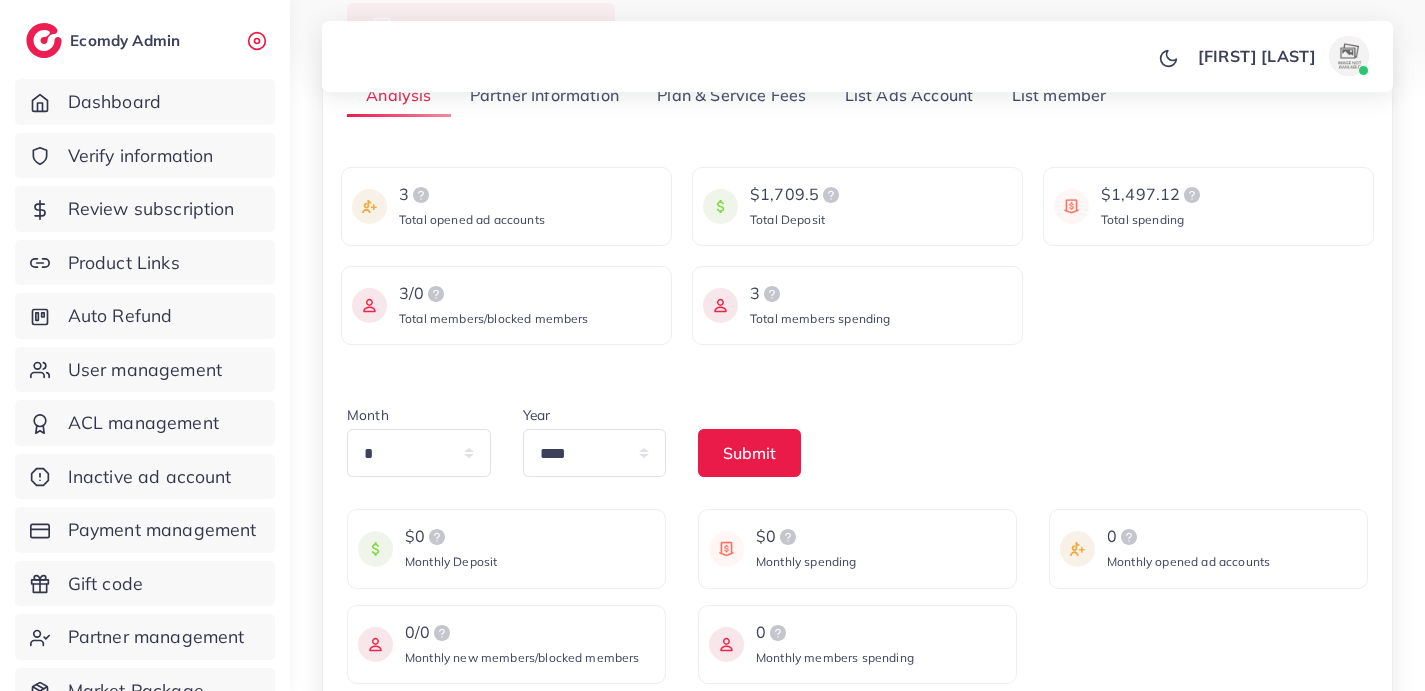 scroll, scrollTop: 292, scrollLeft: 0, axis: vertical 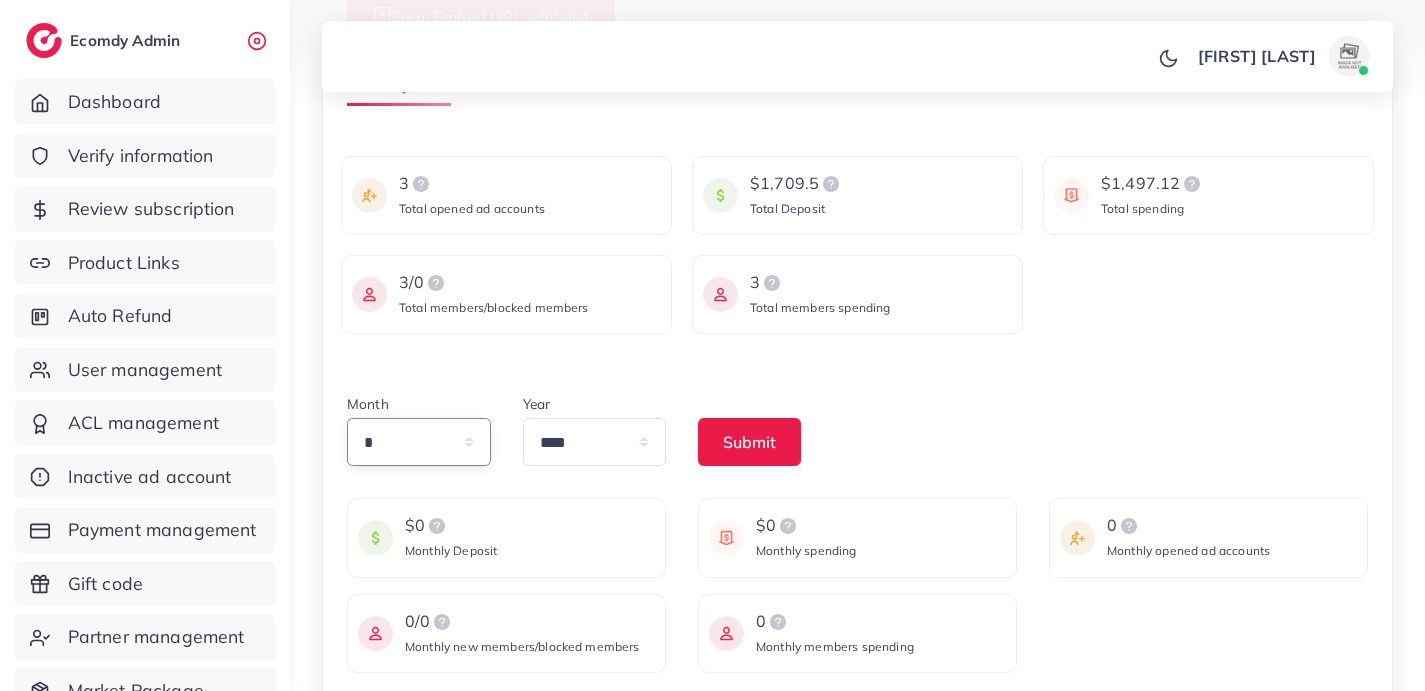 click on "* * * * * * * * * ** ** **" at bounding box center [419, 442] 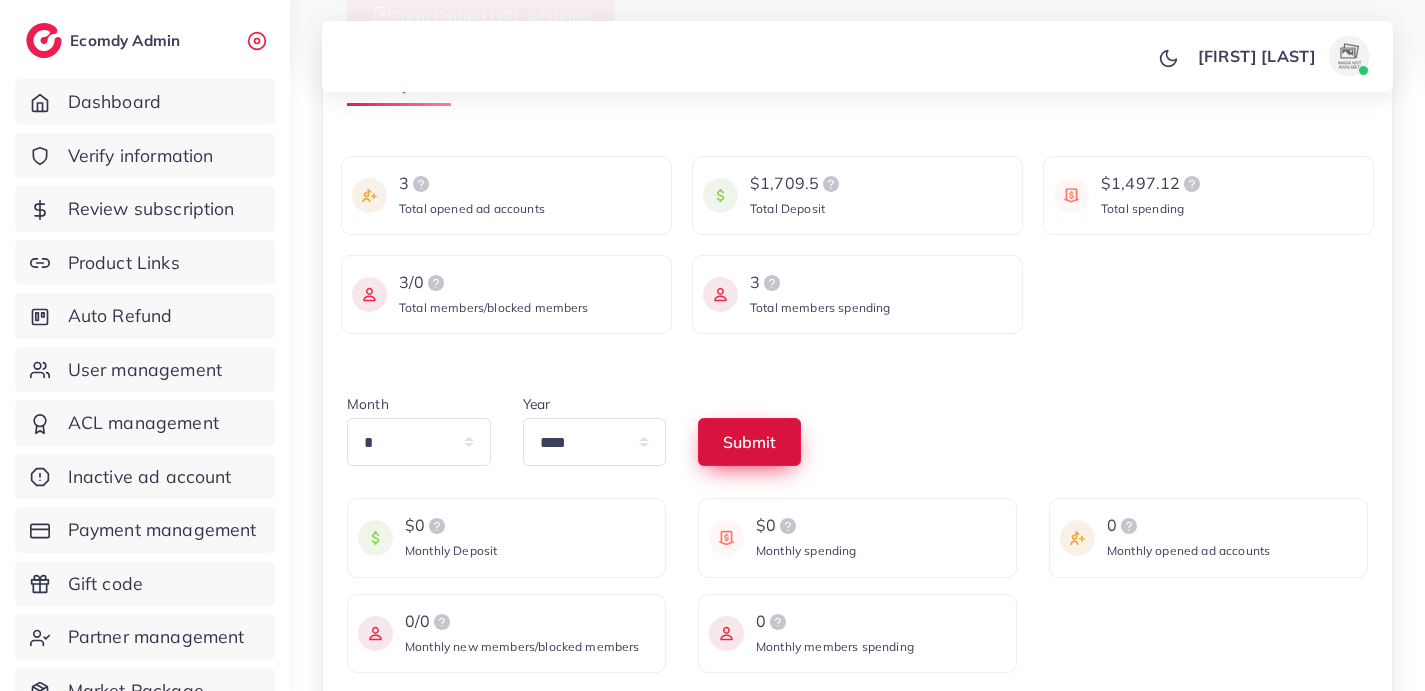 click on "Submit" at bounding box center (749, 442) 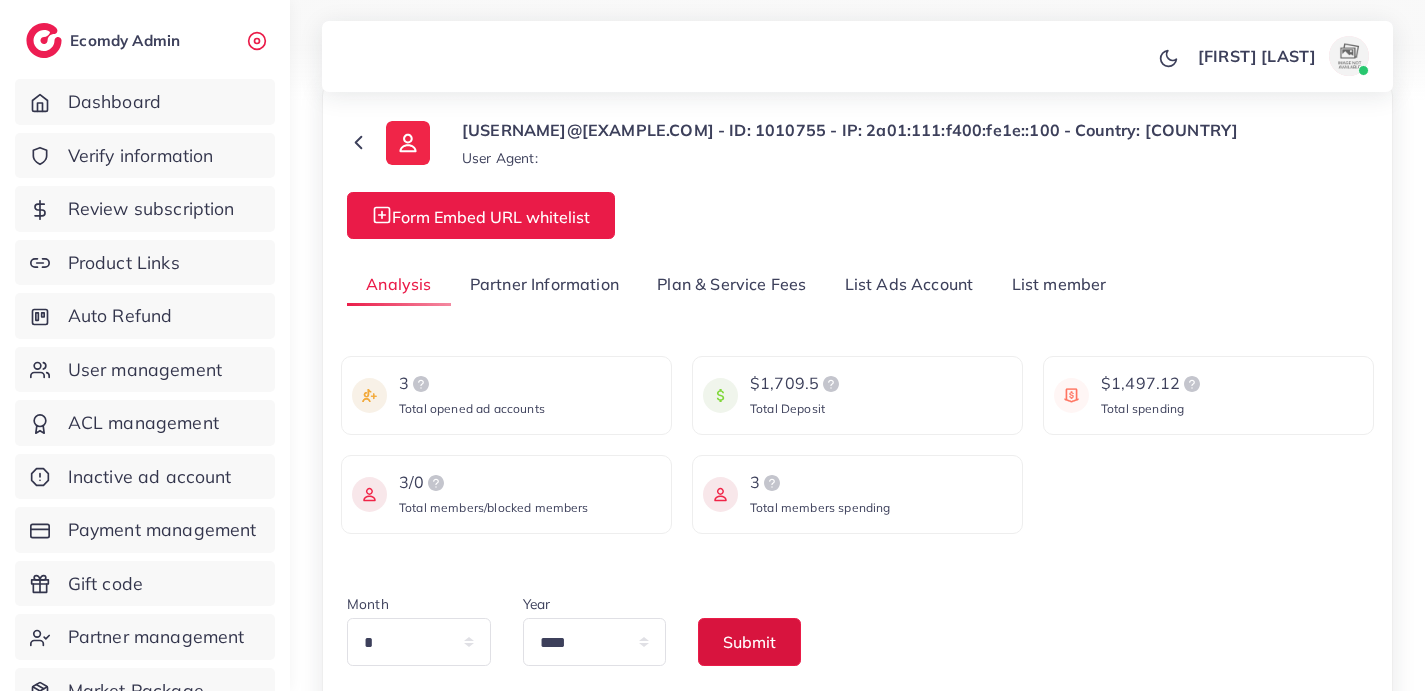 scroll, scrollTop: 94, scrollLeft: 0, axis: vertical 